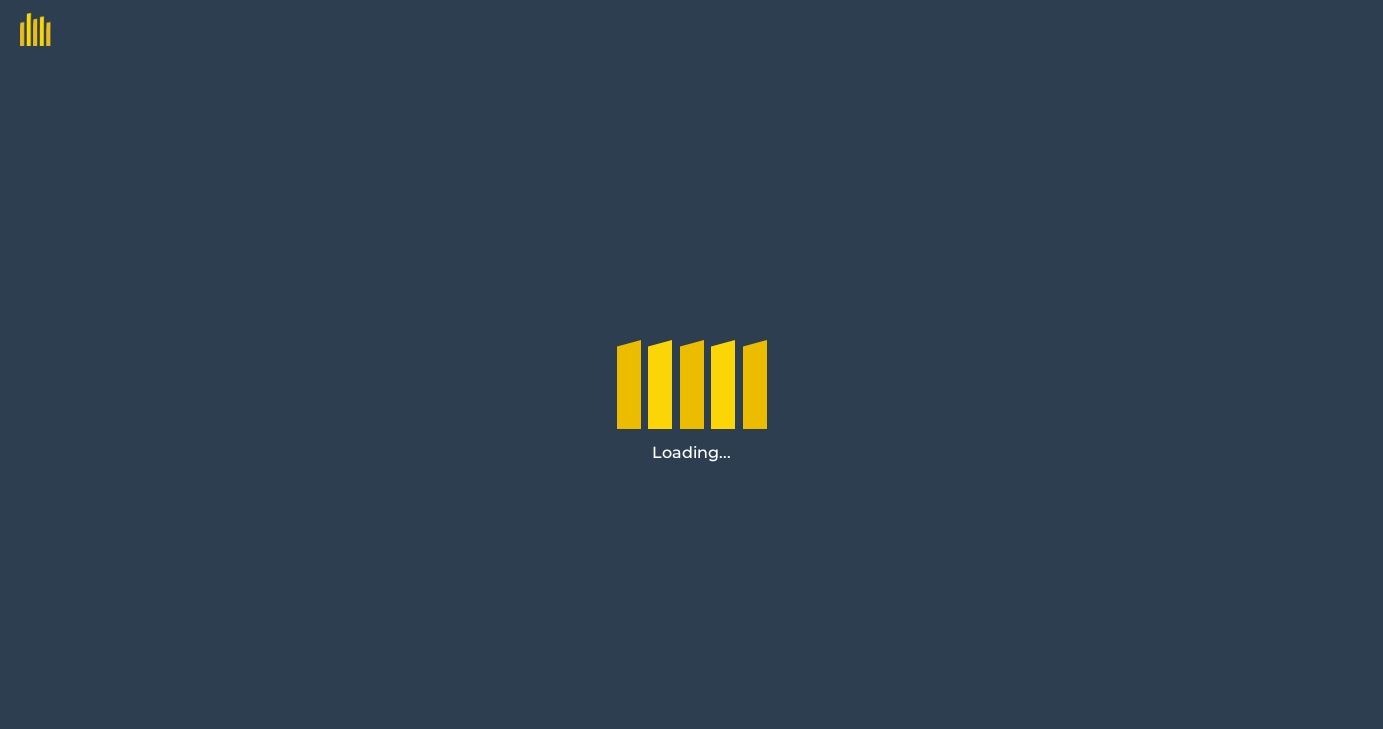 scroll, scrollTop: 0, scrollLeft: 0, axis: both 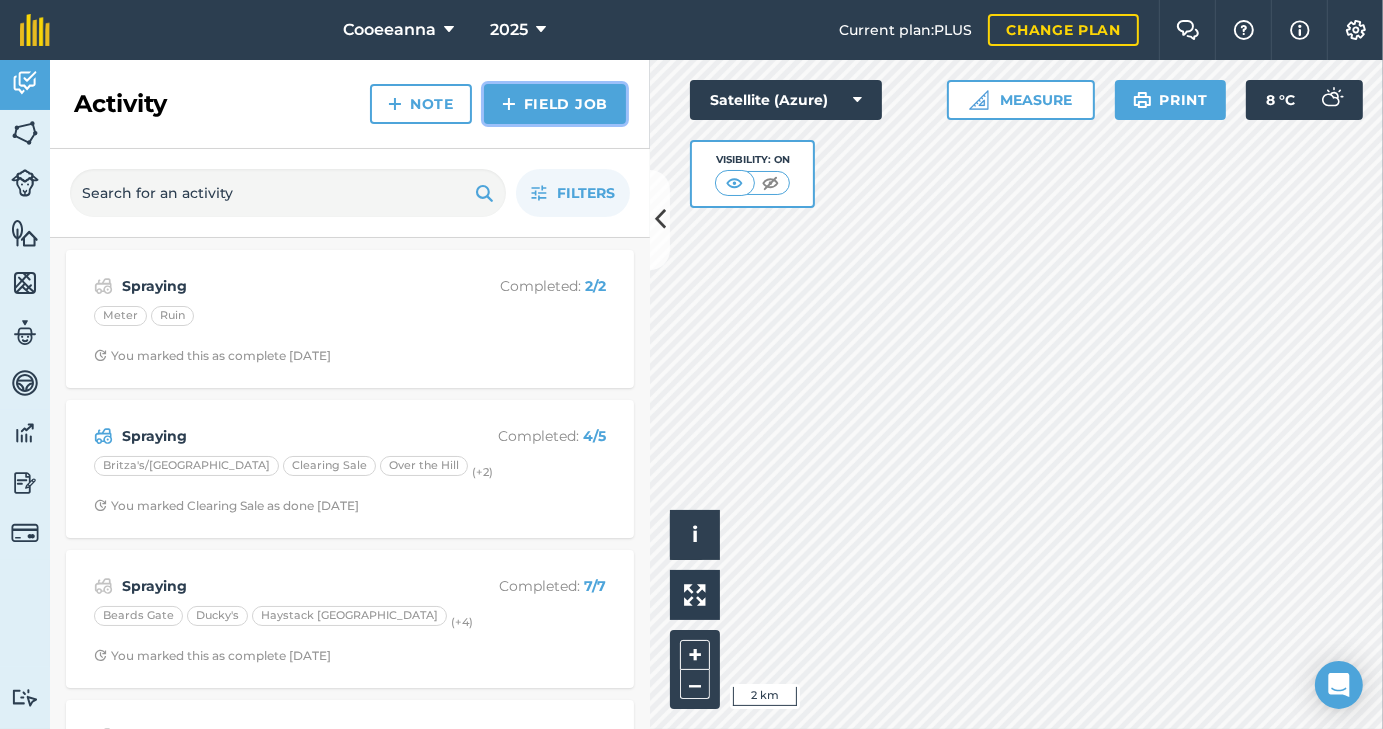 click on "Field Job" at bounding box center (555, 104) 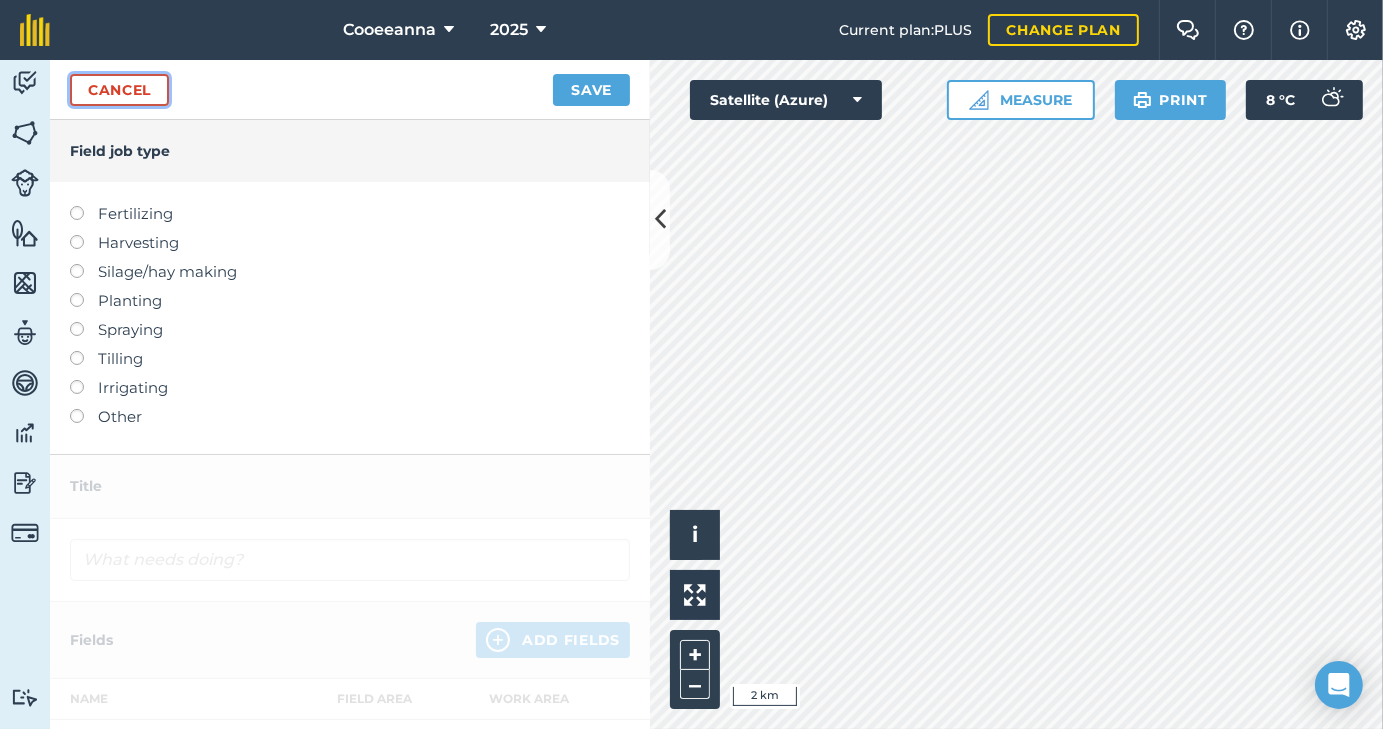 click on "Cancel" at bounding box center (119, 90) 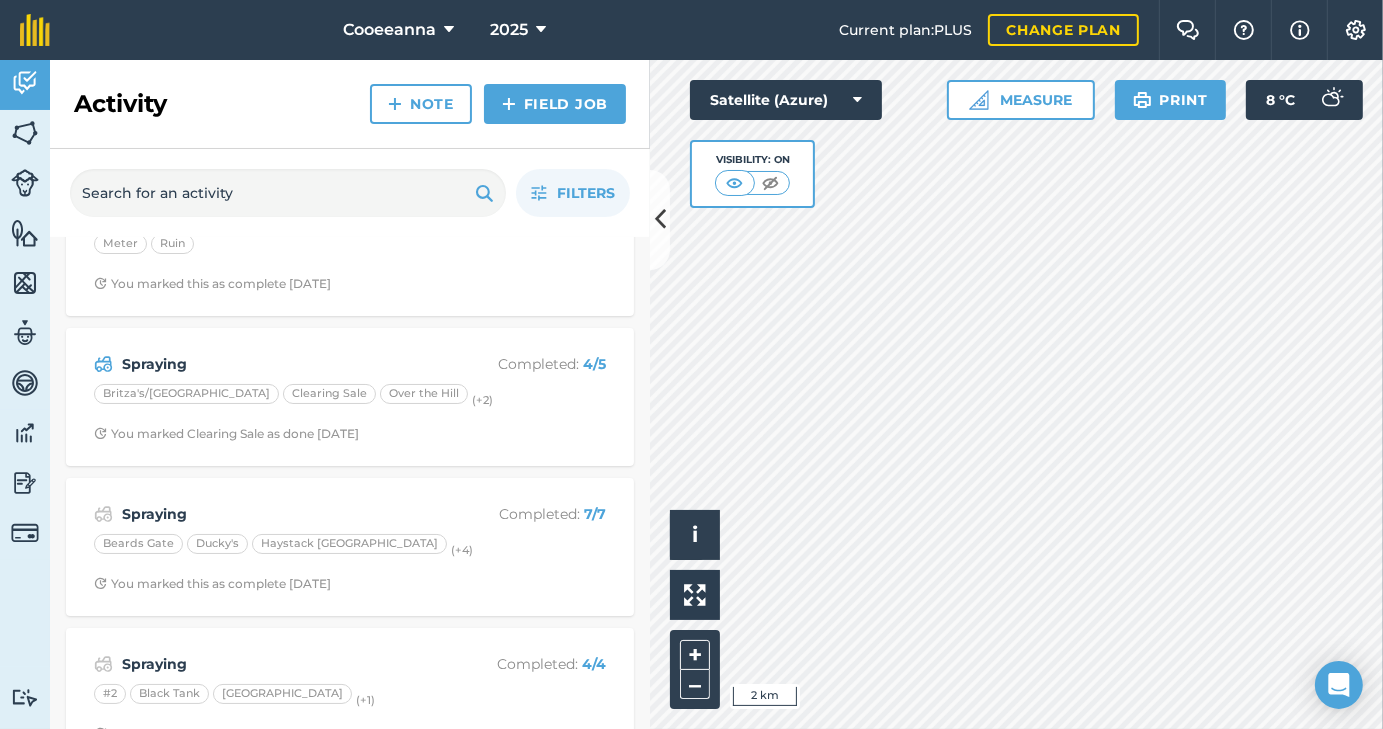 scroll, scrollTop: 0, scrollLeft: 0, axis: both 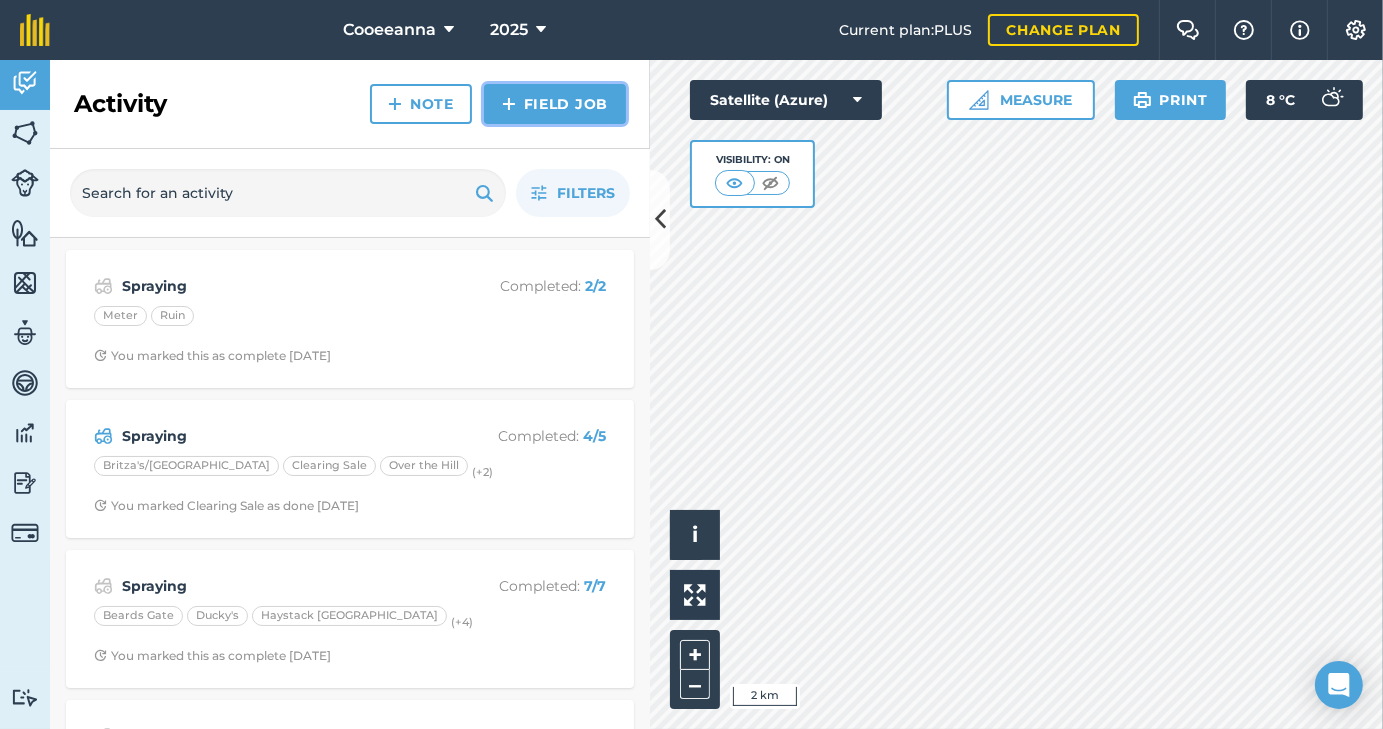click on "Field Job" at bounding box center [555, 104] 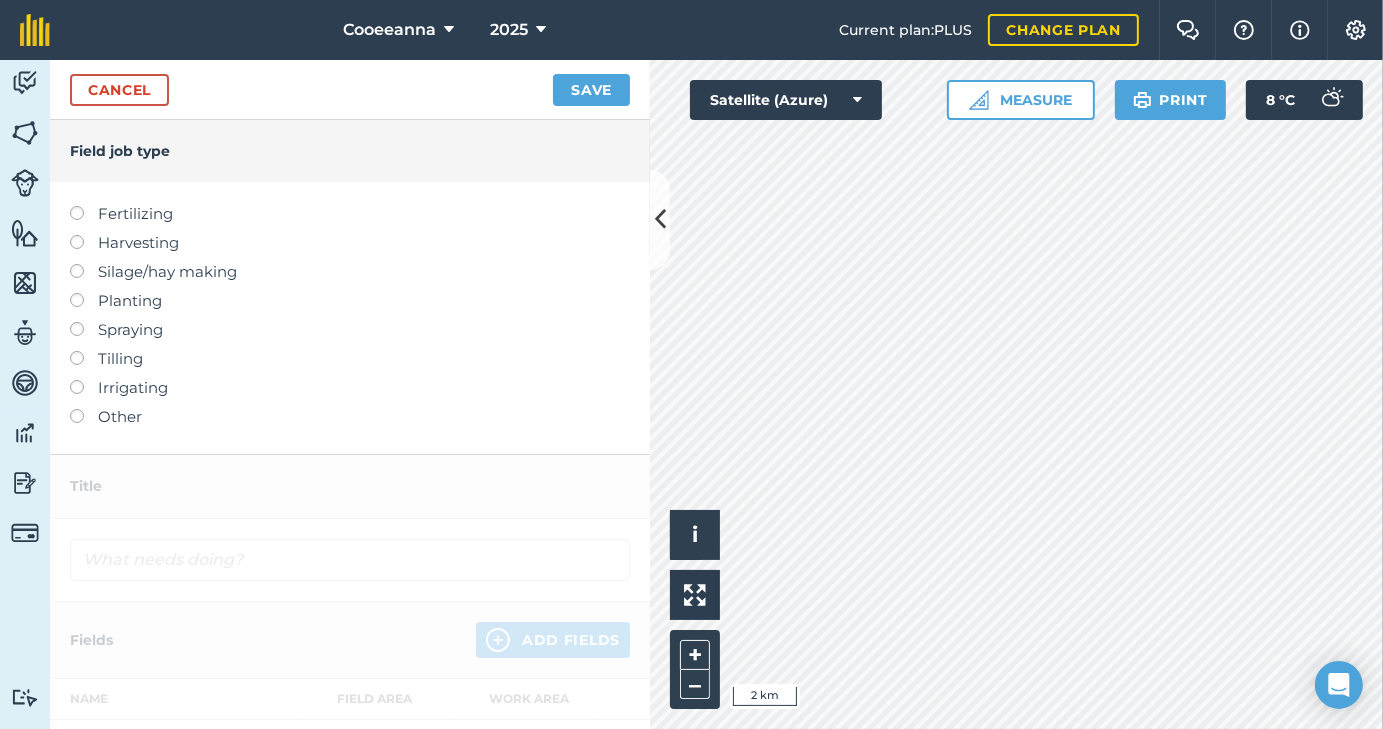 click on "Spraying" at bounding box center [350, 330] 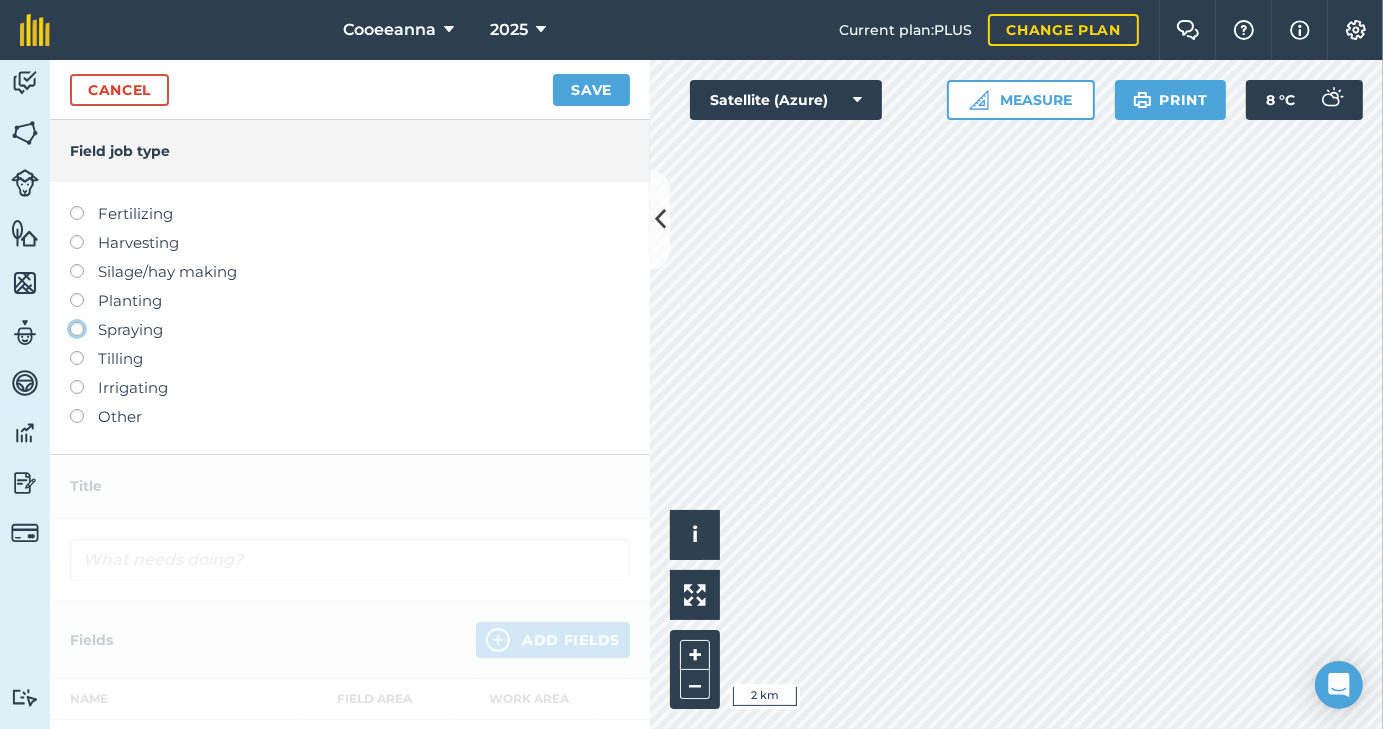 click on "Spraying" at bounding box center [-9943, 328] 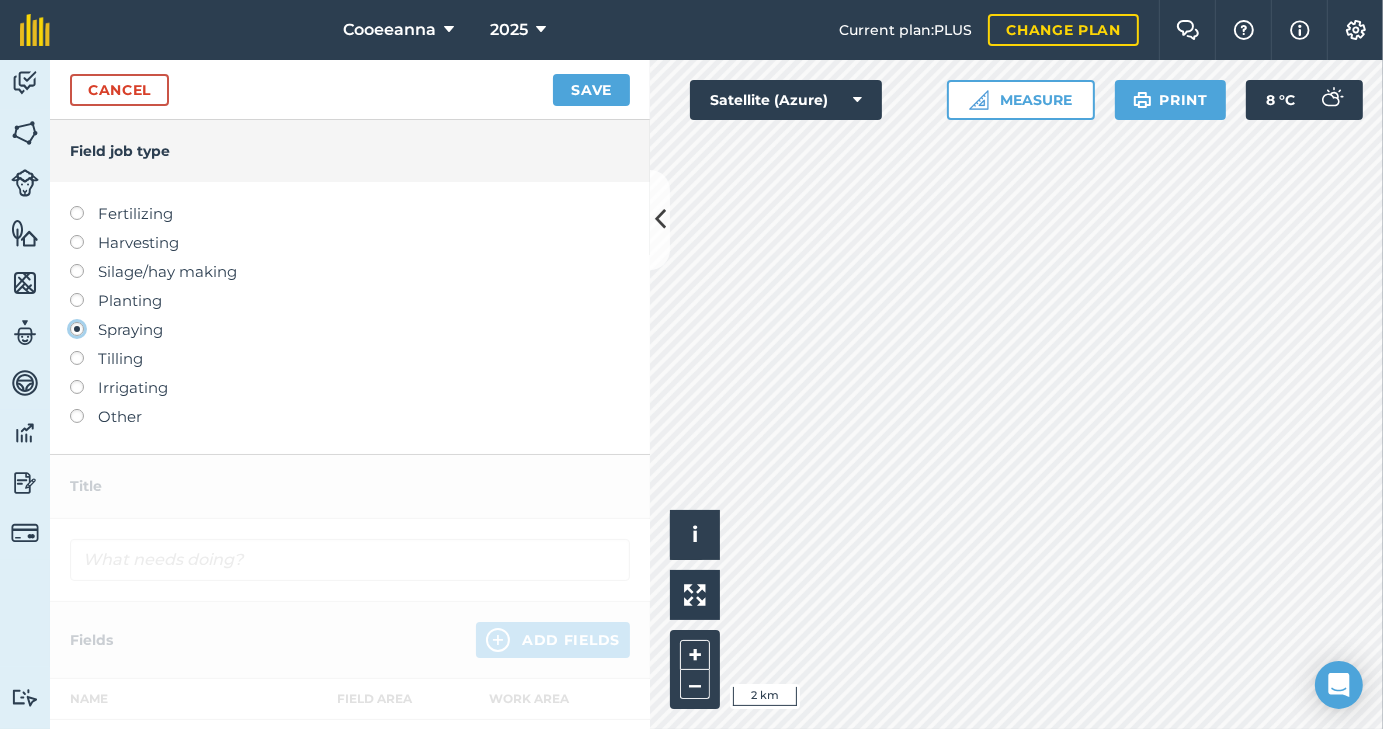 type on "Spraying" 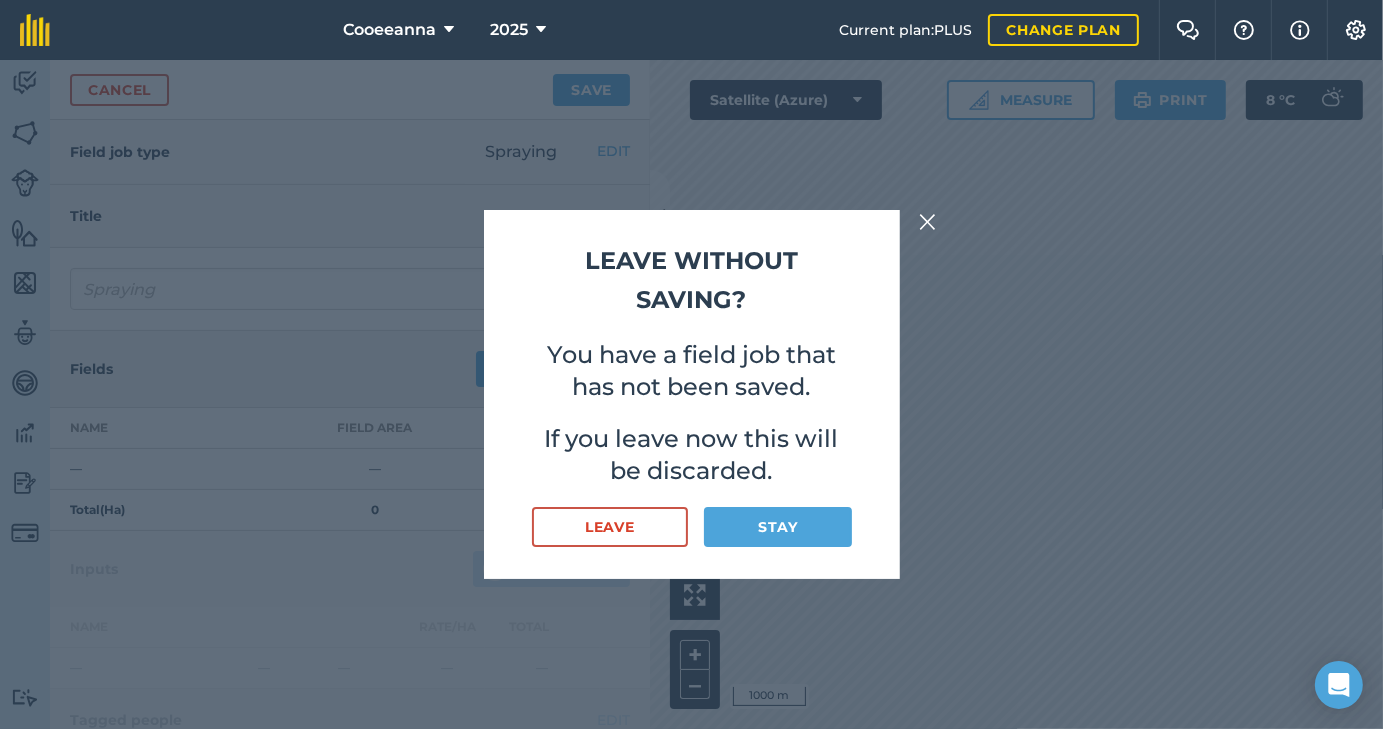 click at bounding box center (928, 222) 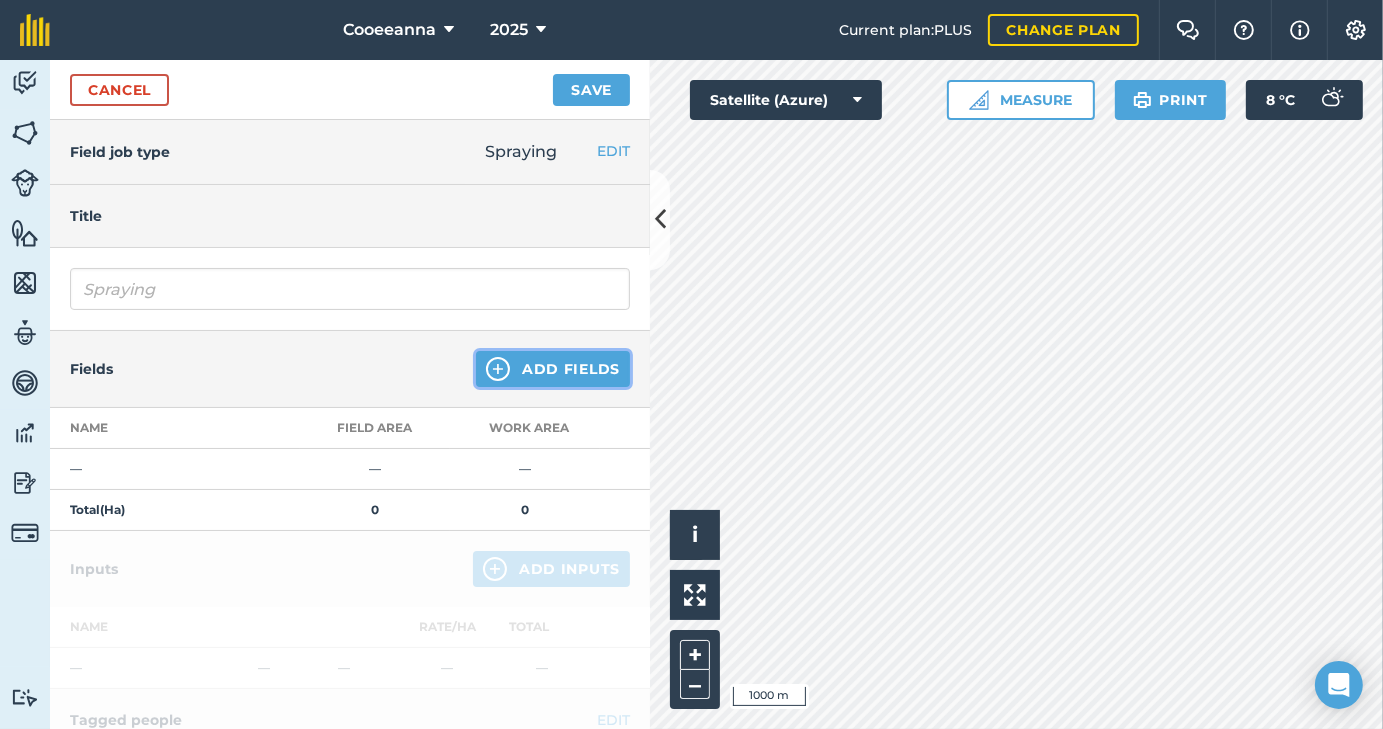 click on "Add Fields" at bounding box center [553, 369] 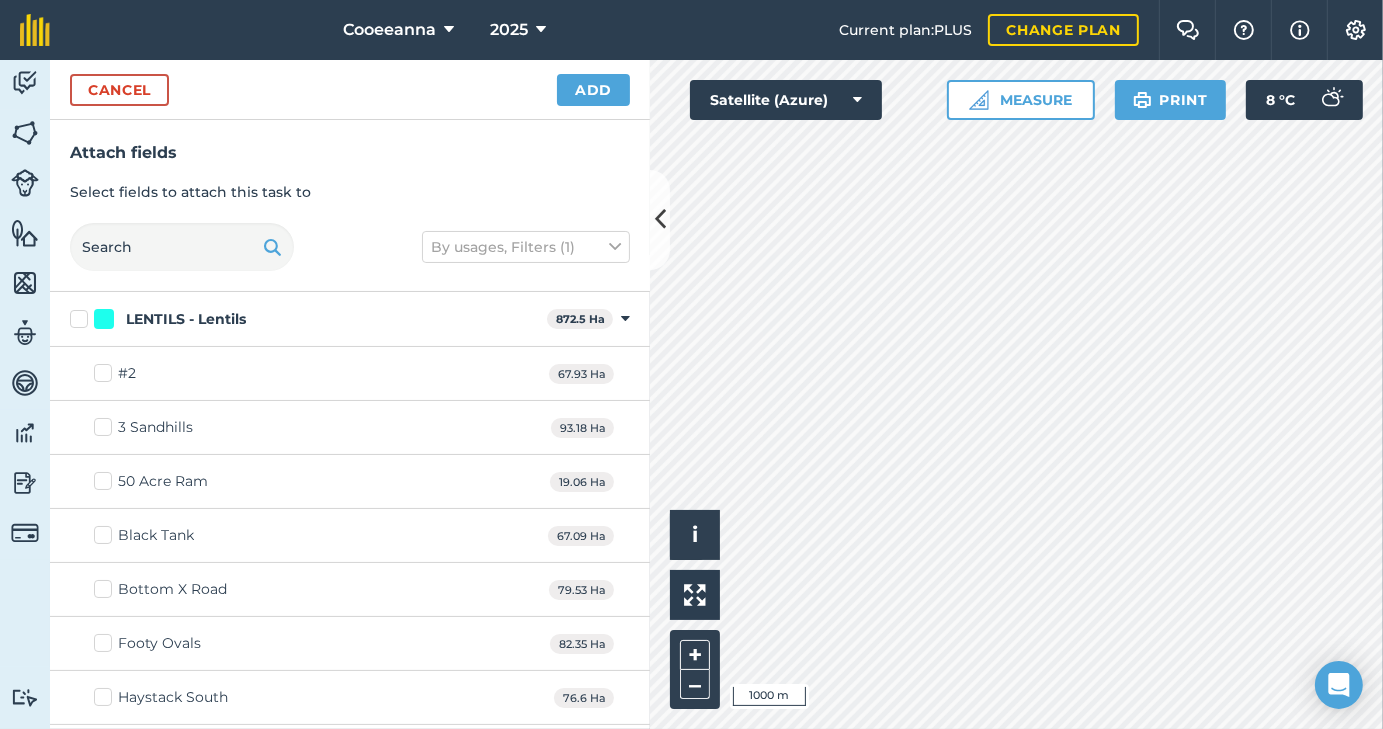 checkbox on "true" 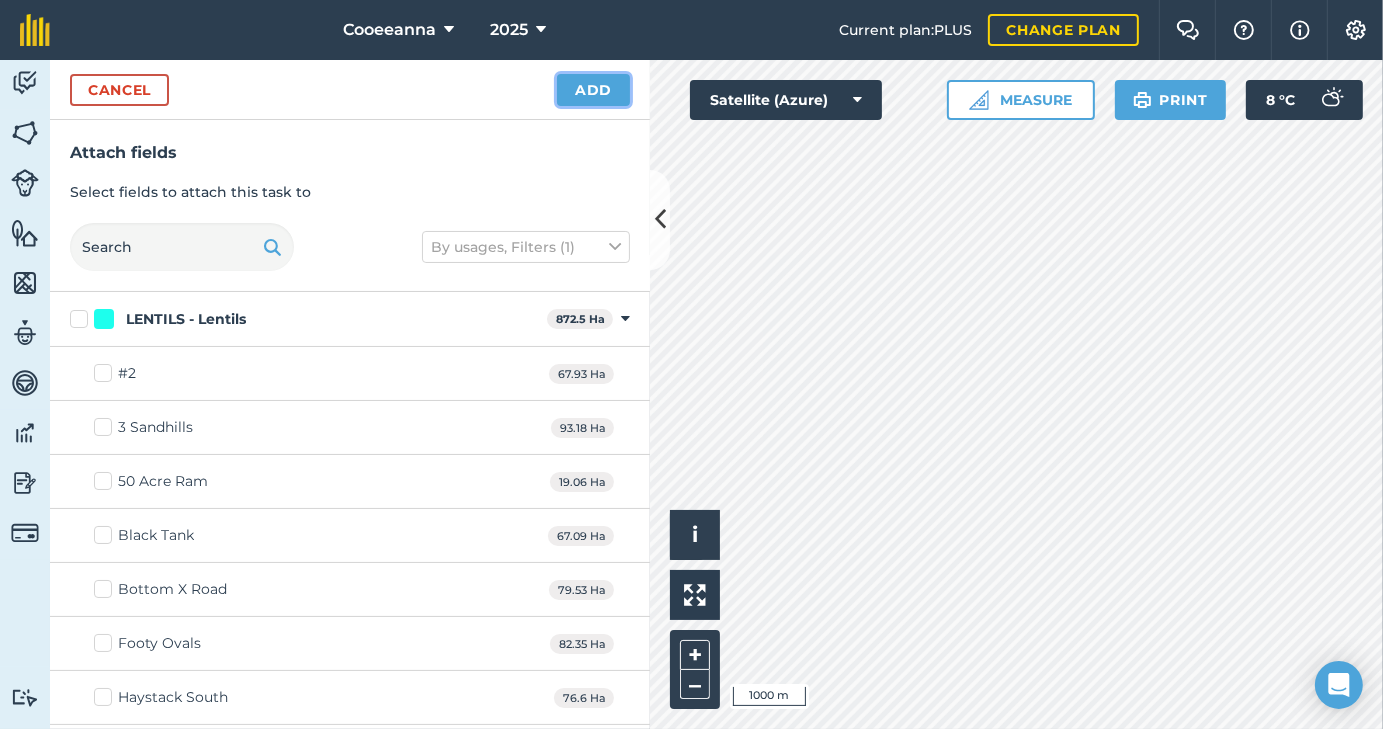 click on "Add" at bounding box center [593, 90] 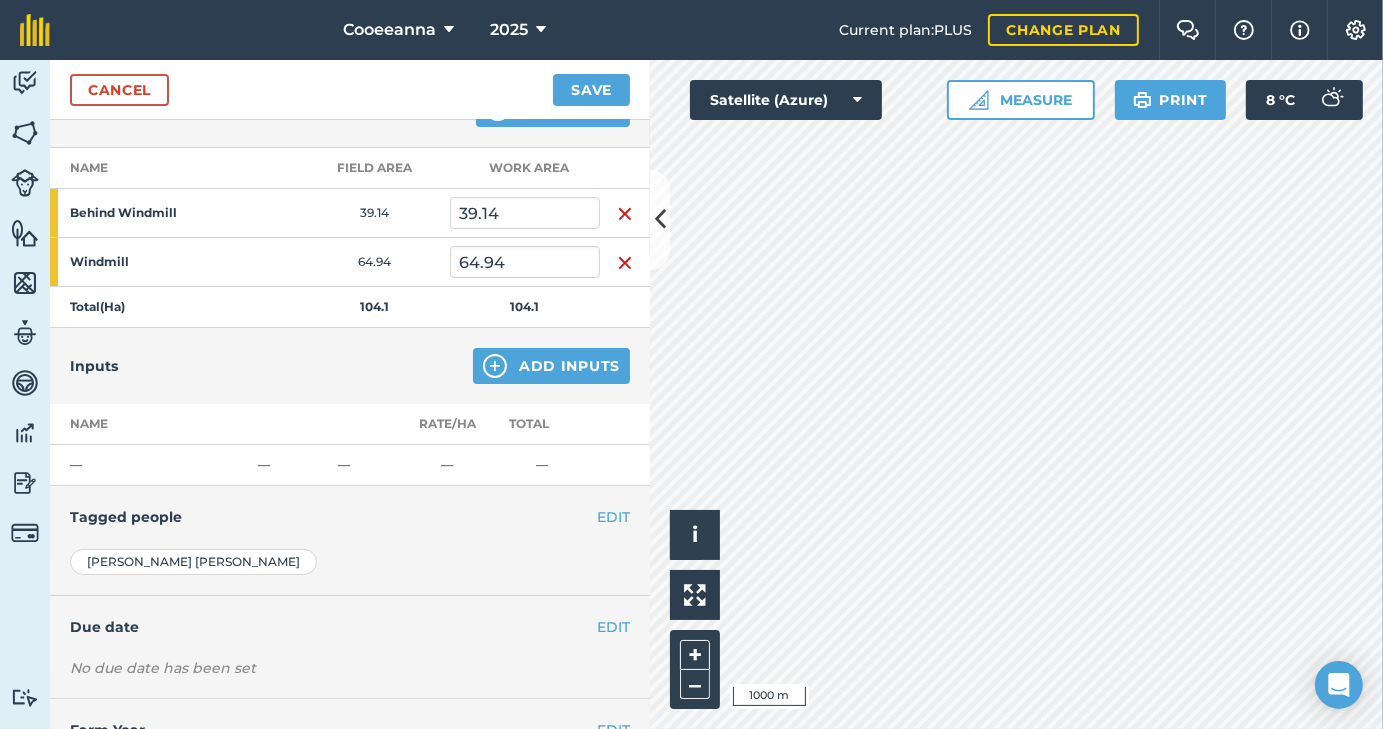 scroll, scrollTop: 288, scrollLeft: 0, axis: vertical 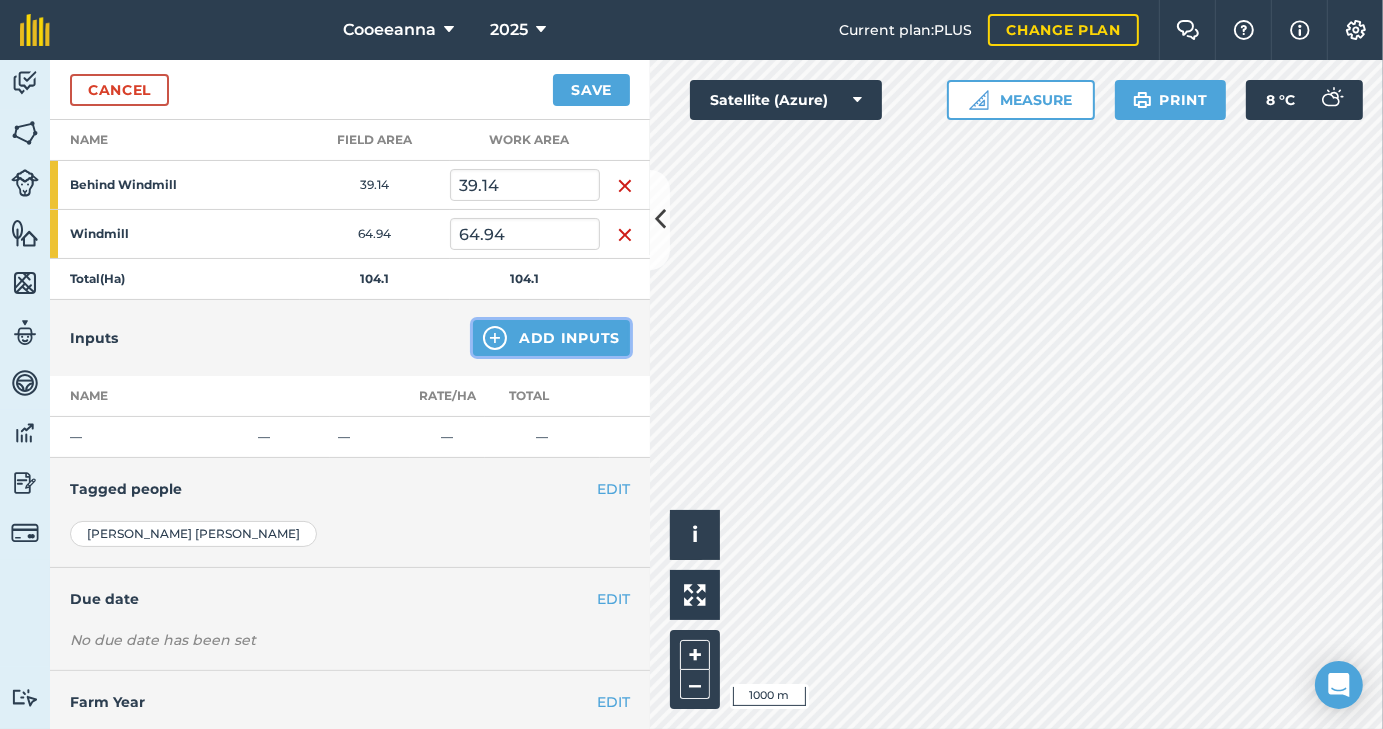 click on "Add Inputs" at bounding box center [551, 338] 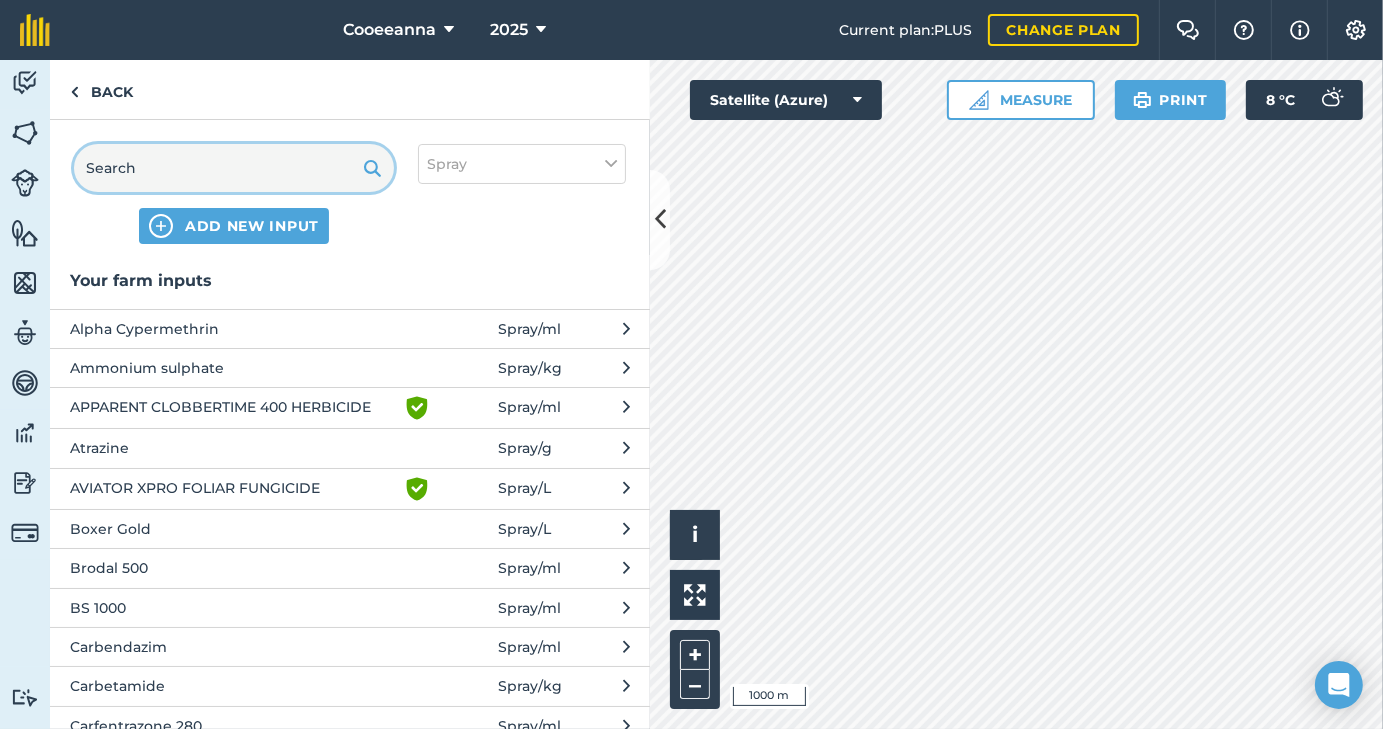 click at bounding box center (234, 168) 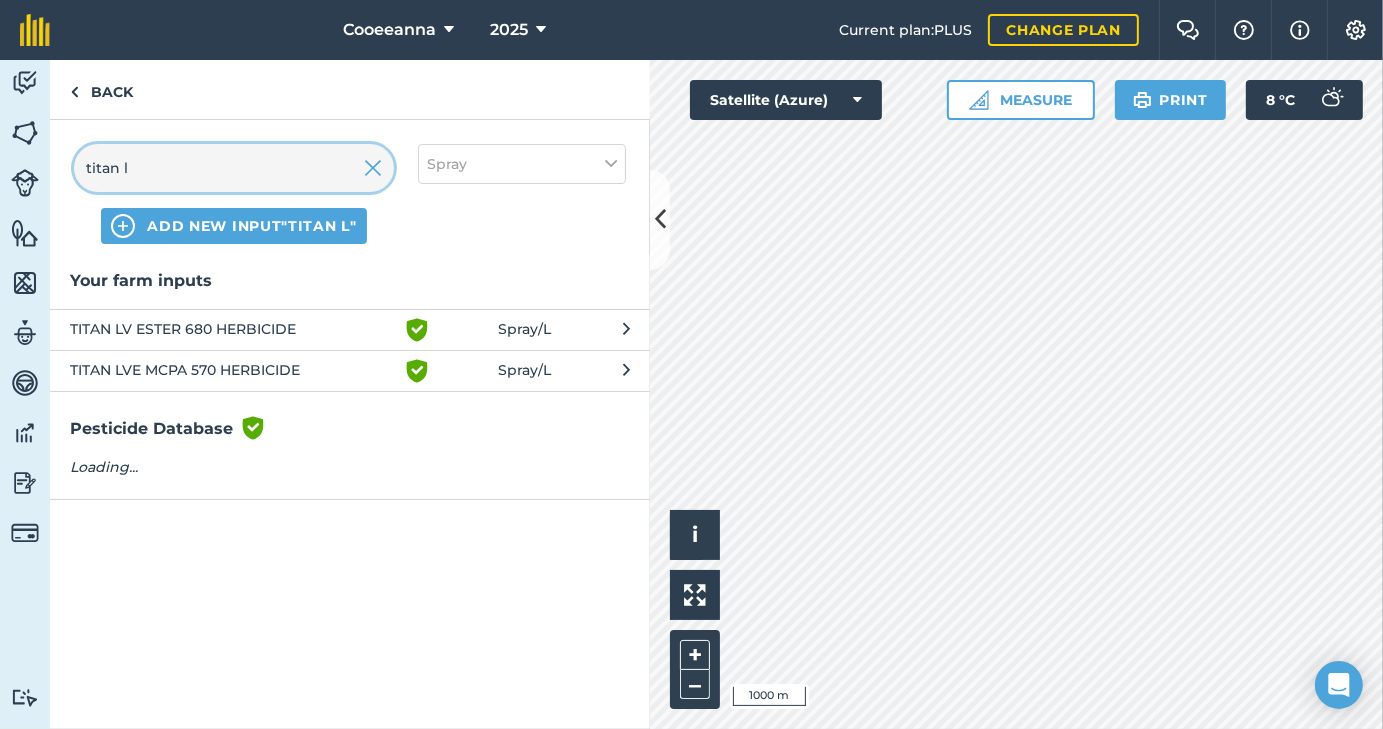 type on "titan l" 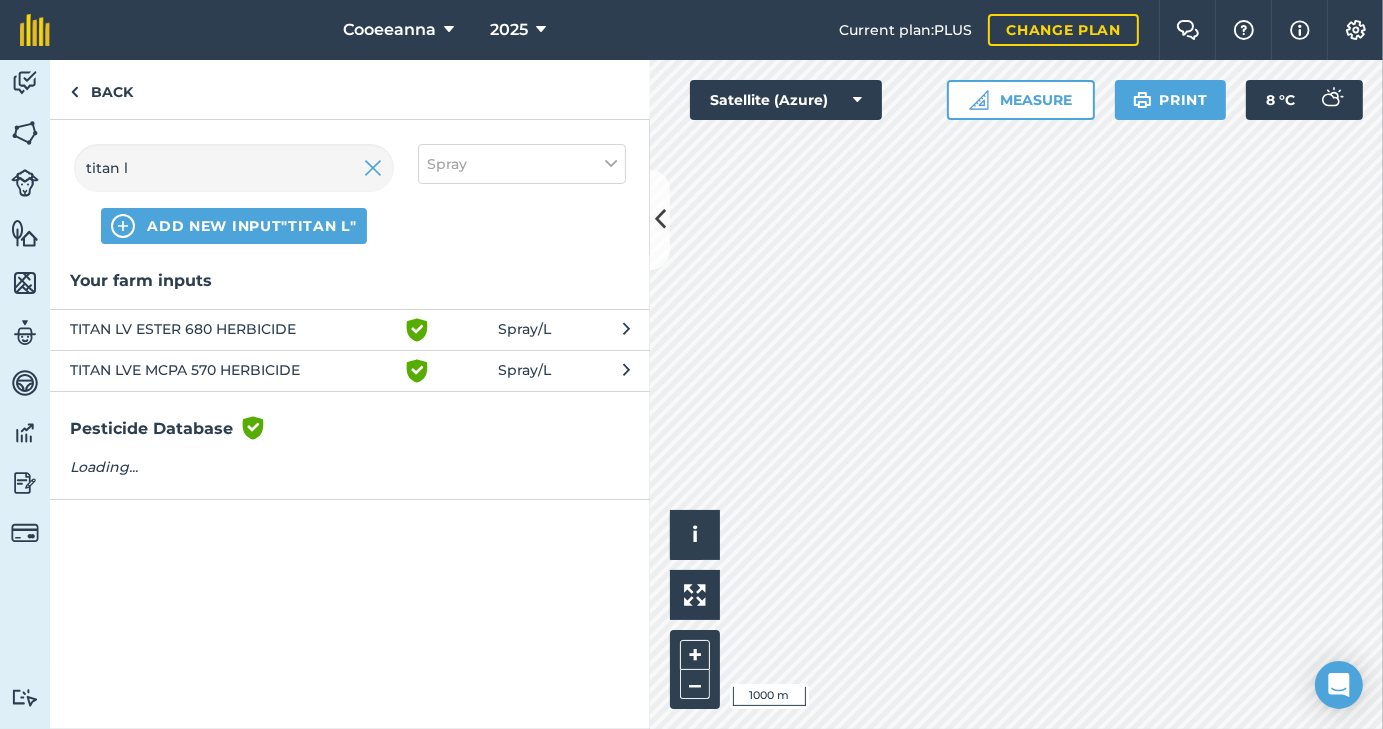 click on "TITAN LVE MCPA 570 HERBICIDE" at bounding box center (233, 371) 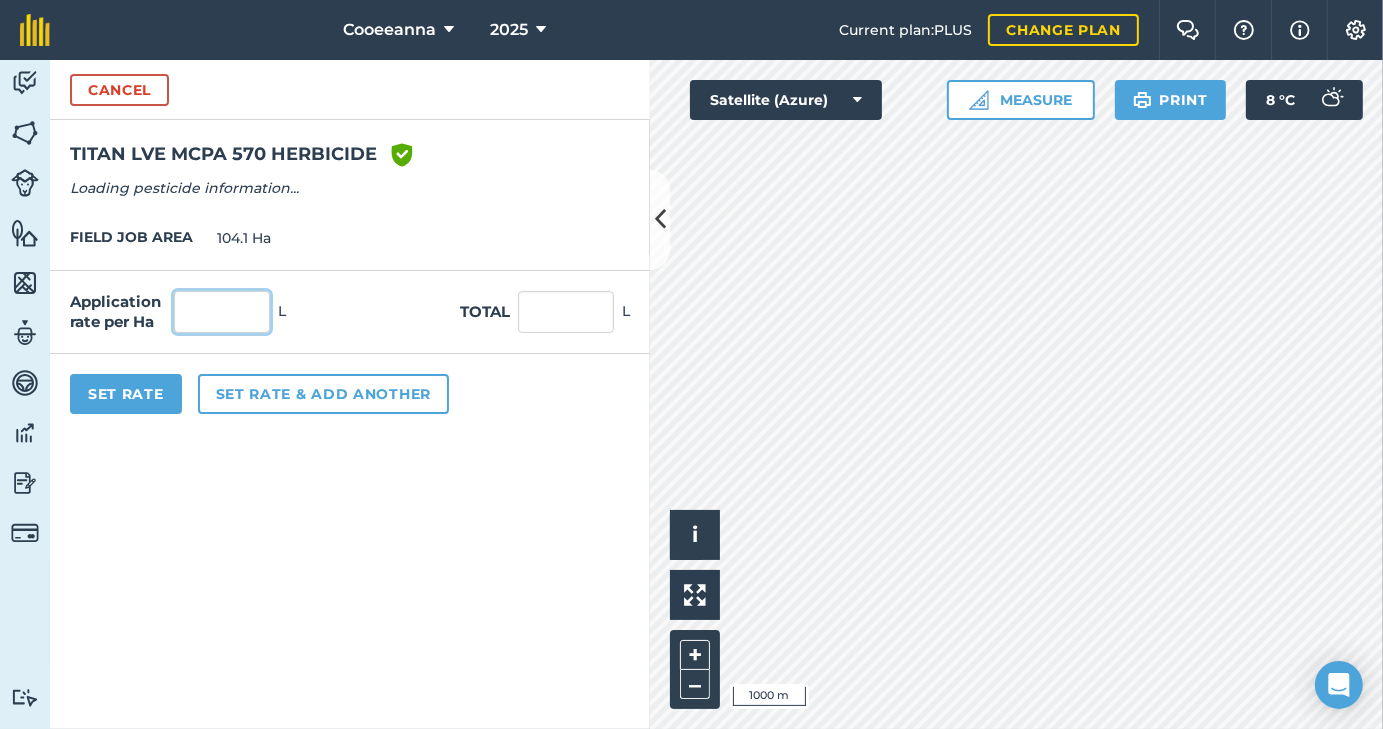 click at bounding box center [222, 312] 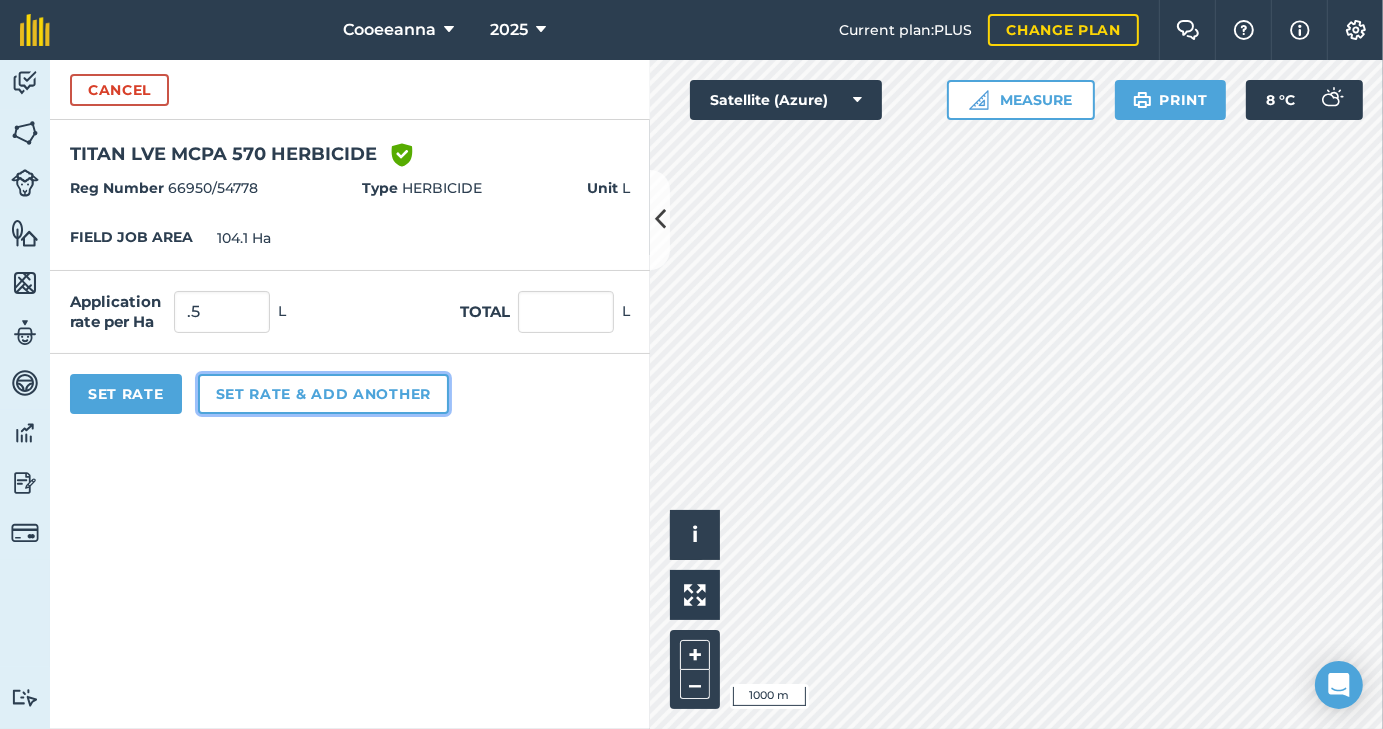 type on "0.5" 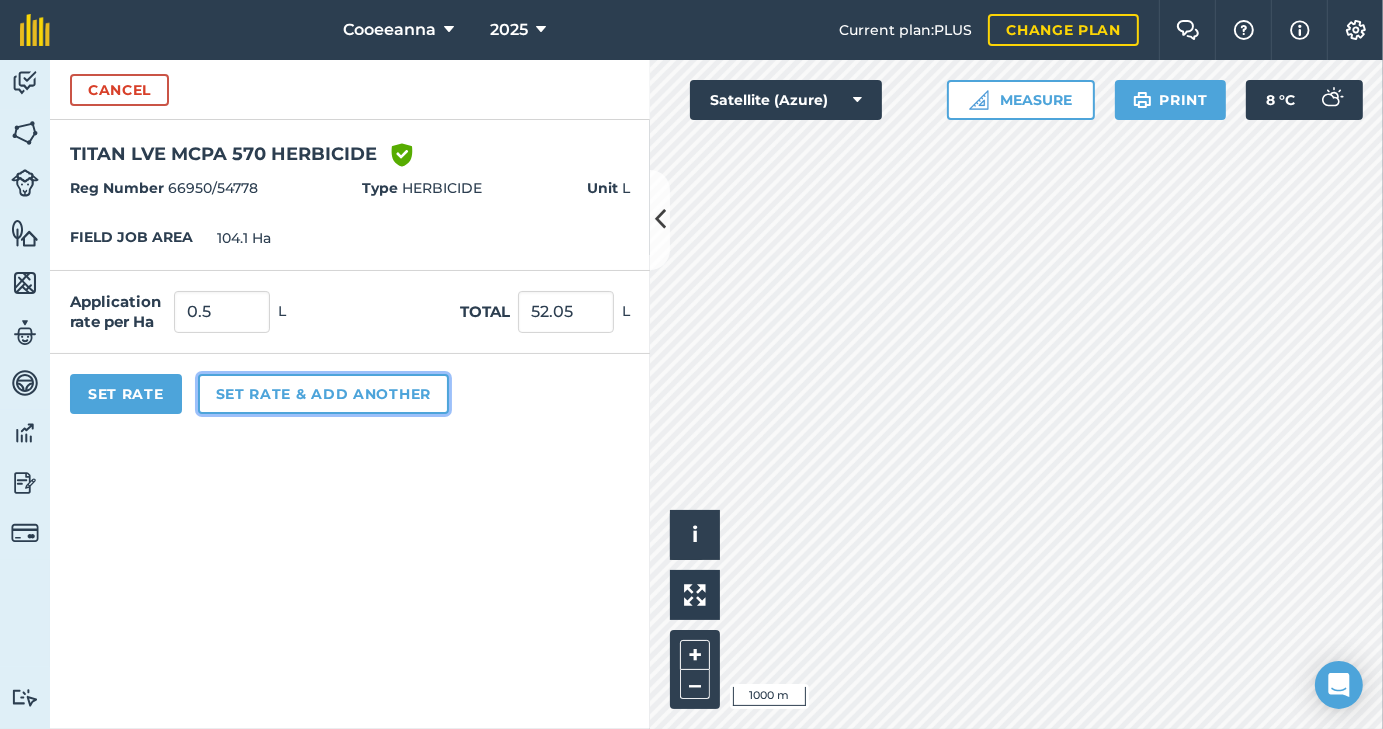 click on "Set rate & add another" at bounding box center [323, 394] 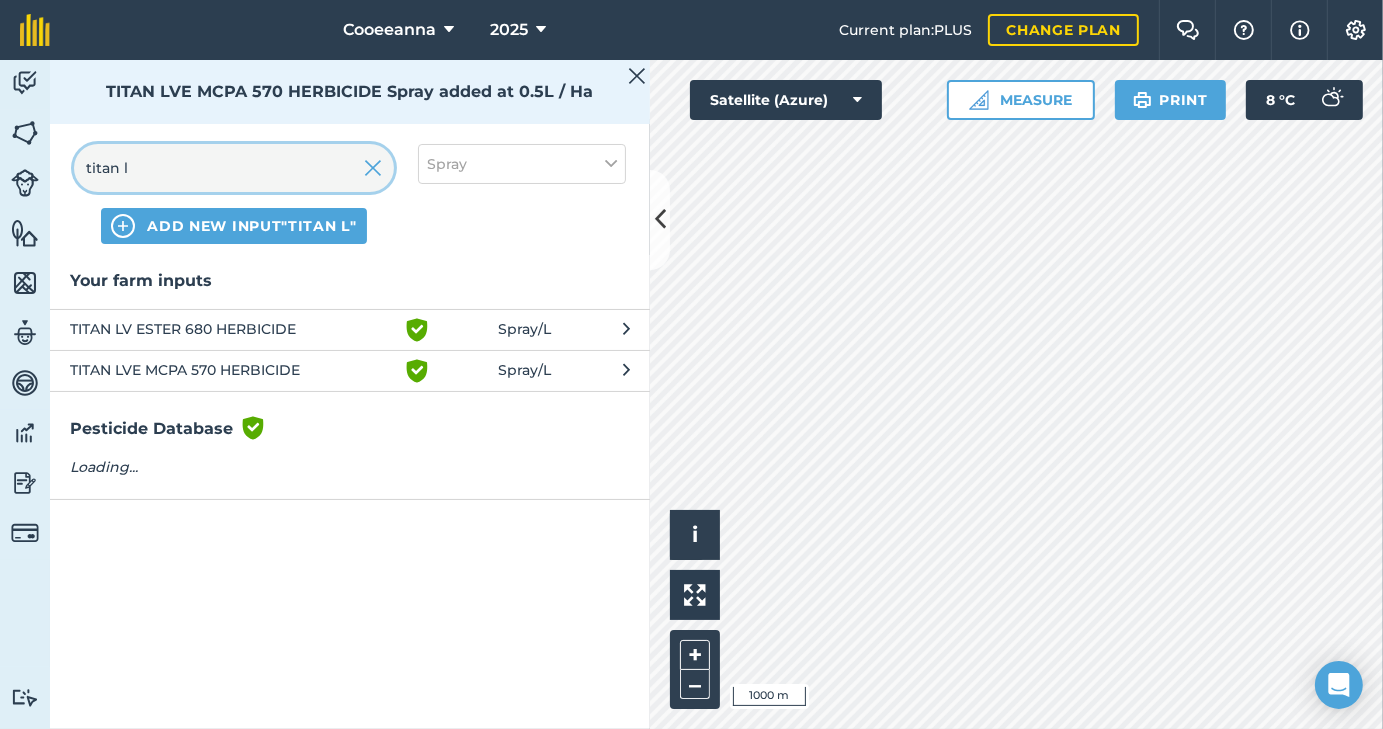 click on "titan l" at bounding box center [234, 168] 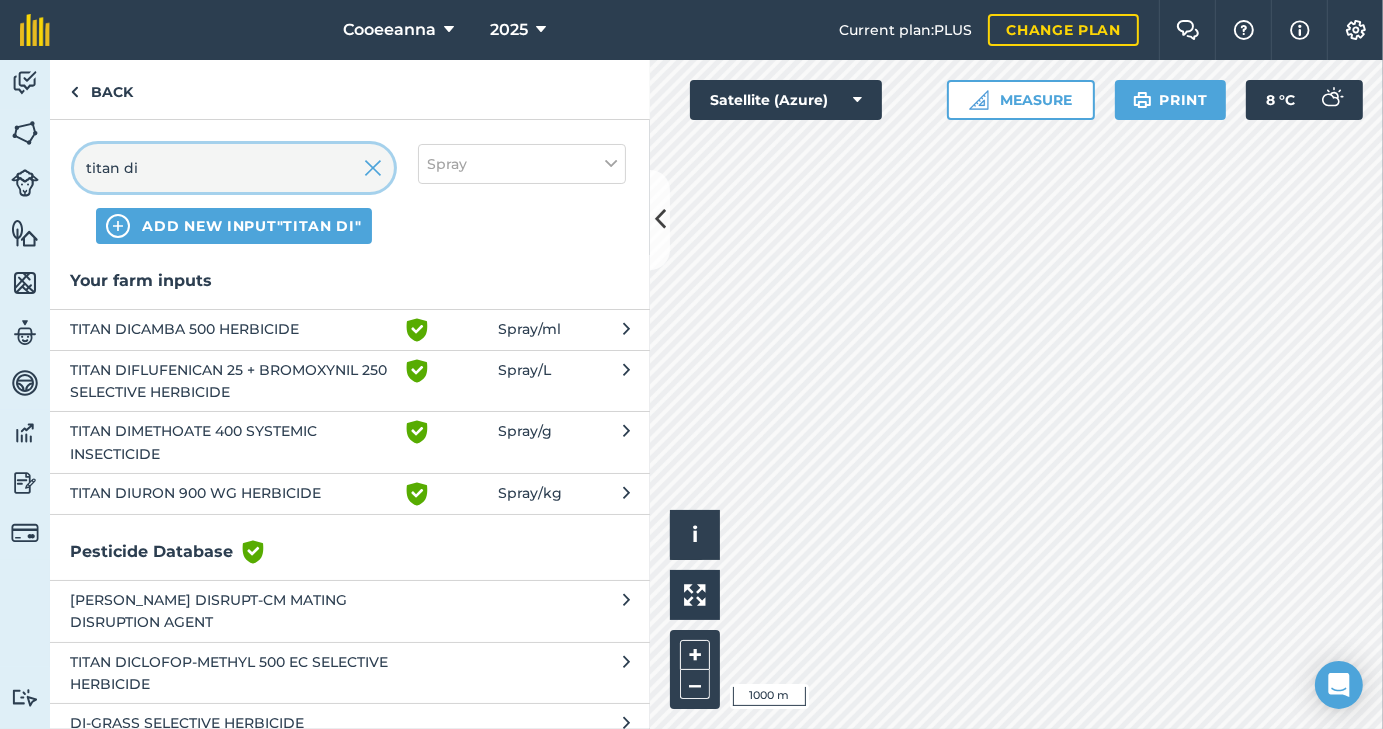 type on "titan di" 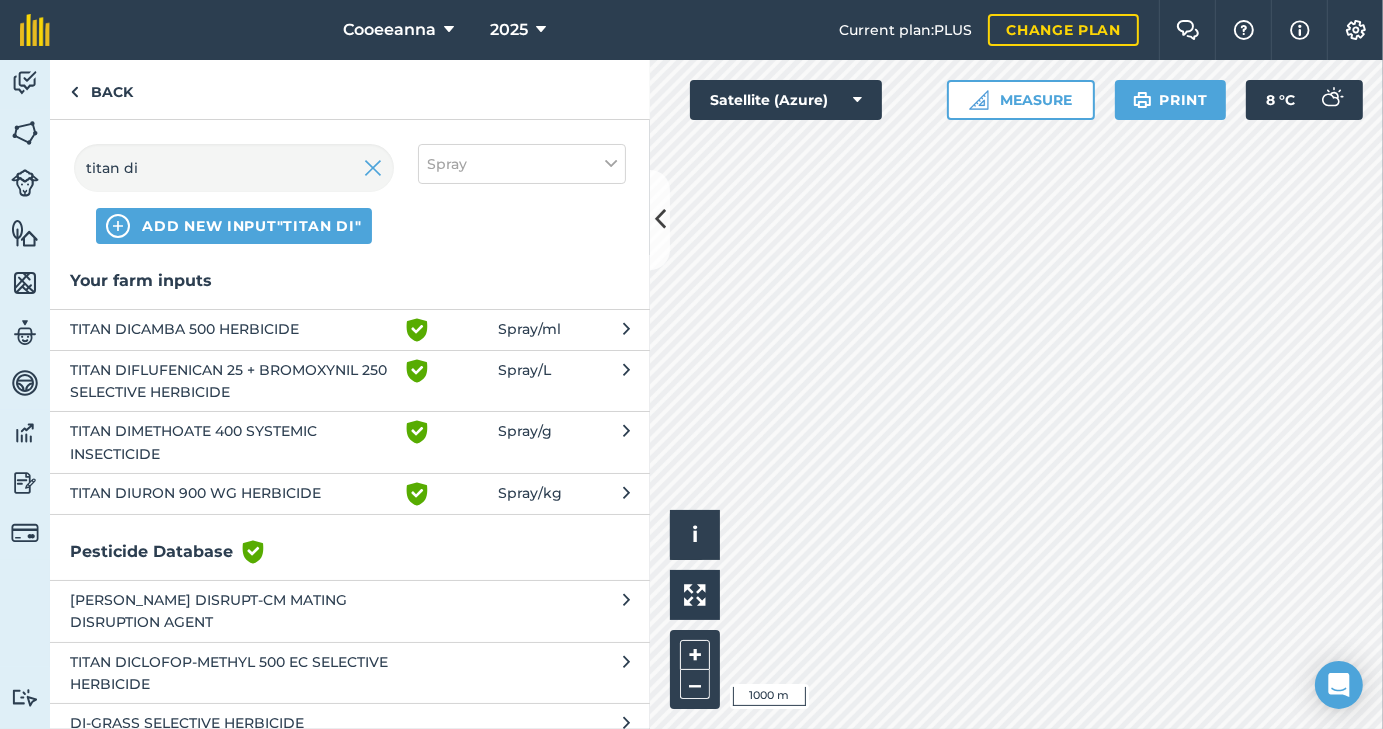 click on "TITAN DIFLUFENICAN 25 + BROMOXYNIL 250 SELECTIVE HERBICIDE" at bounding box center (233, 381) 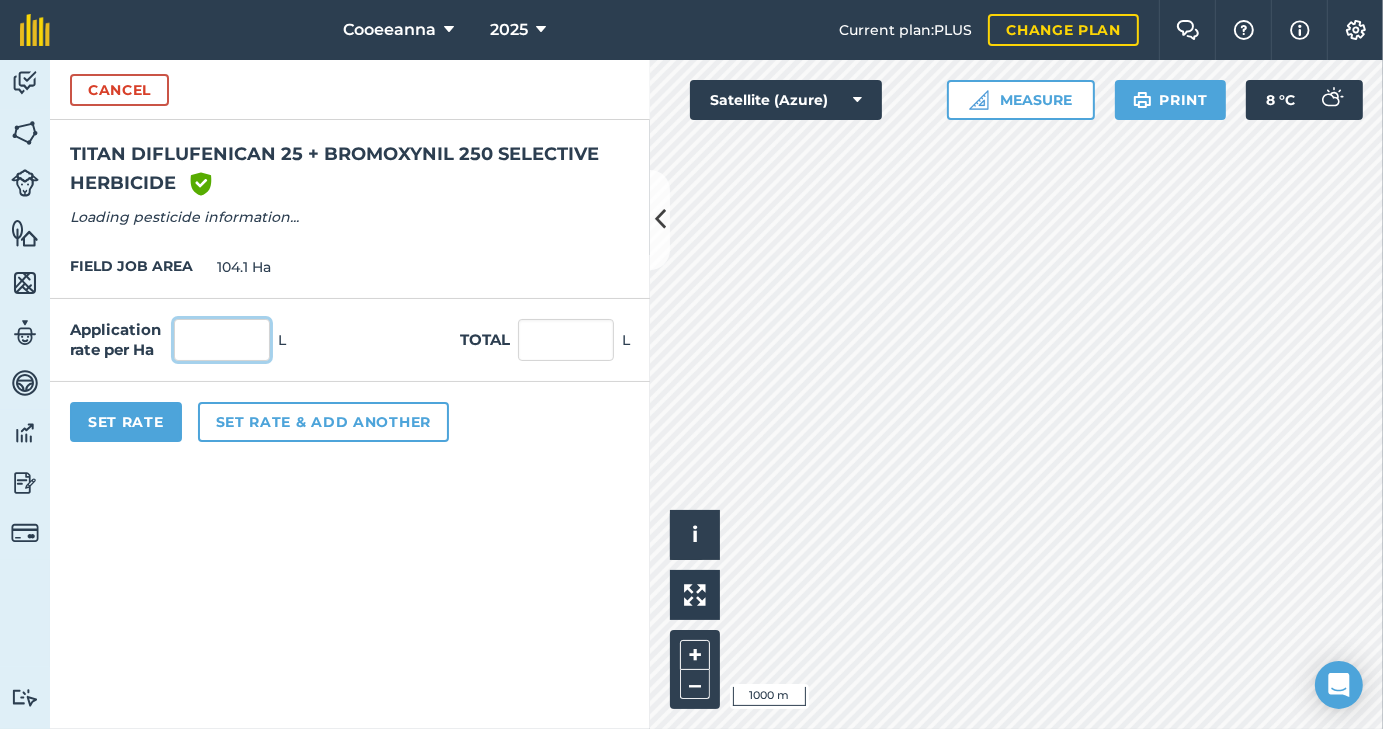 click at bounding box center [222, 340] 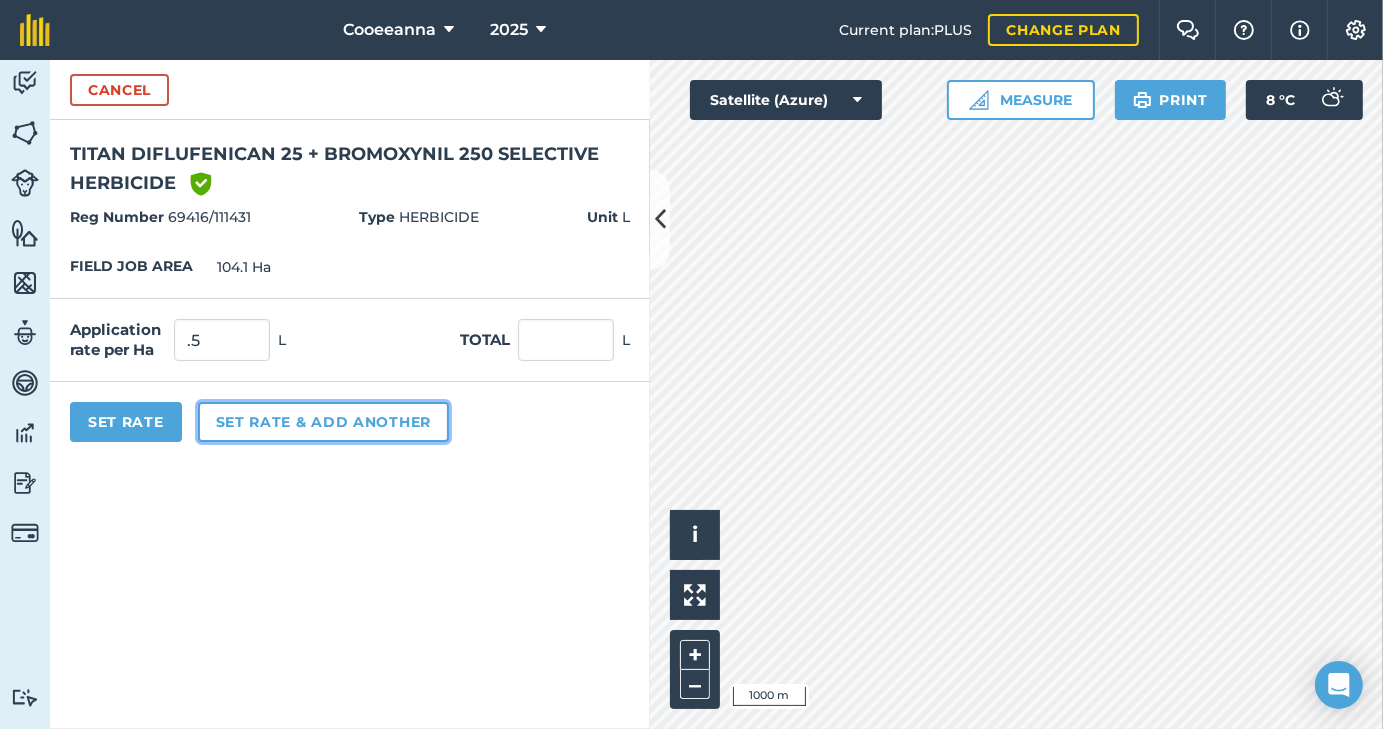 type on "0.5" 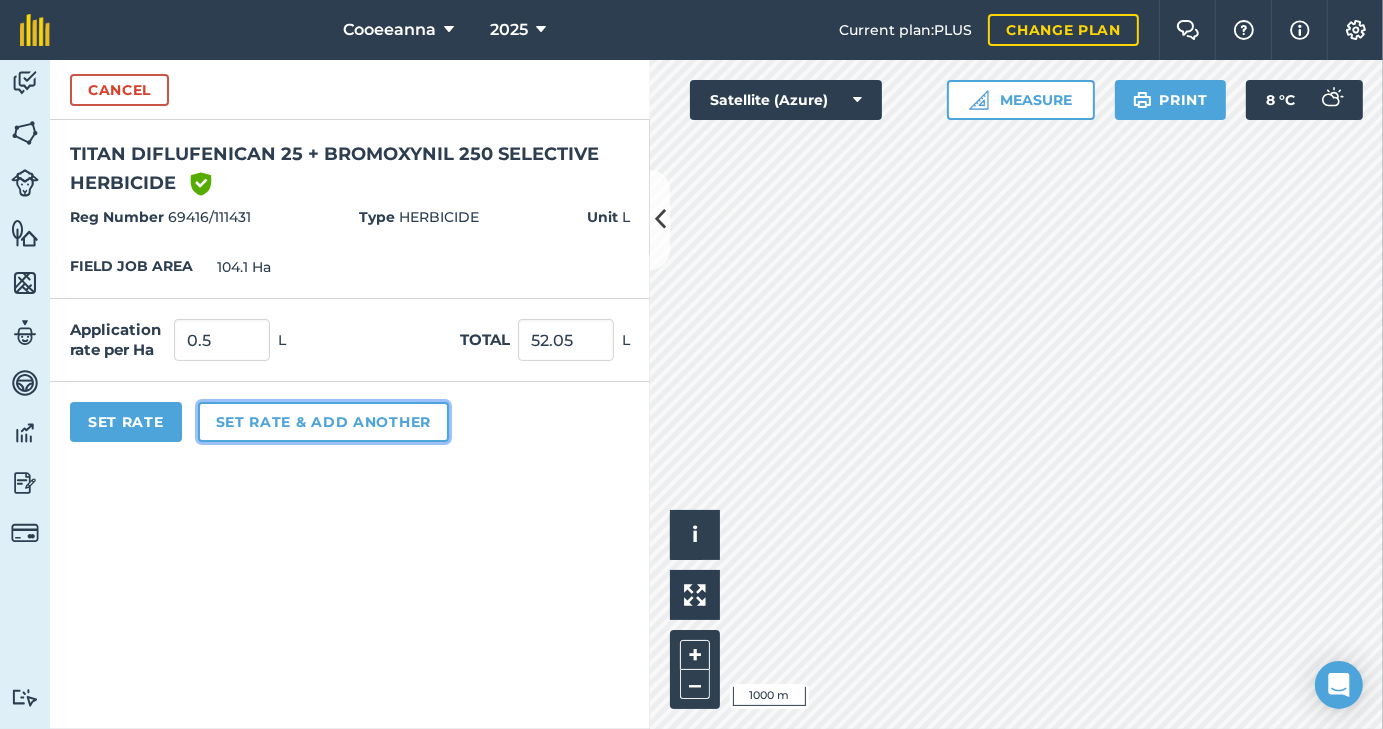 click on "Set rate & add another" at bounding box center (323, 422) 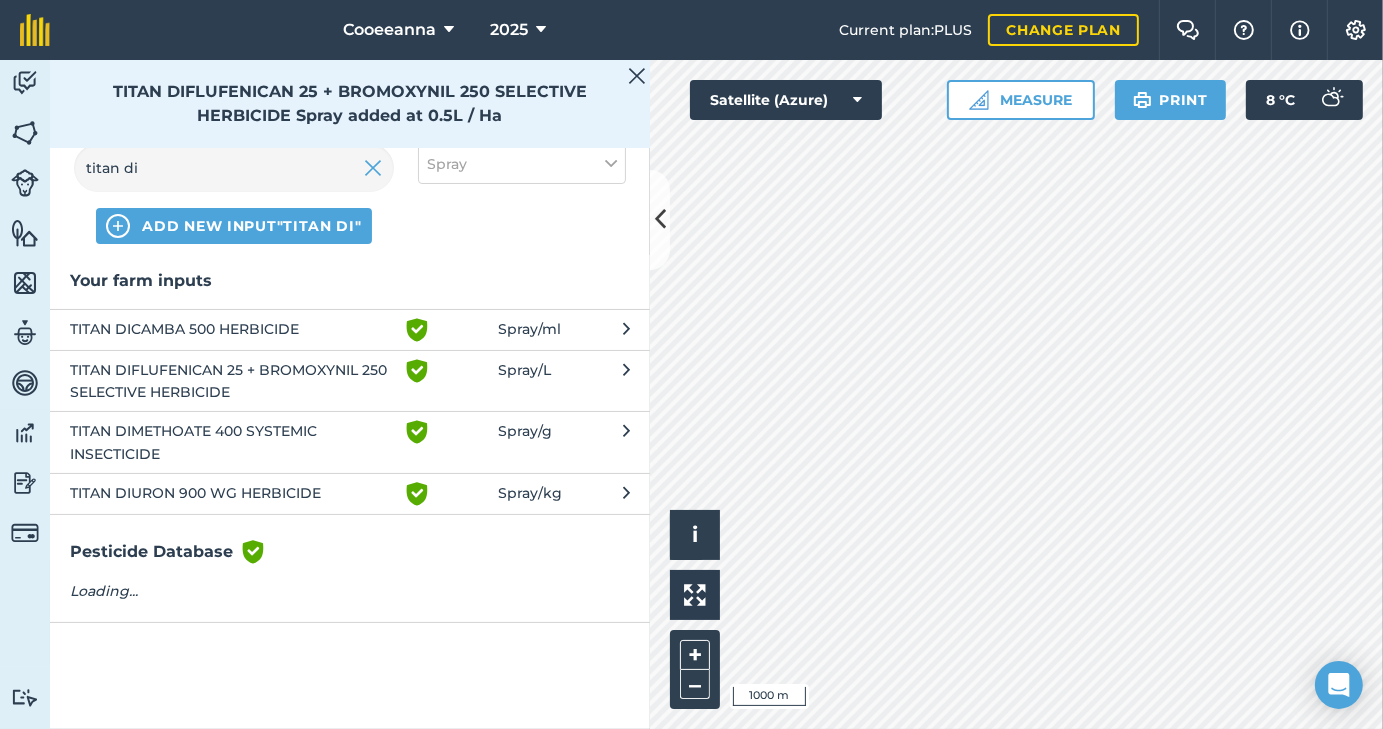 click on "TITAN DICAMBA 500 HERBICIDE" at bounding box center (233, 330) 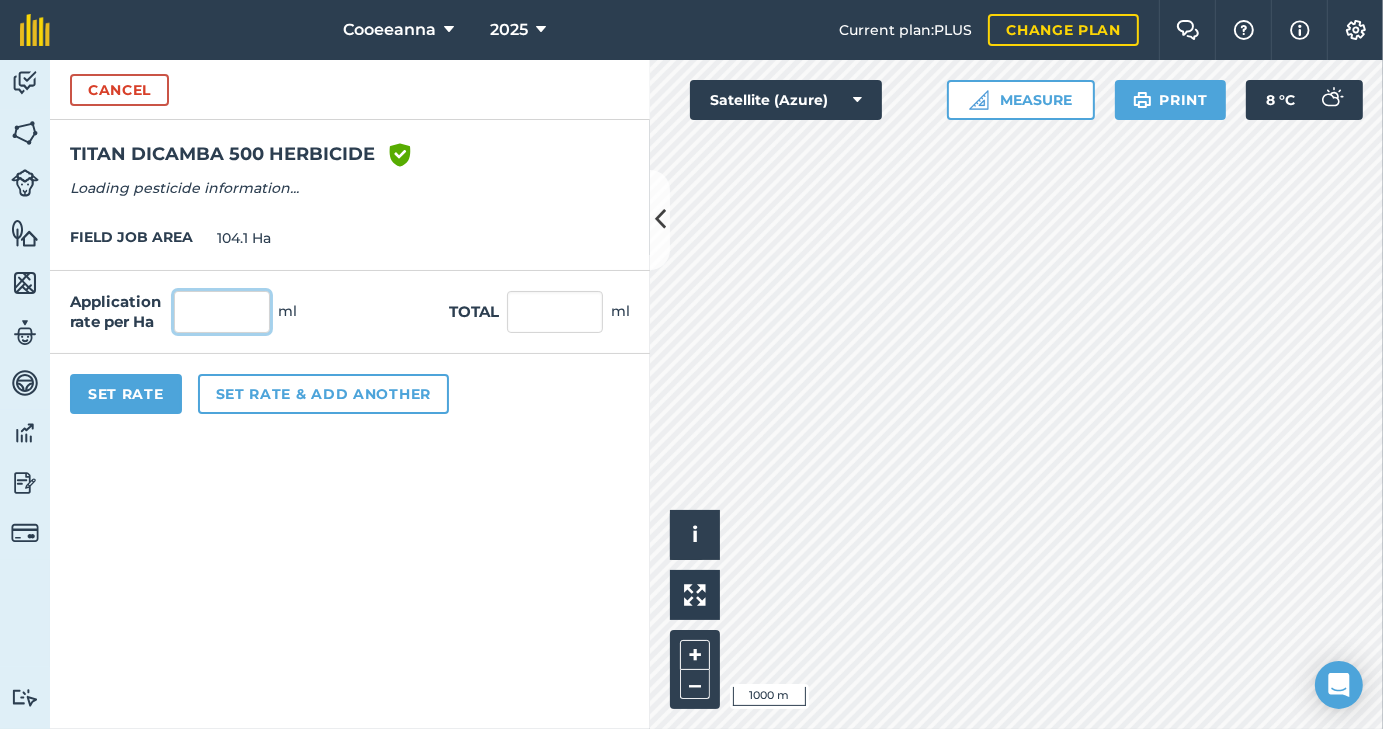 click at bounding box center (222, 312) 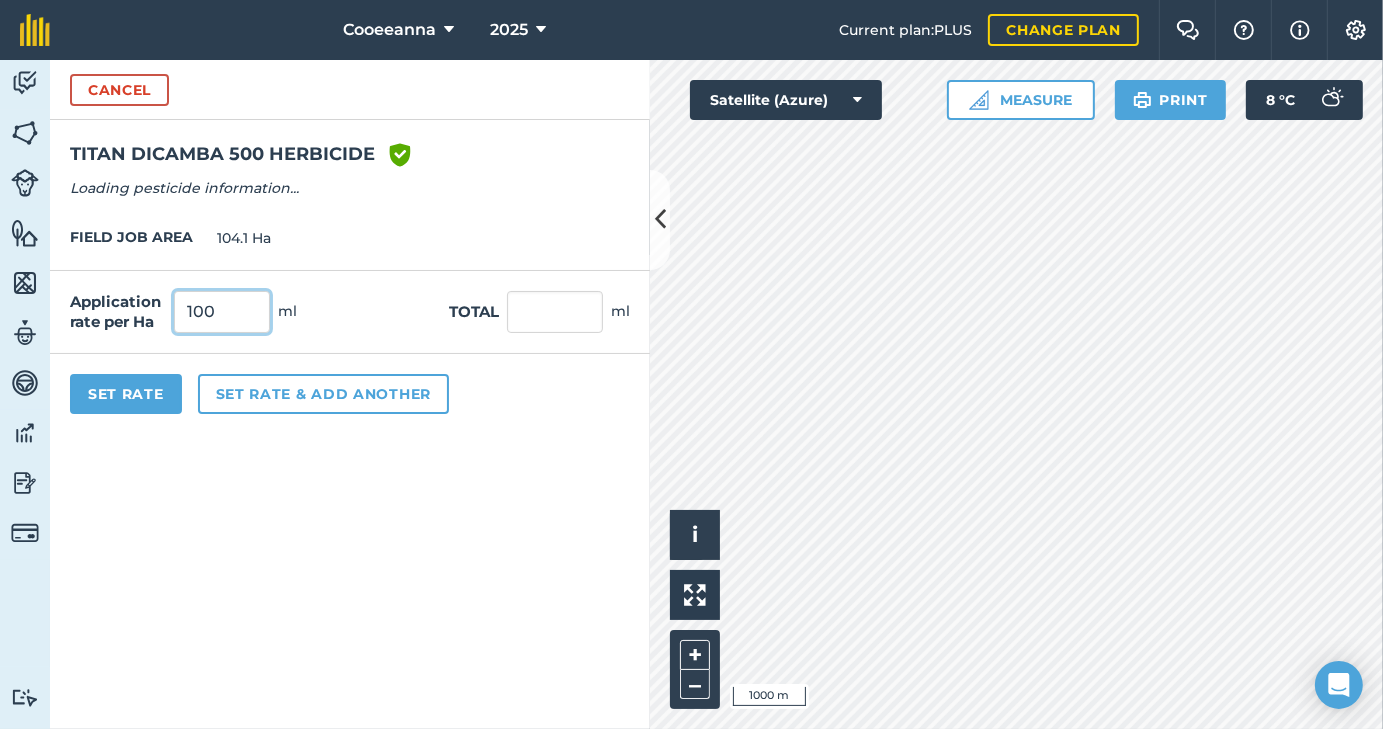 type on "100" 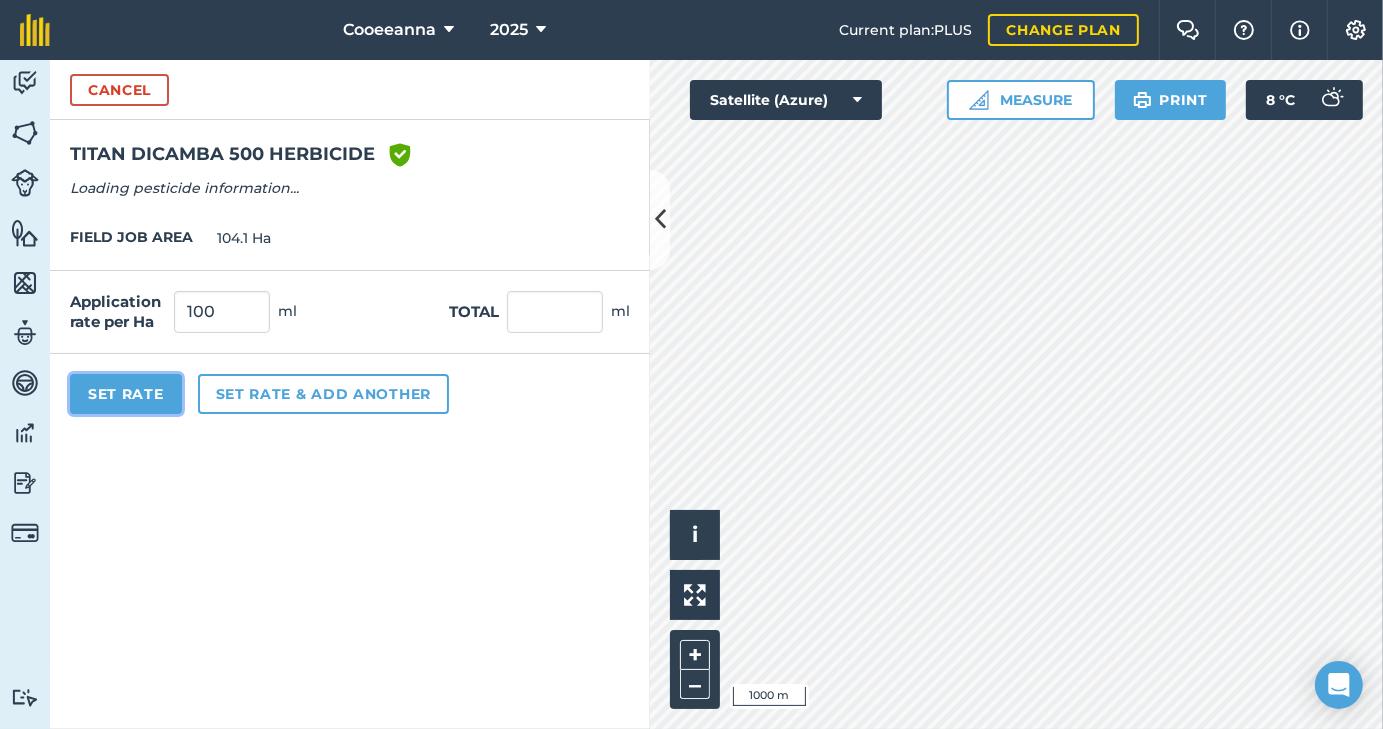 type on "10,410" 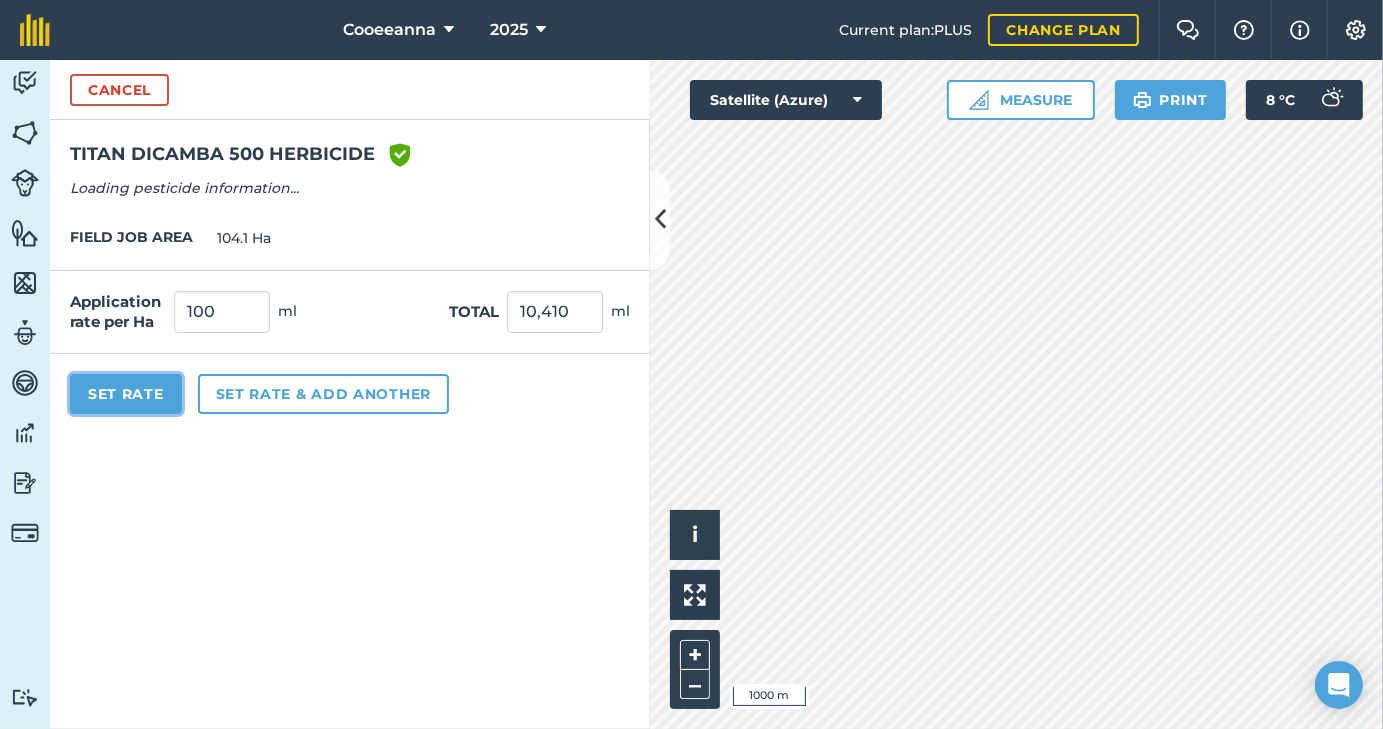 click on "Set Rate" at bounding box center [126, 394] 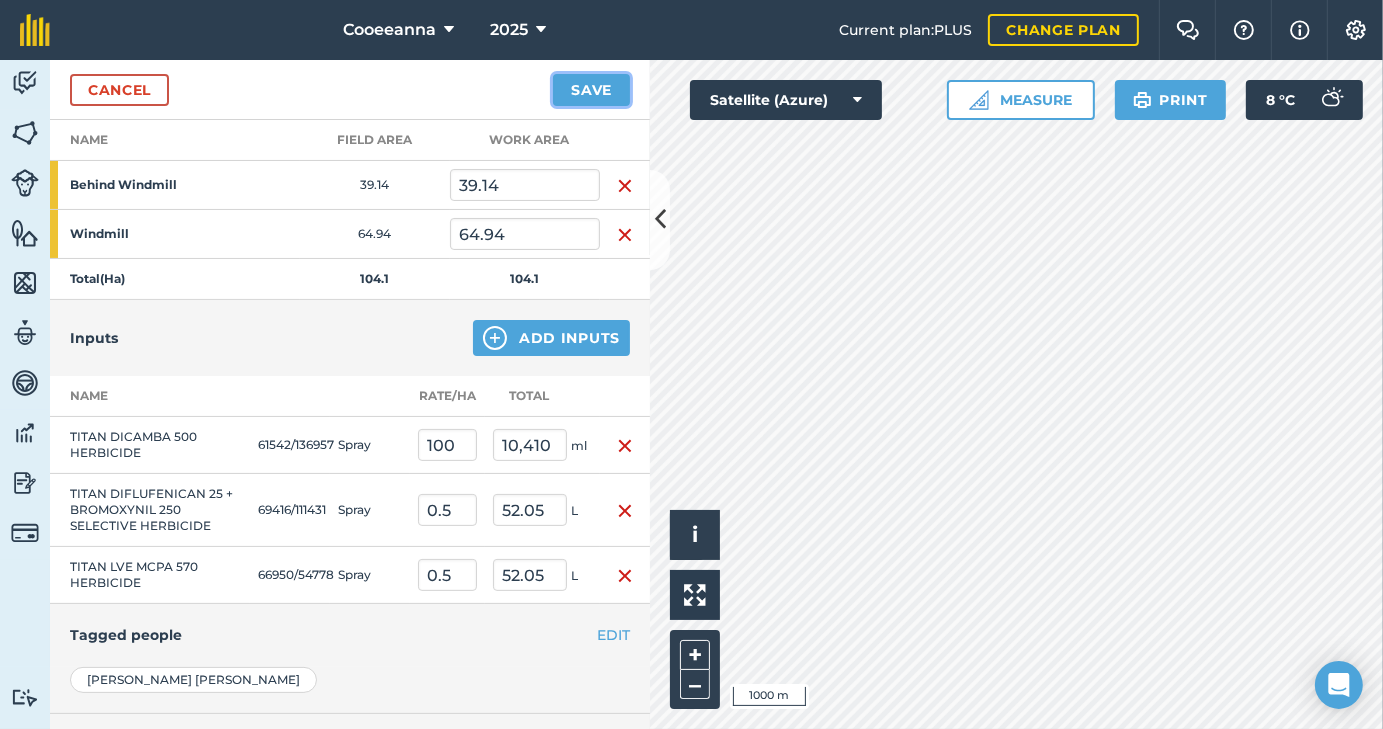 click on "Save" at bounding box center (591, 90) 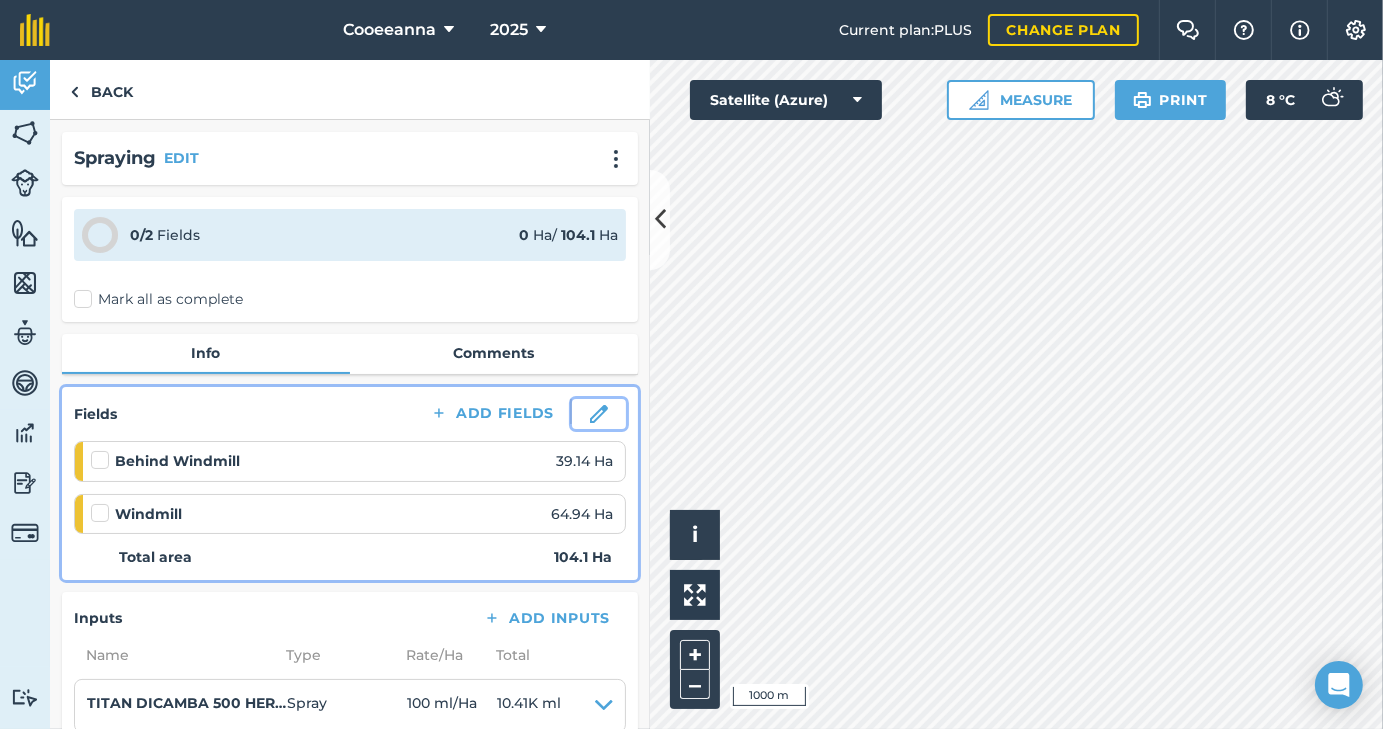 click at bounding box center [599, 414] 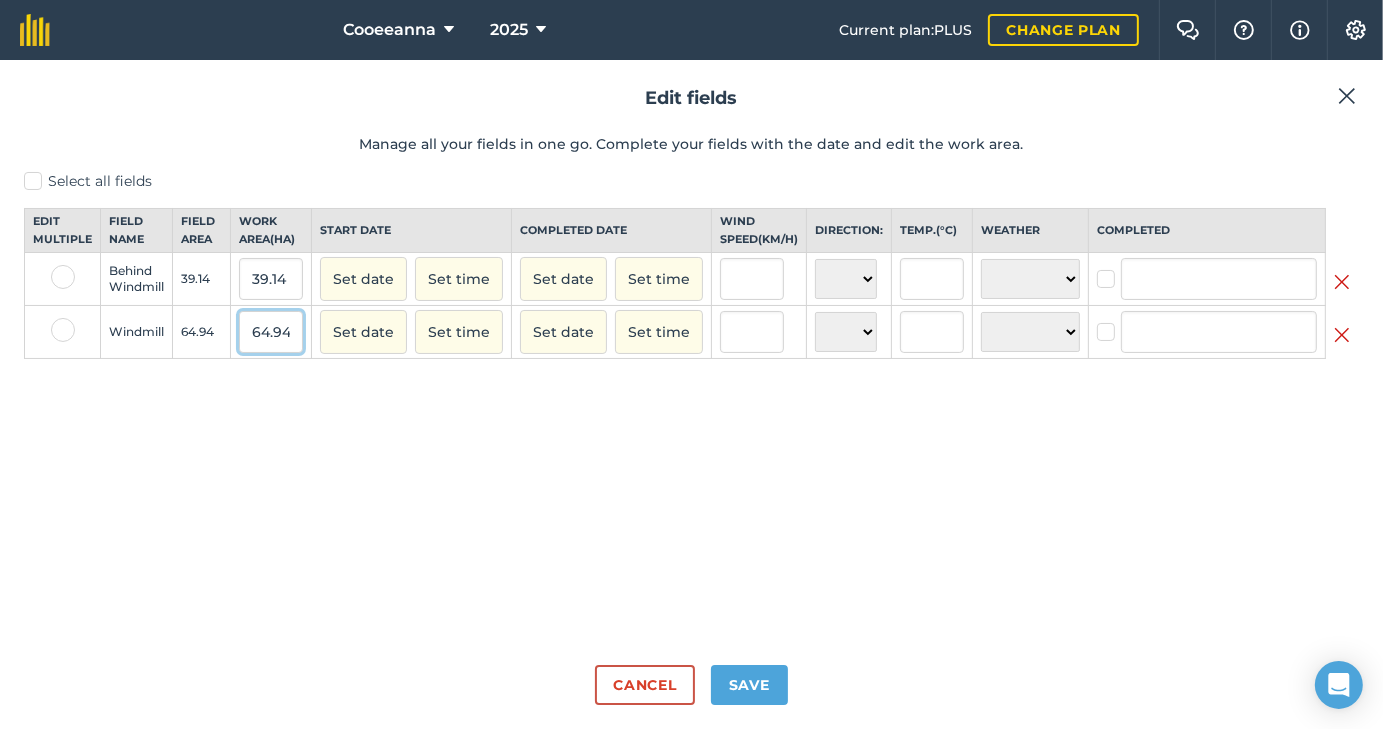 click on "64.94" at bounding box center [271, 332] 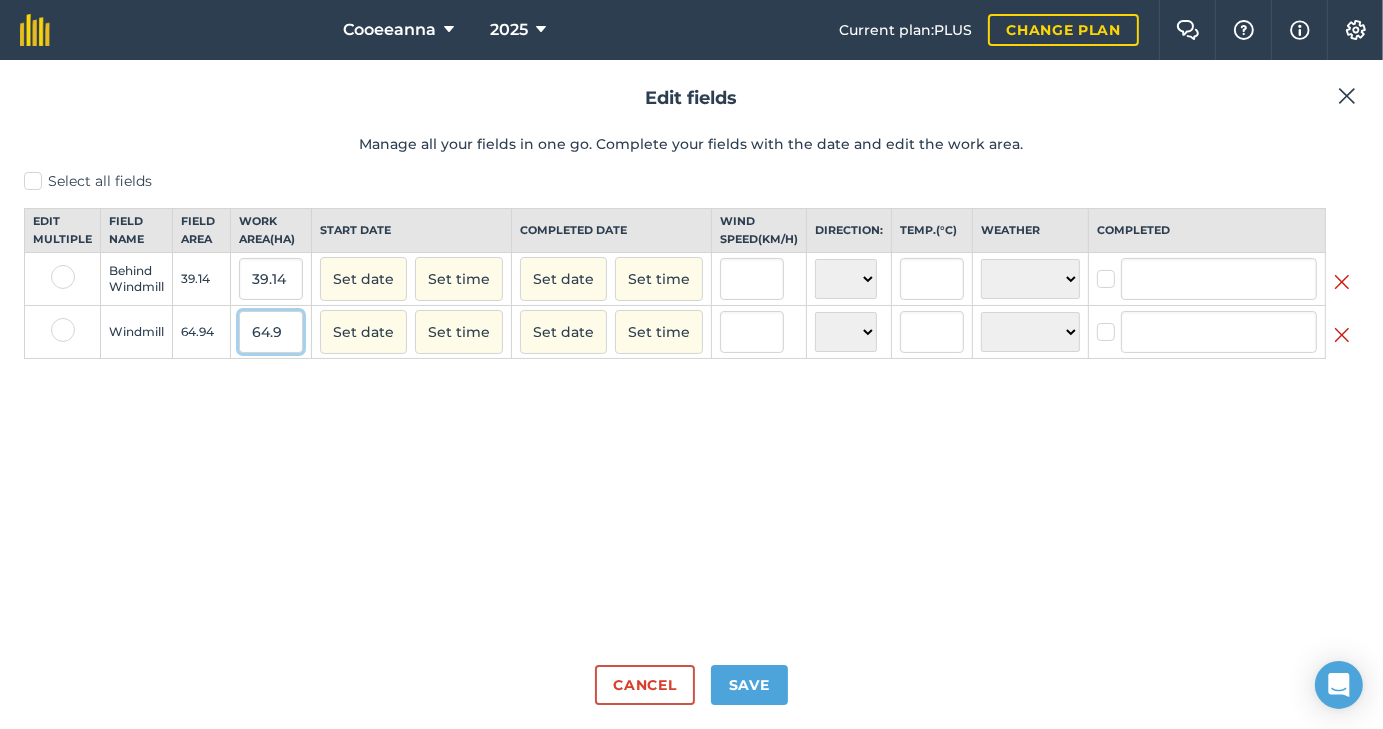 scroll, scrollTop: 0, scrollLeft: 0, axis: both 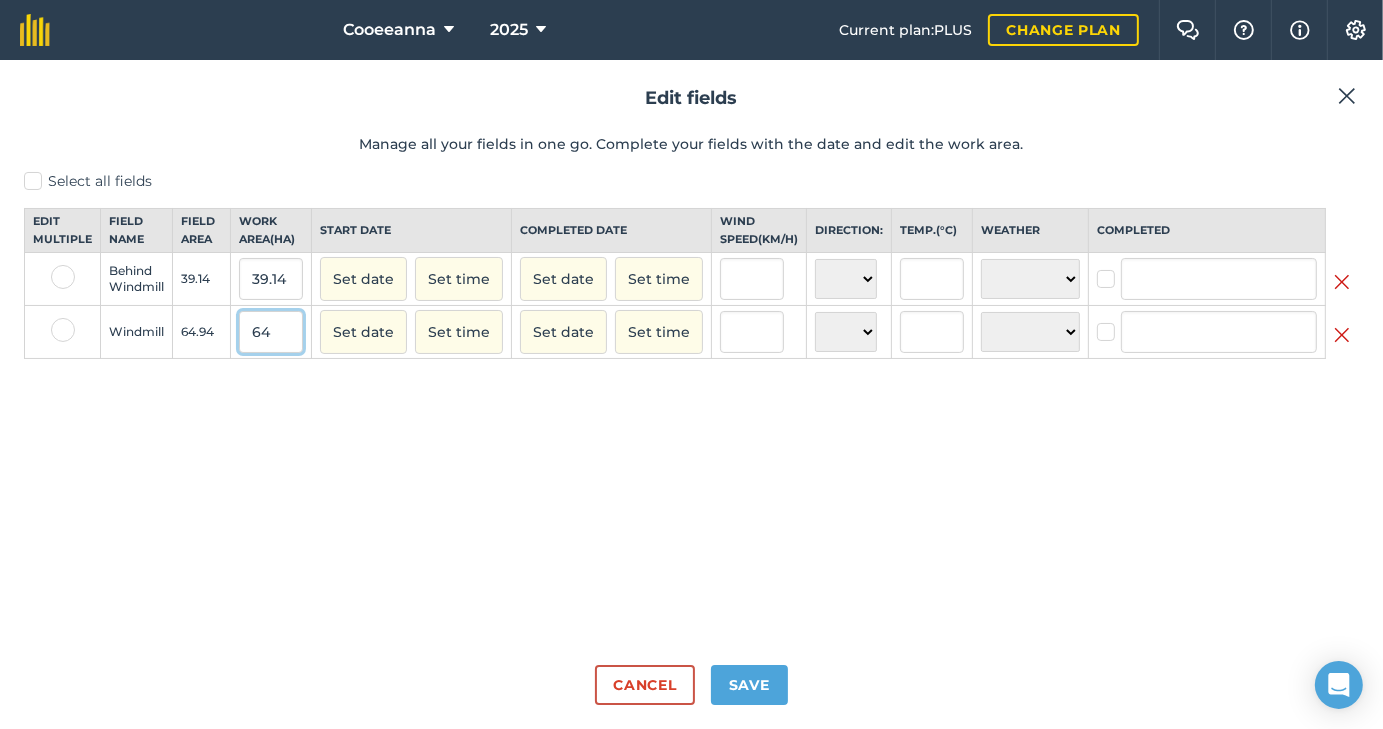 type on "6" 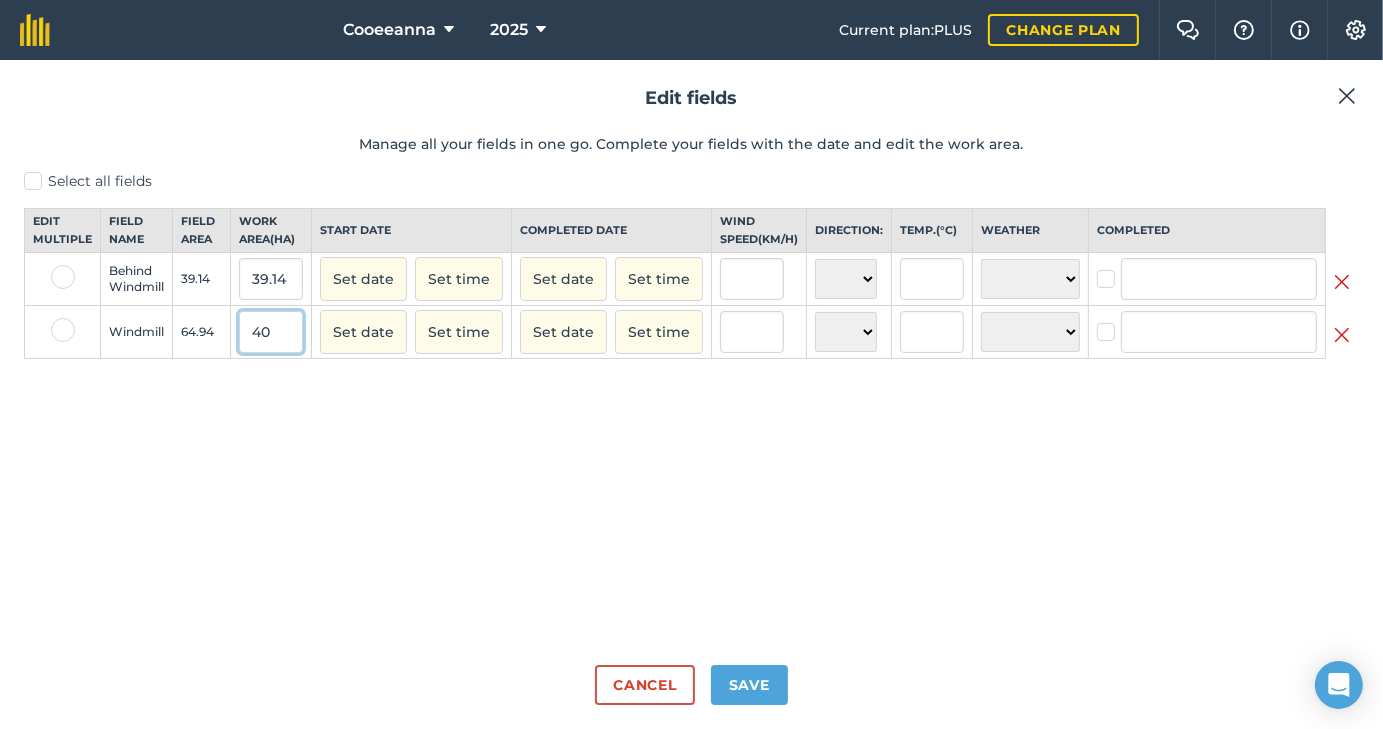 type on "40" 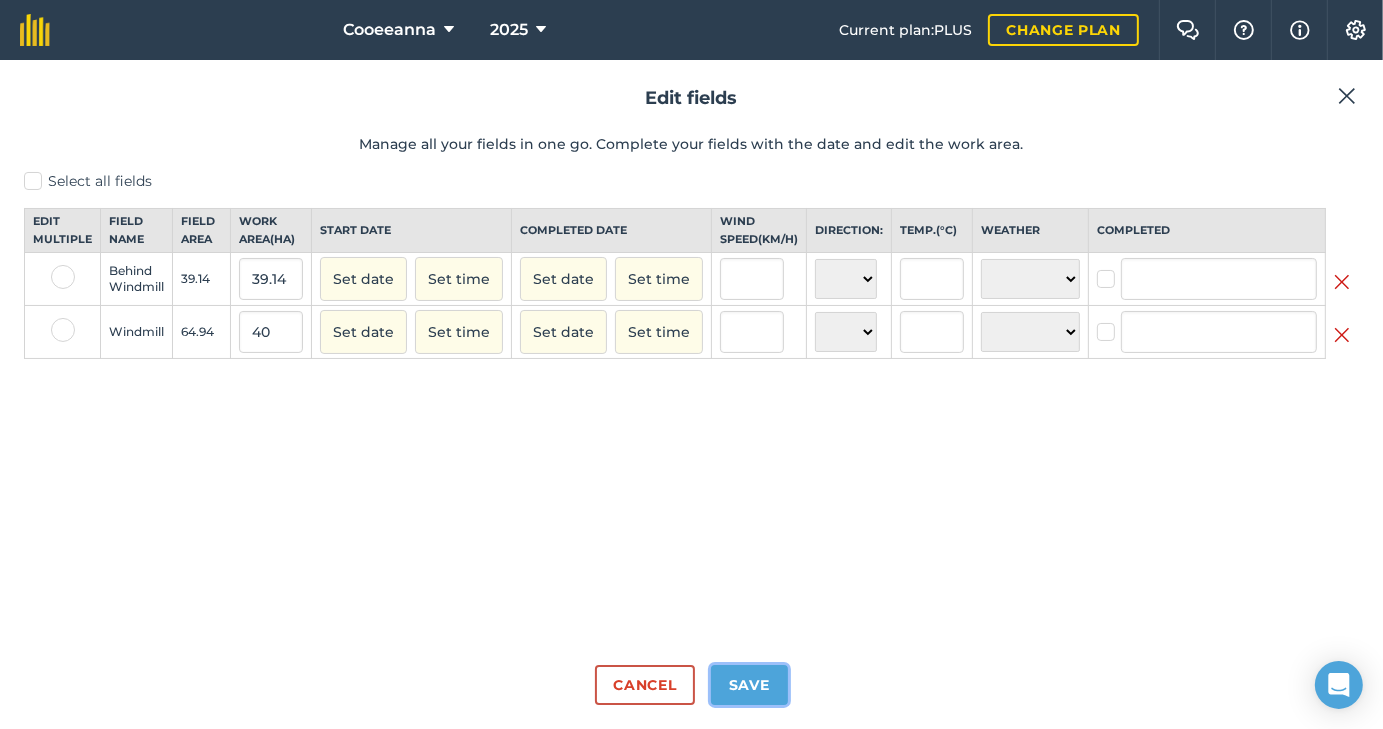 click on "Save" at bounding box center [749, 685] 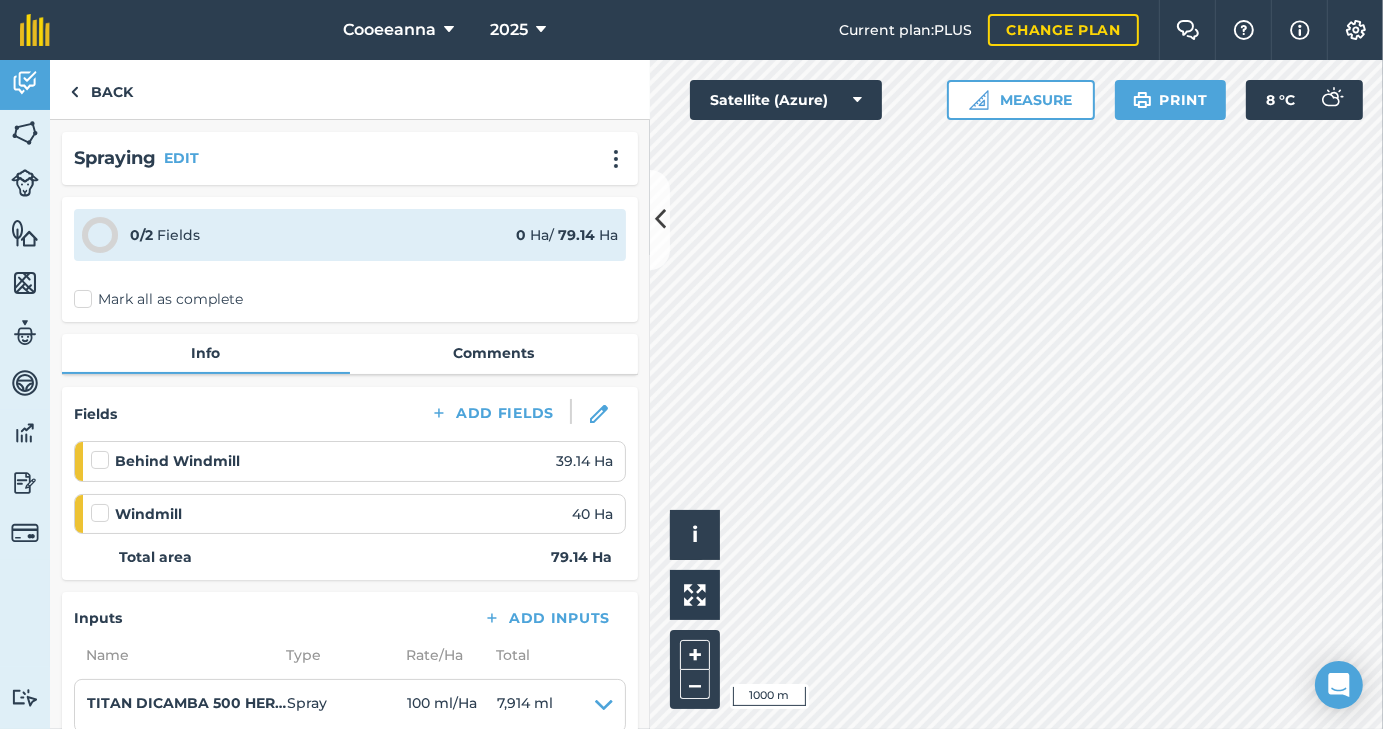 click at bounding box center (103, 460) 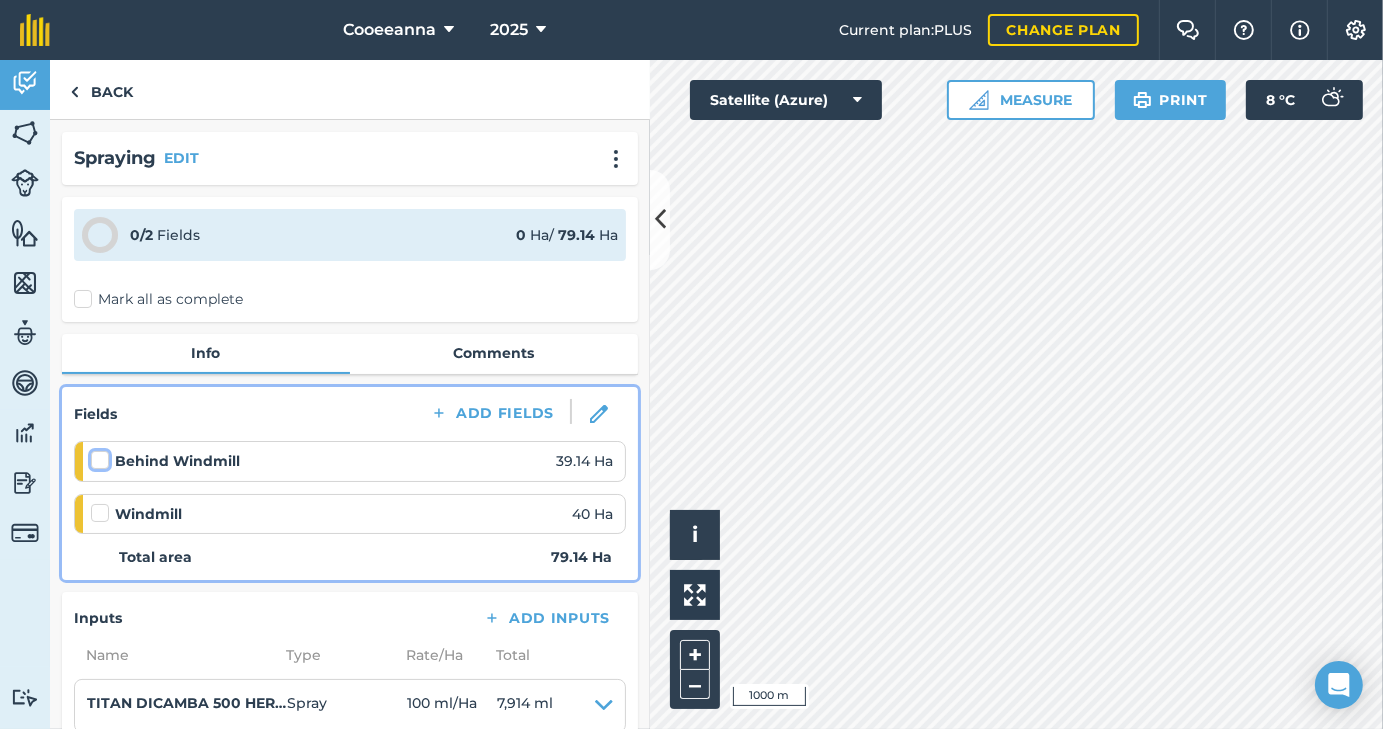 checkbox on "false" 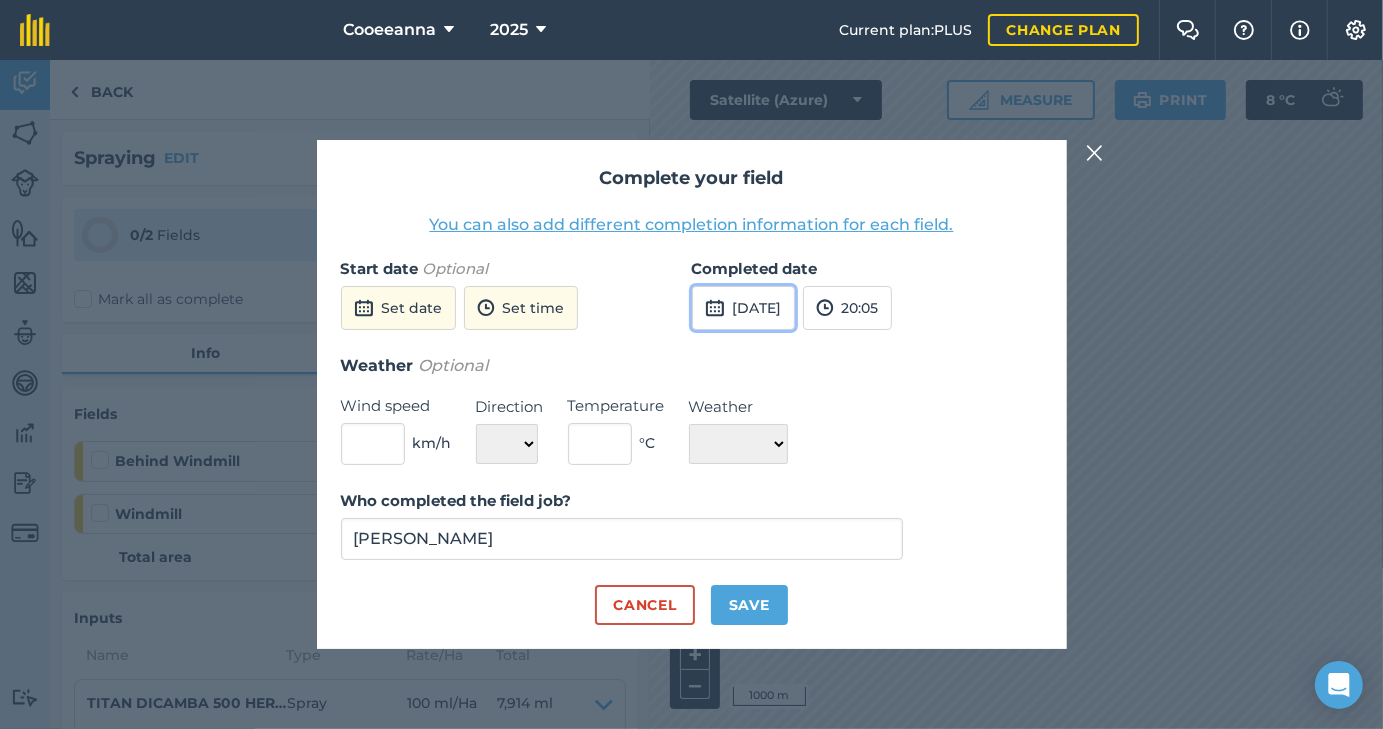 click on "[DATE]" at bounding box center [743, 308] 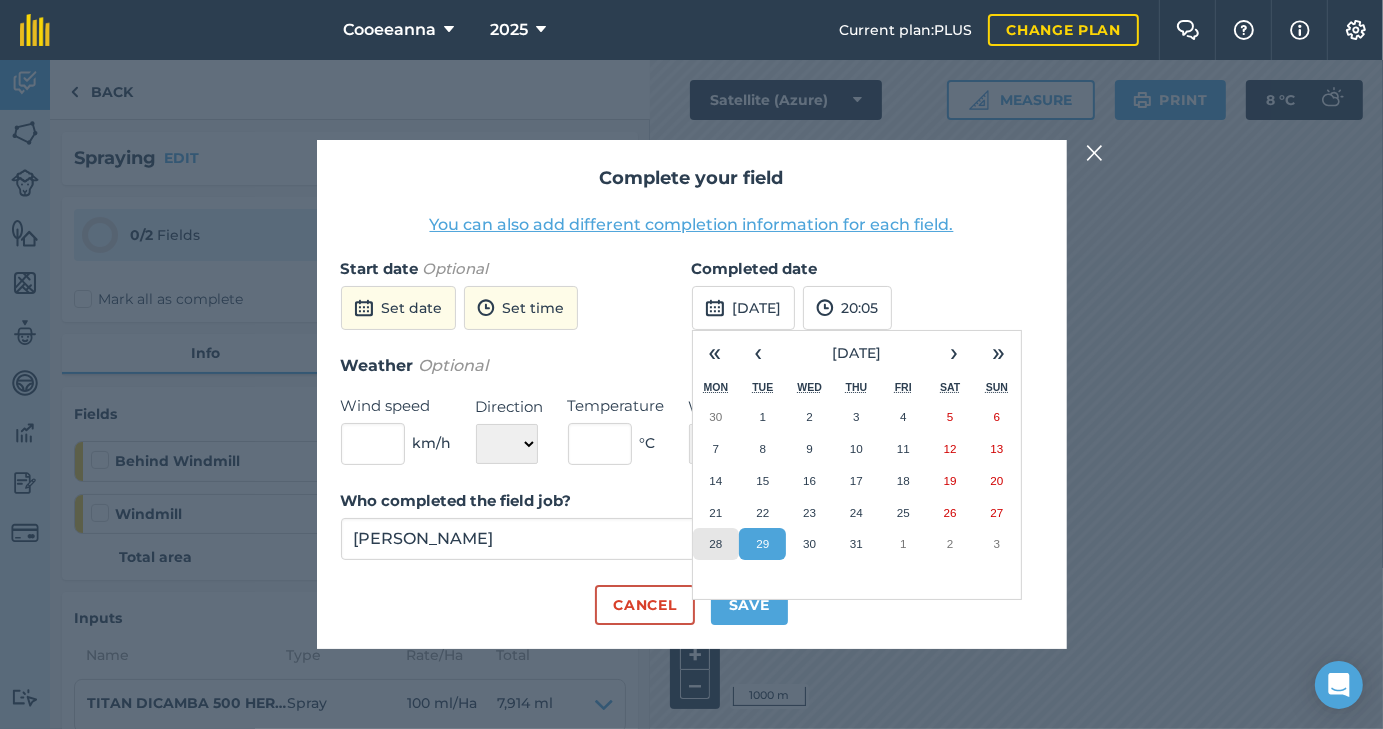 click on "28" at bounding box center (716, 544) 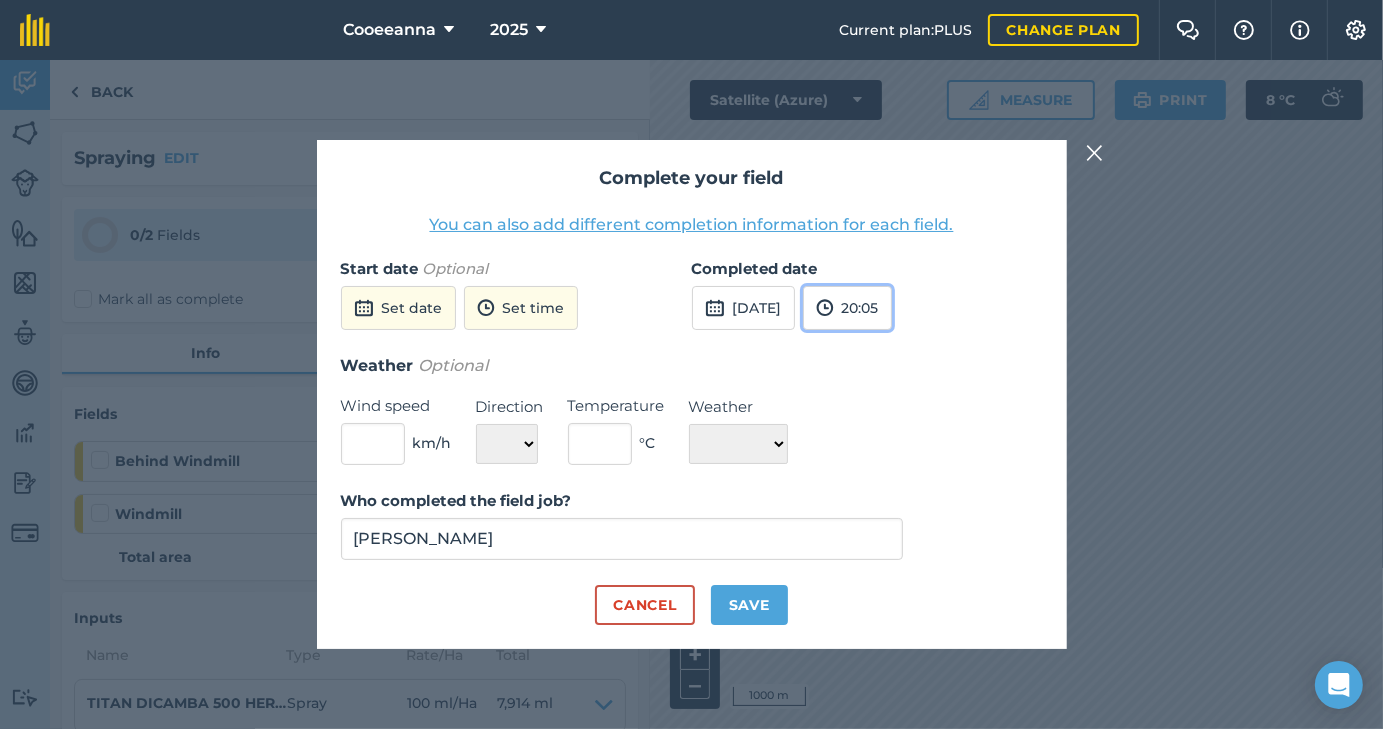 click on "20:05" at bounding box center (847, 308) 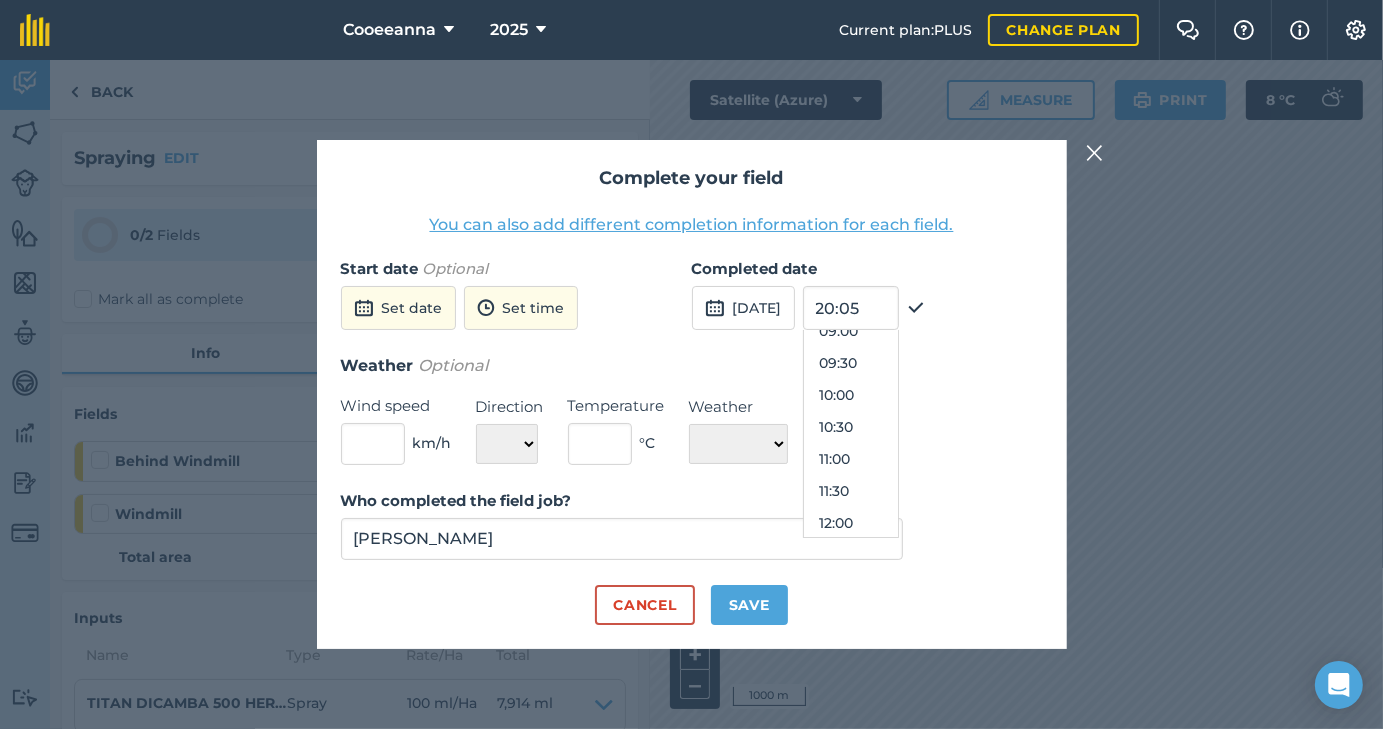 scroll, scrollTop: 569, scrollLeft: 0, axis: vertical 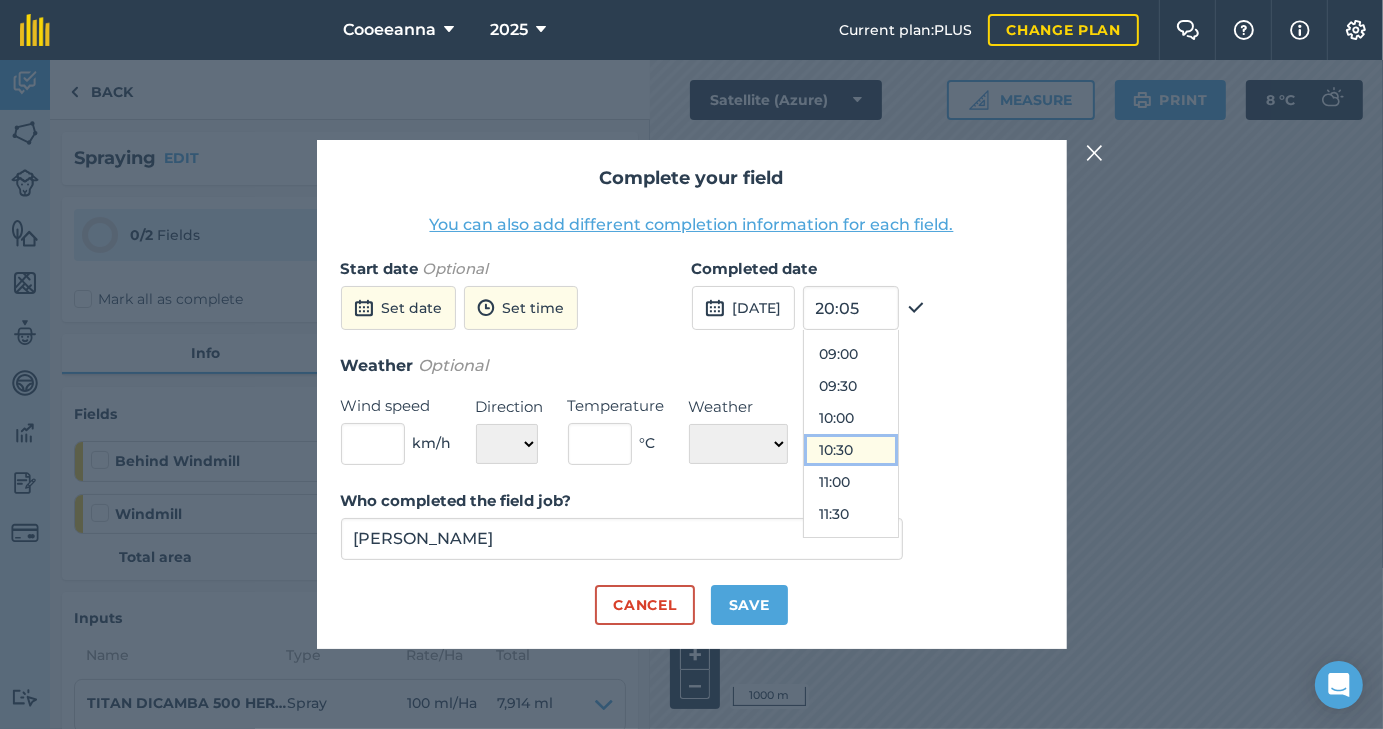 click on "10:30" at bounding box center (851, 450) 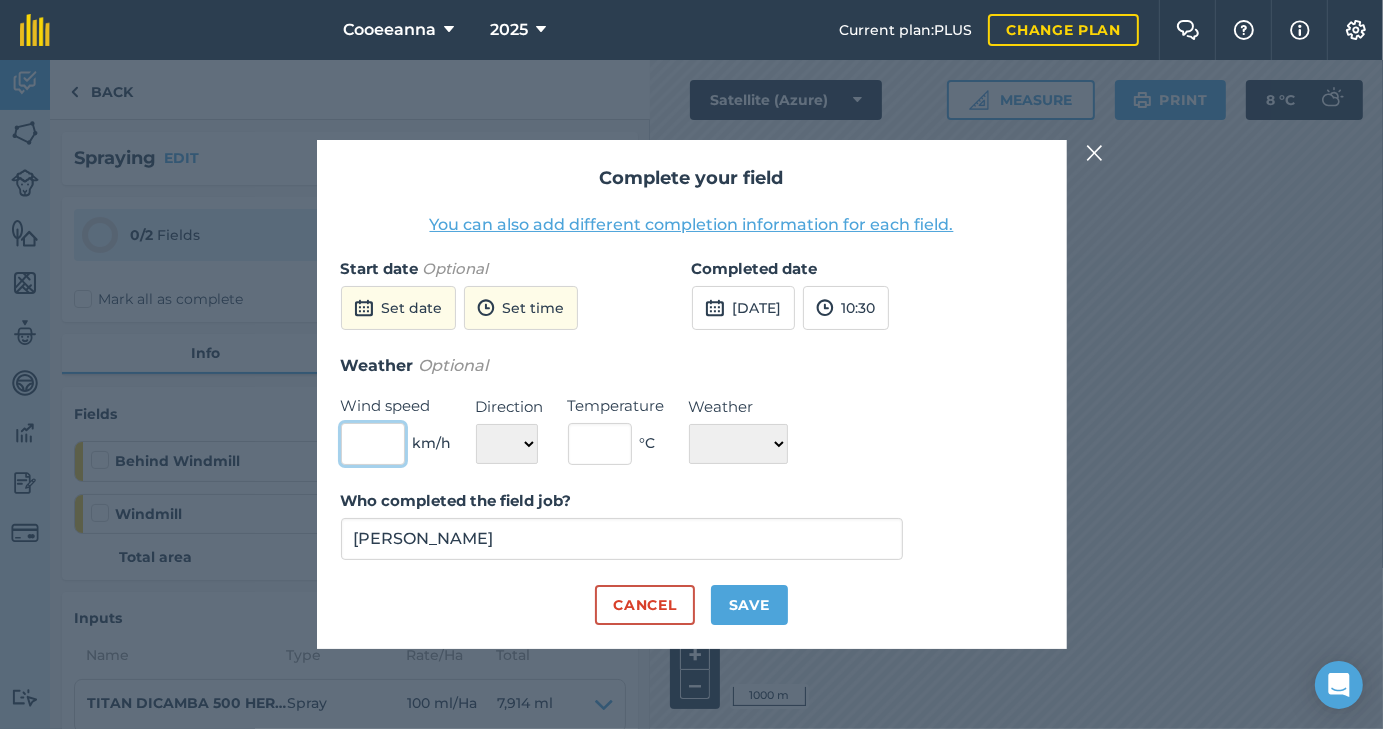 click at bounding box center (373, 444) 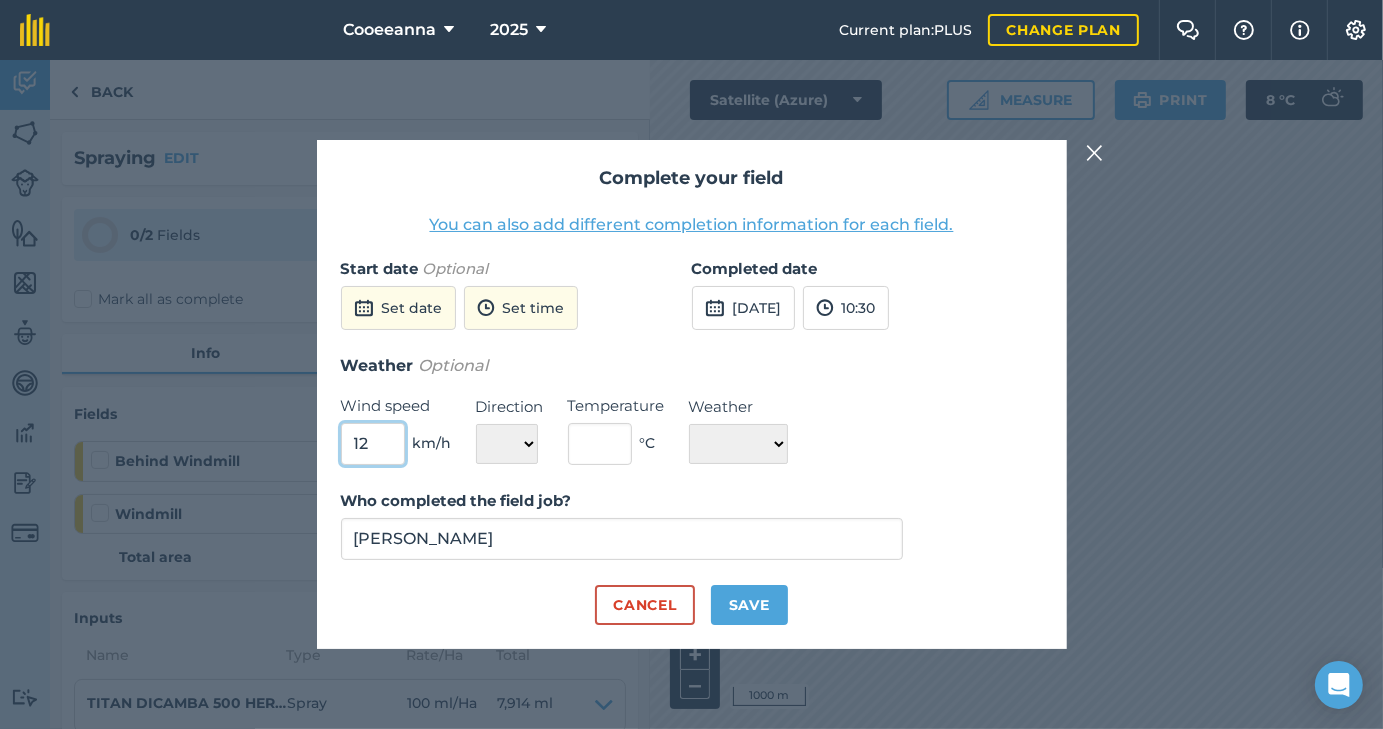 click on "12" at bounding box center [373, 444] 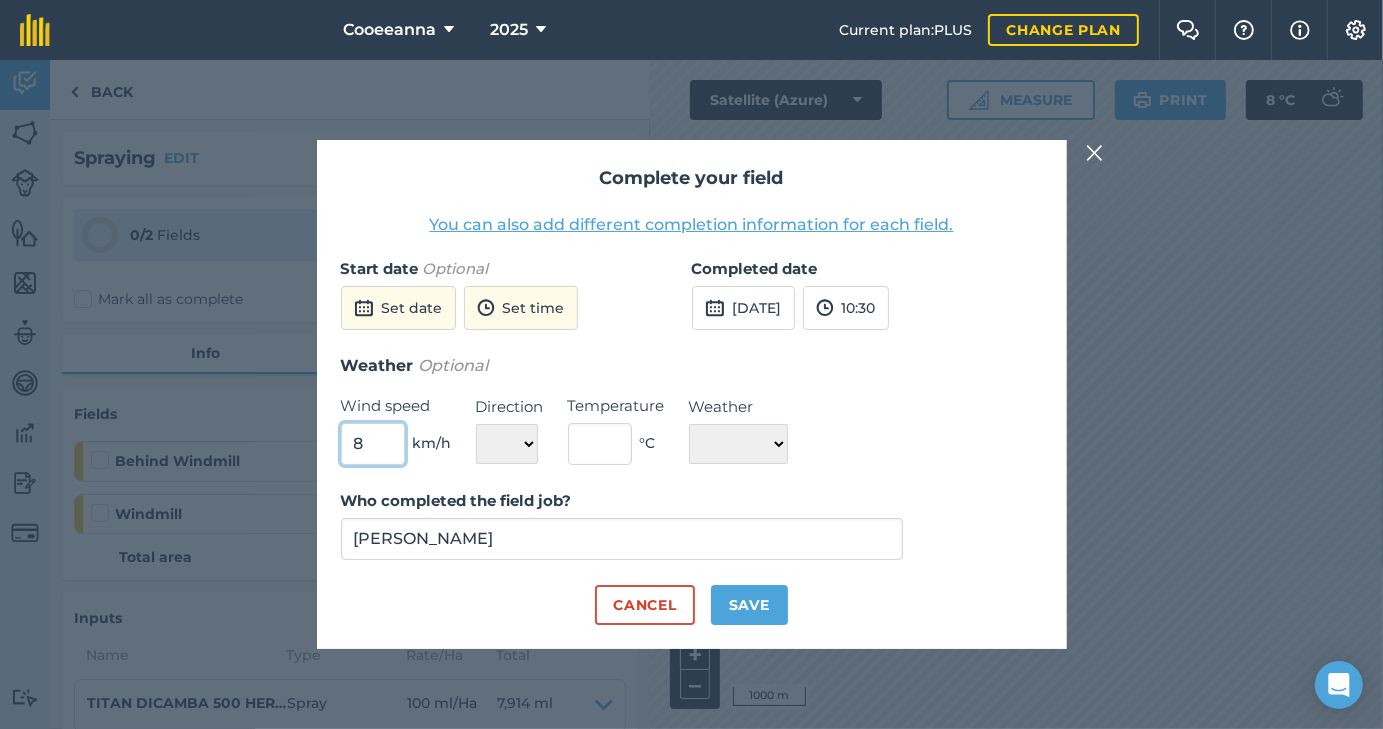 type on "8" 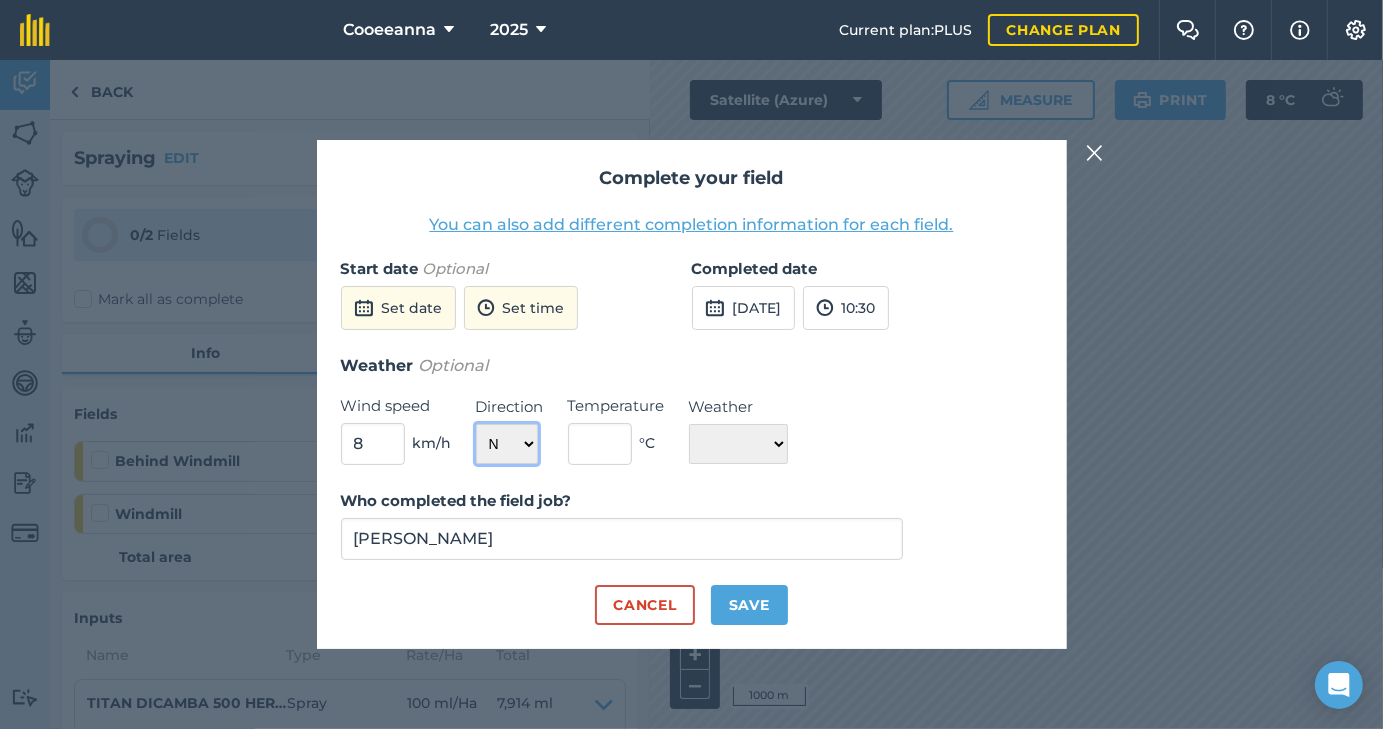 select on "NE" 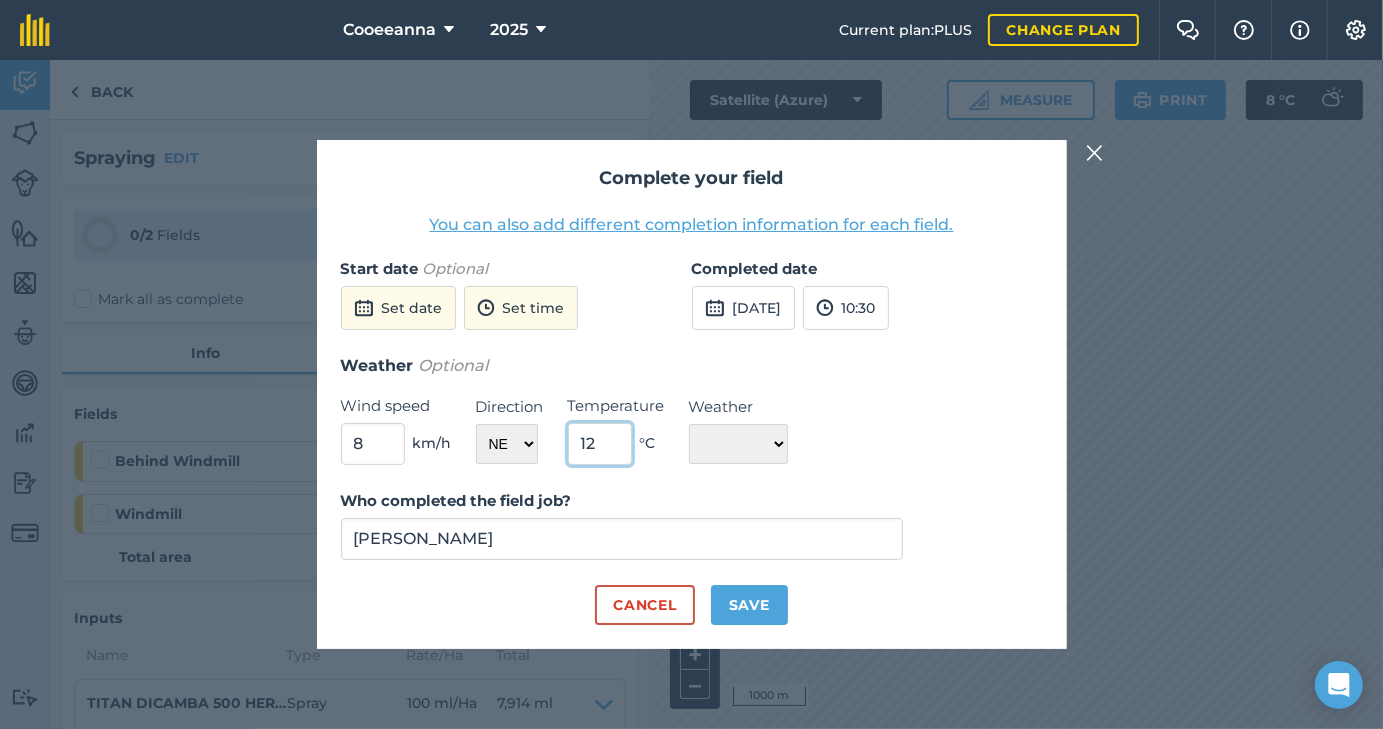 type on "12" 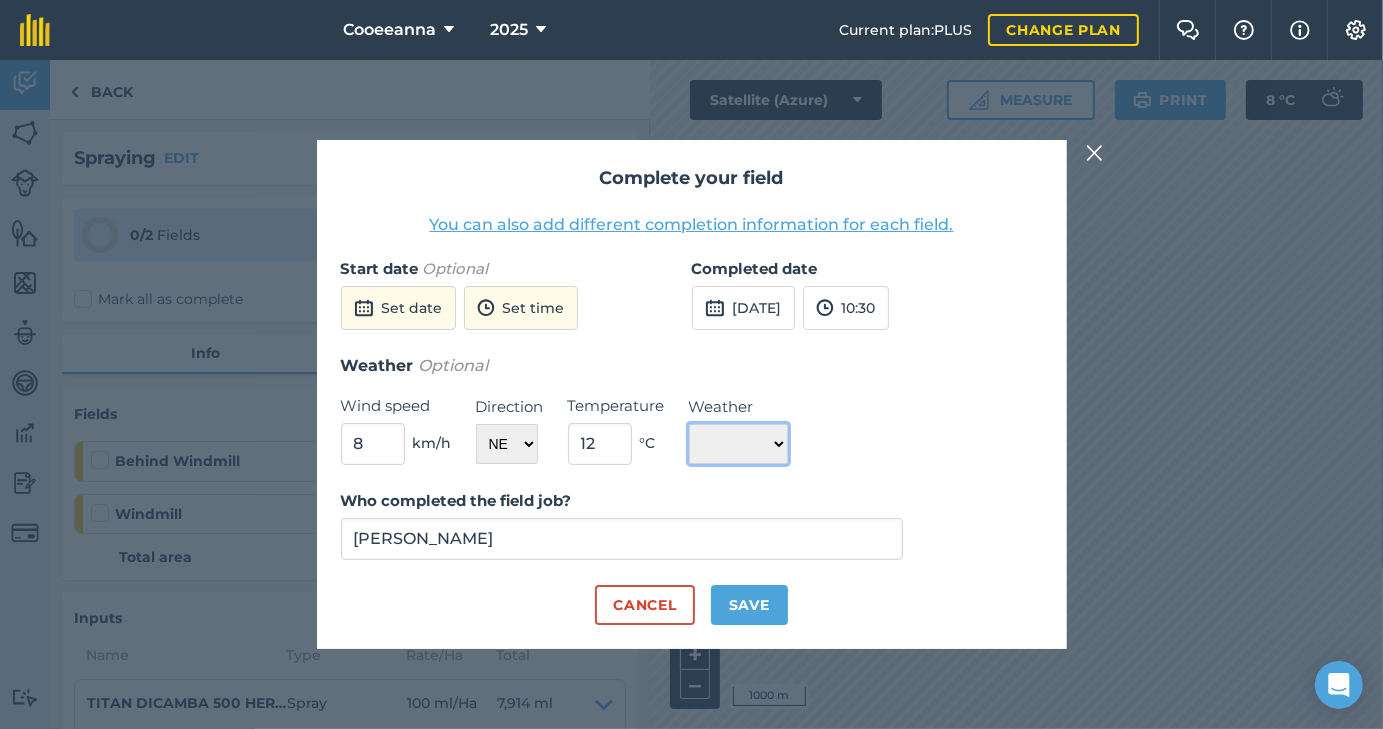 select on "Sunny" 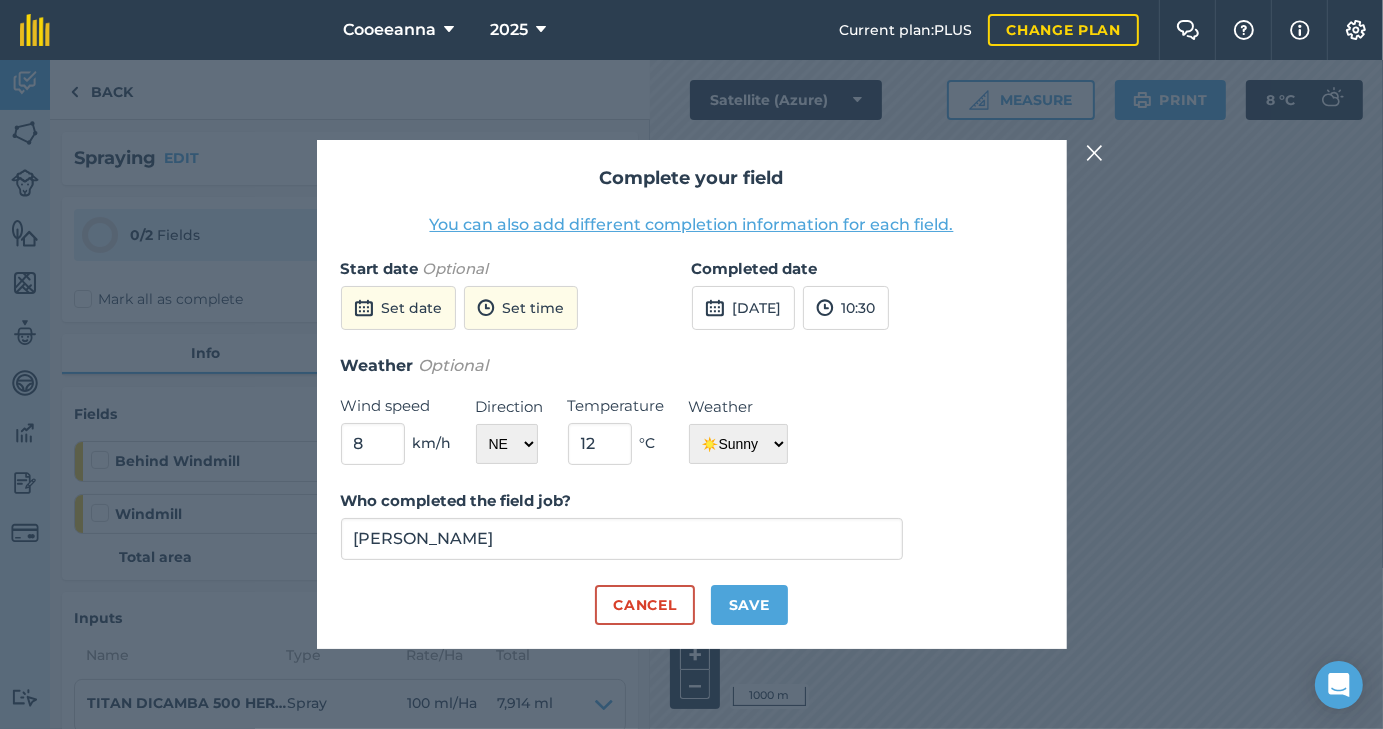 click on "Cancel Save" at bounding box center [692, 605] 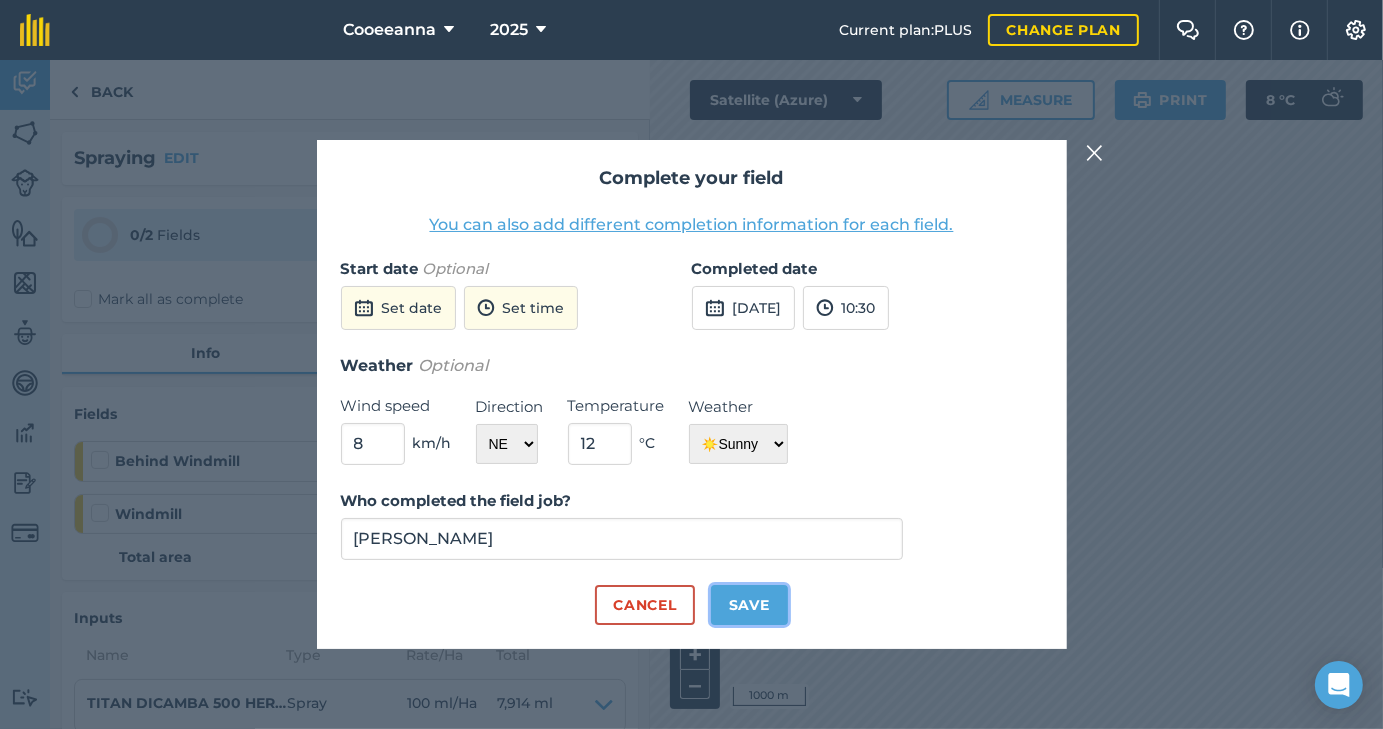click on "Save" at bounding box center [749, 605] 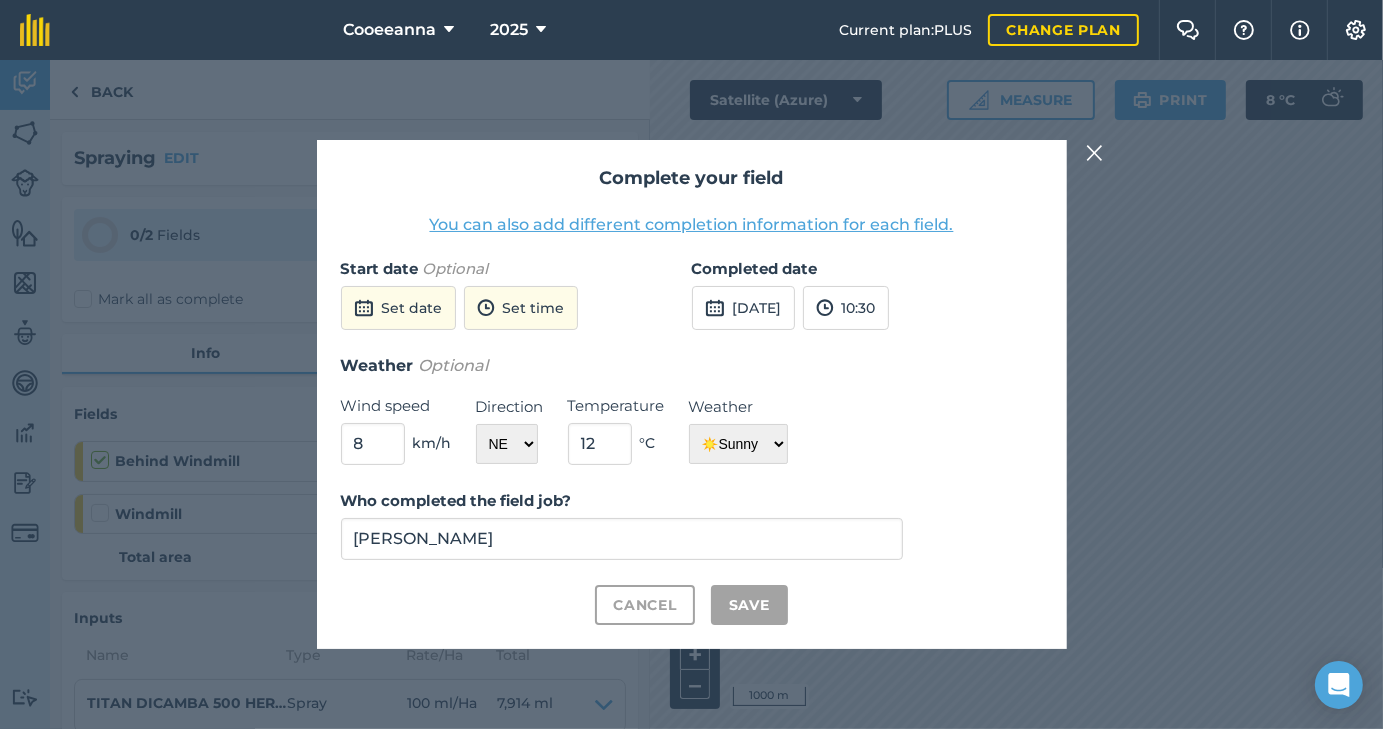 checkbox on "true" 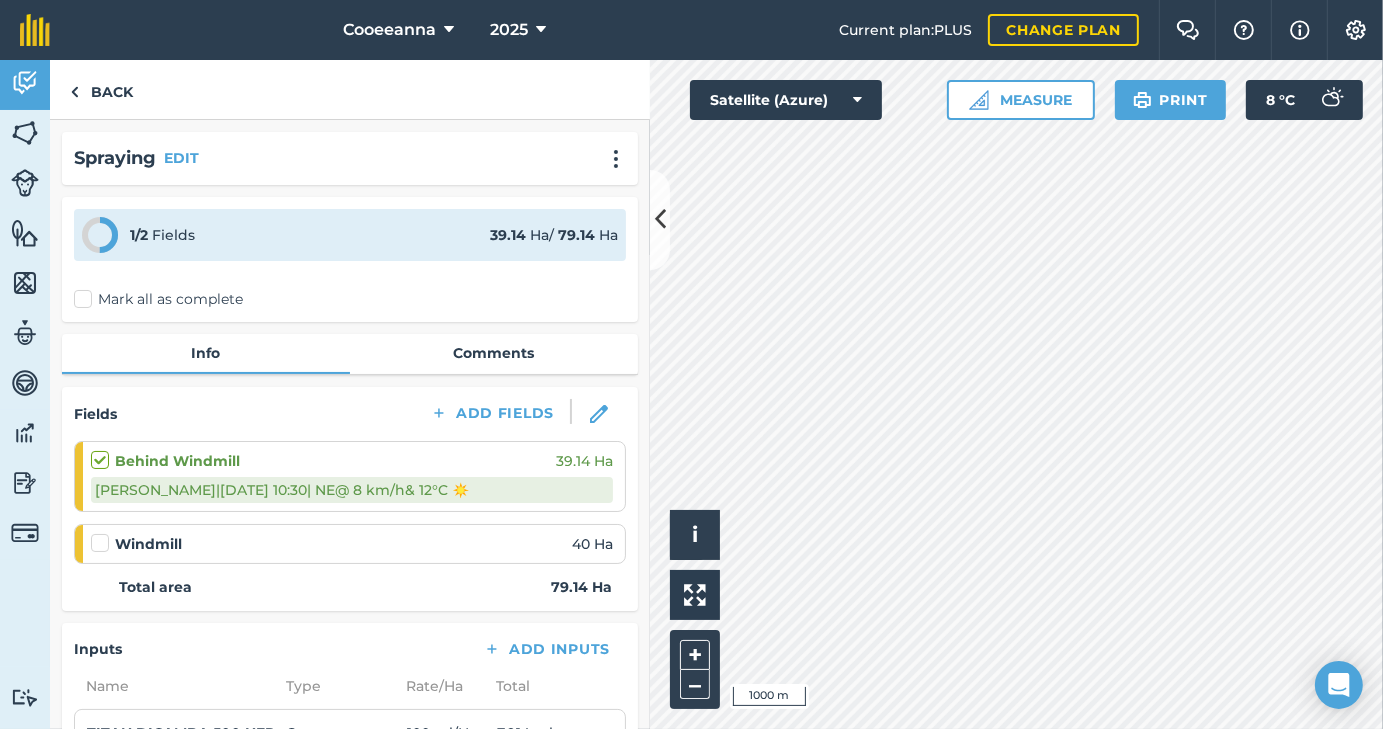 click at bounding box center [103, 533] 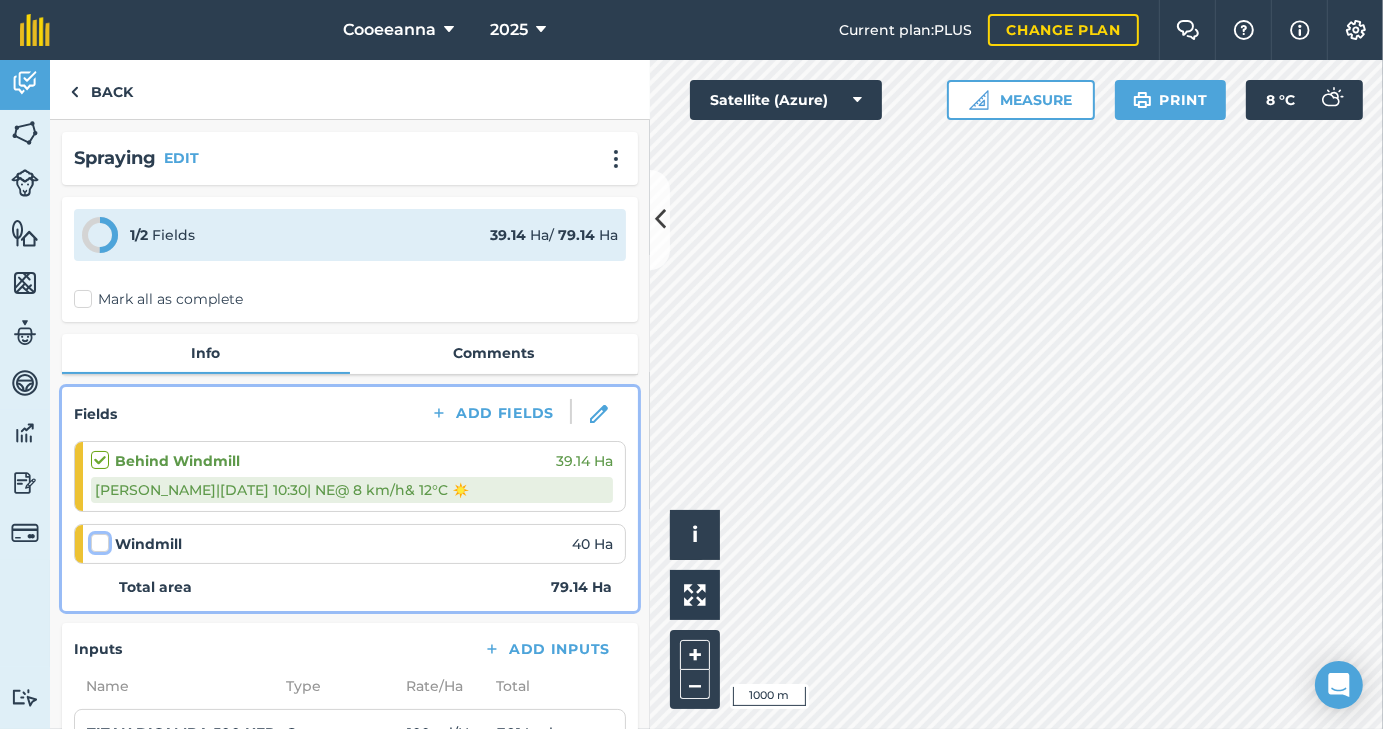 checkbox on "false" 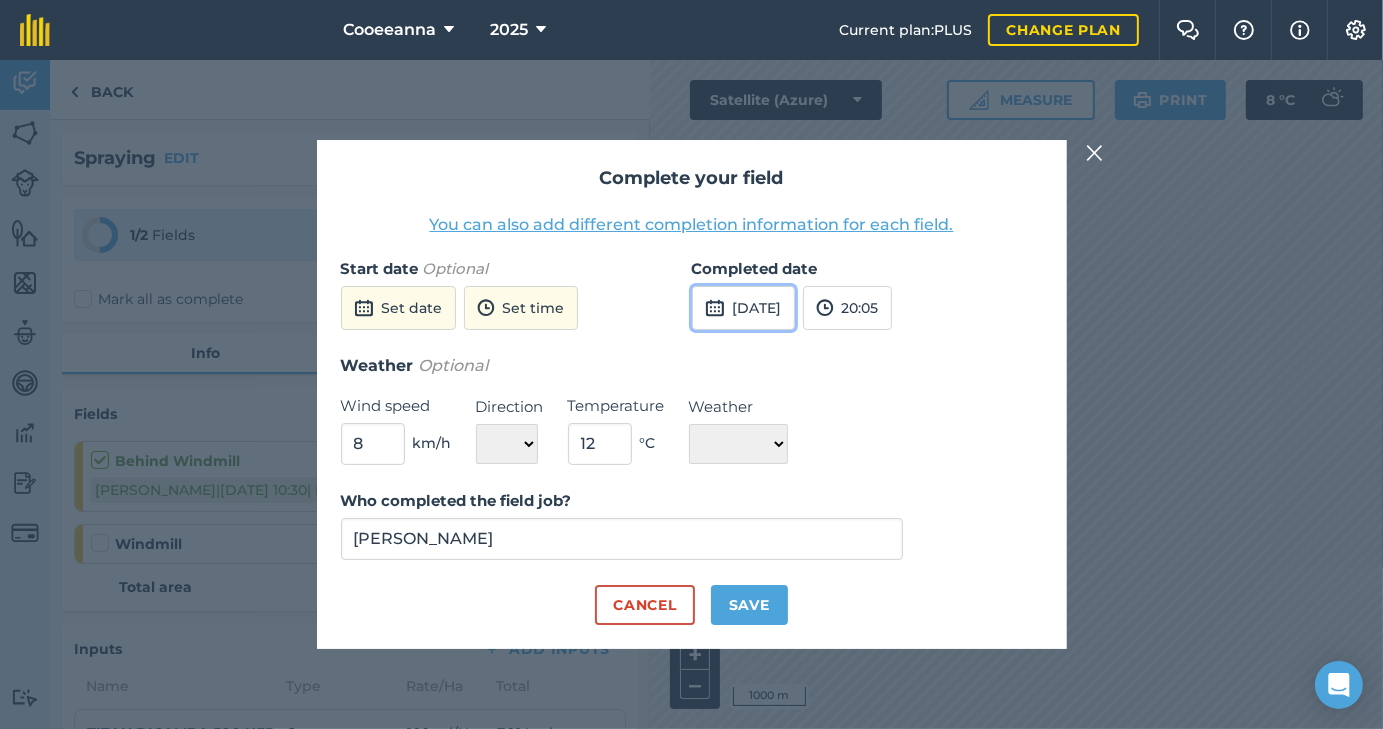 click on "[DATE]" at bounding box center [743, 308] 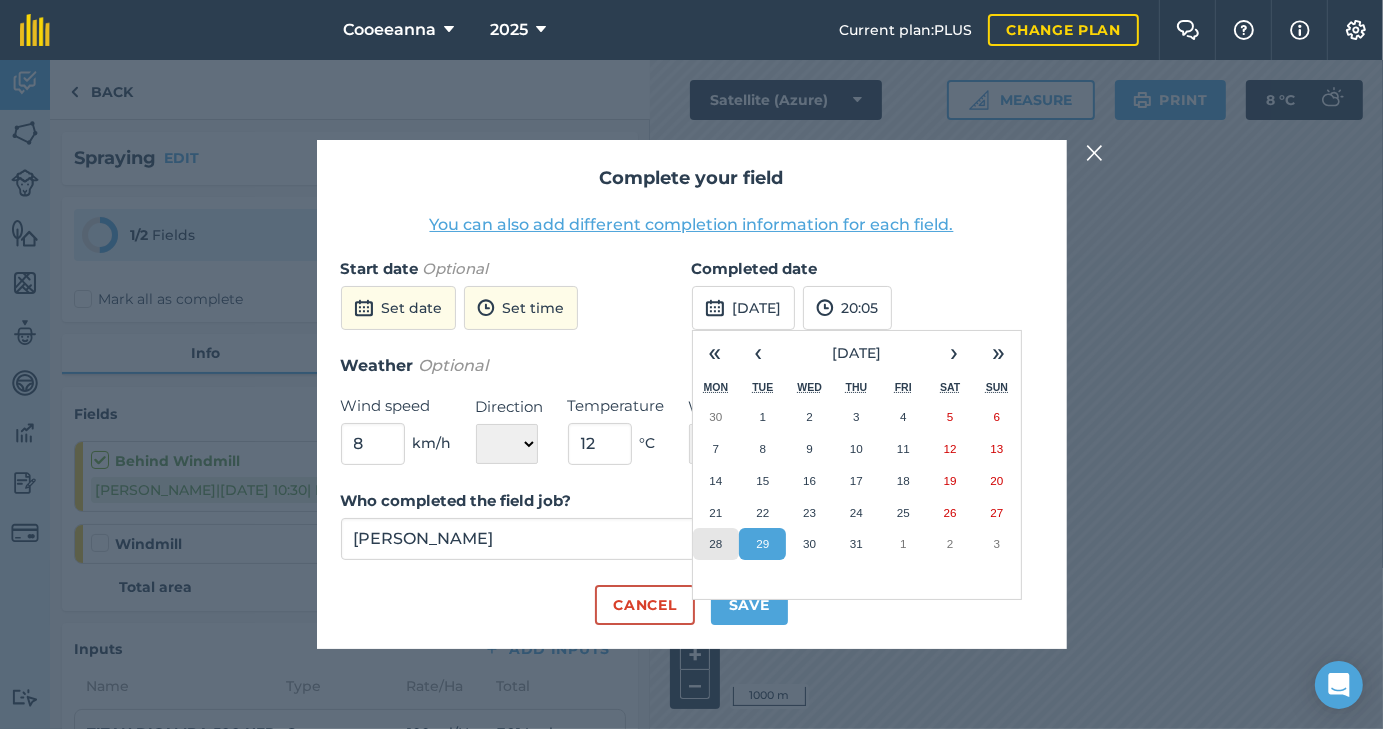 click on "28" at bounding box center [716, 544] 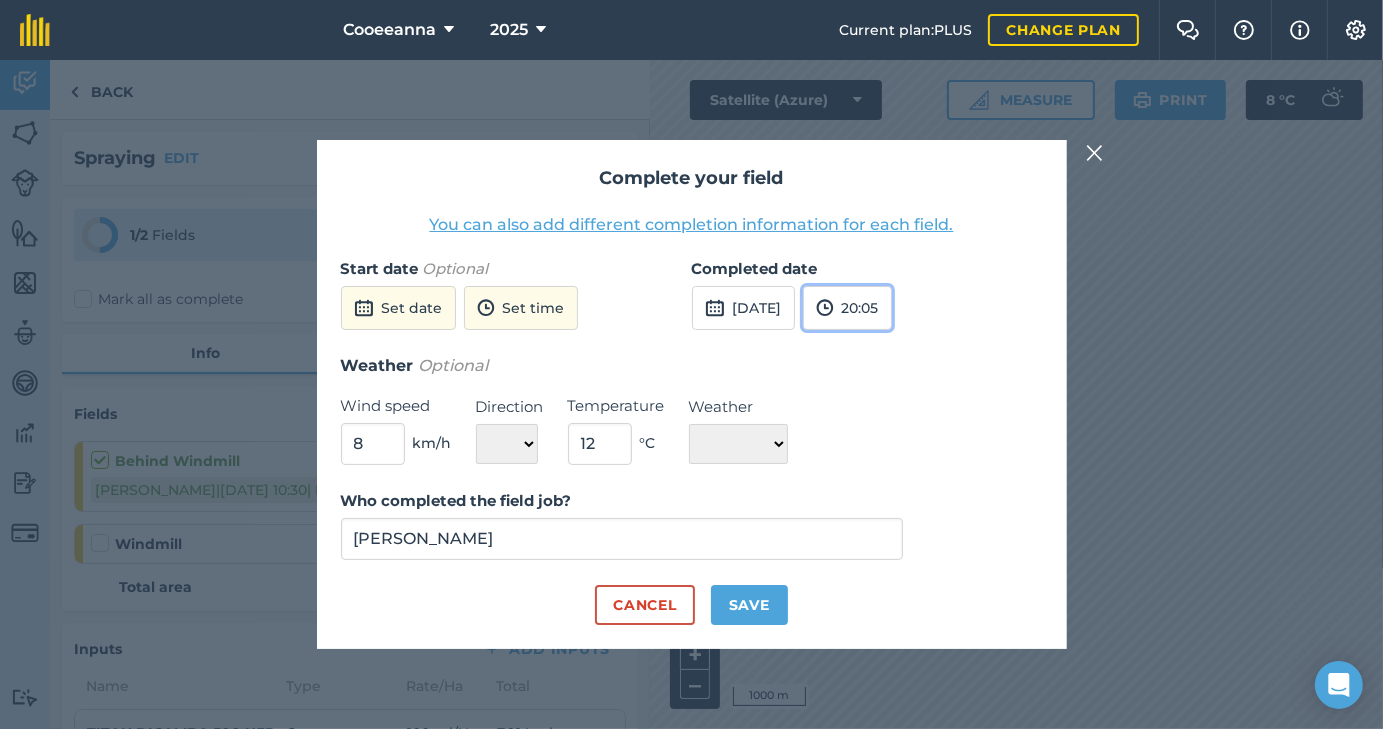 click on "20:05" at bounding box center [847, 308] 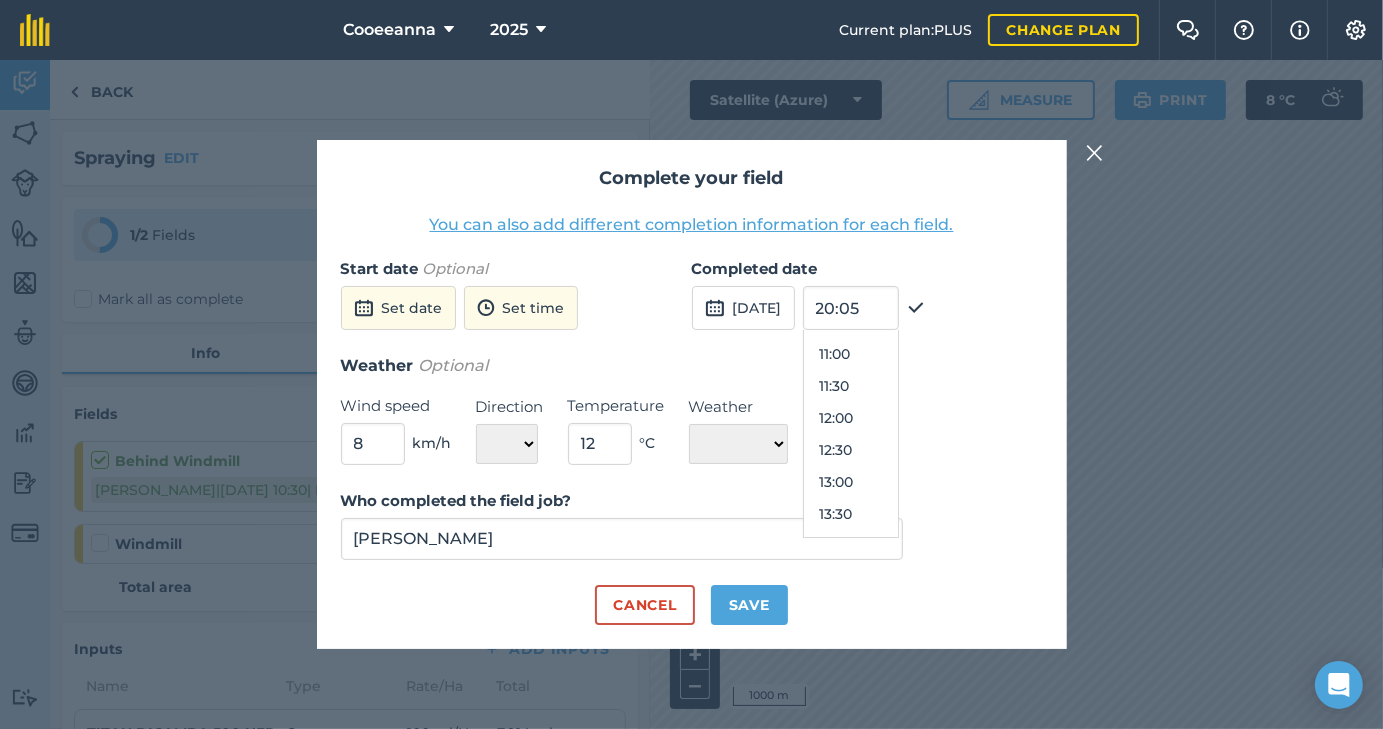 scroll, scrollTop: 694, scrollLeft: 0, axis: vertical 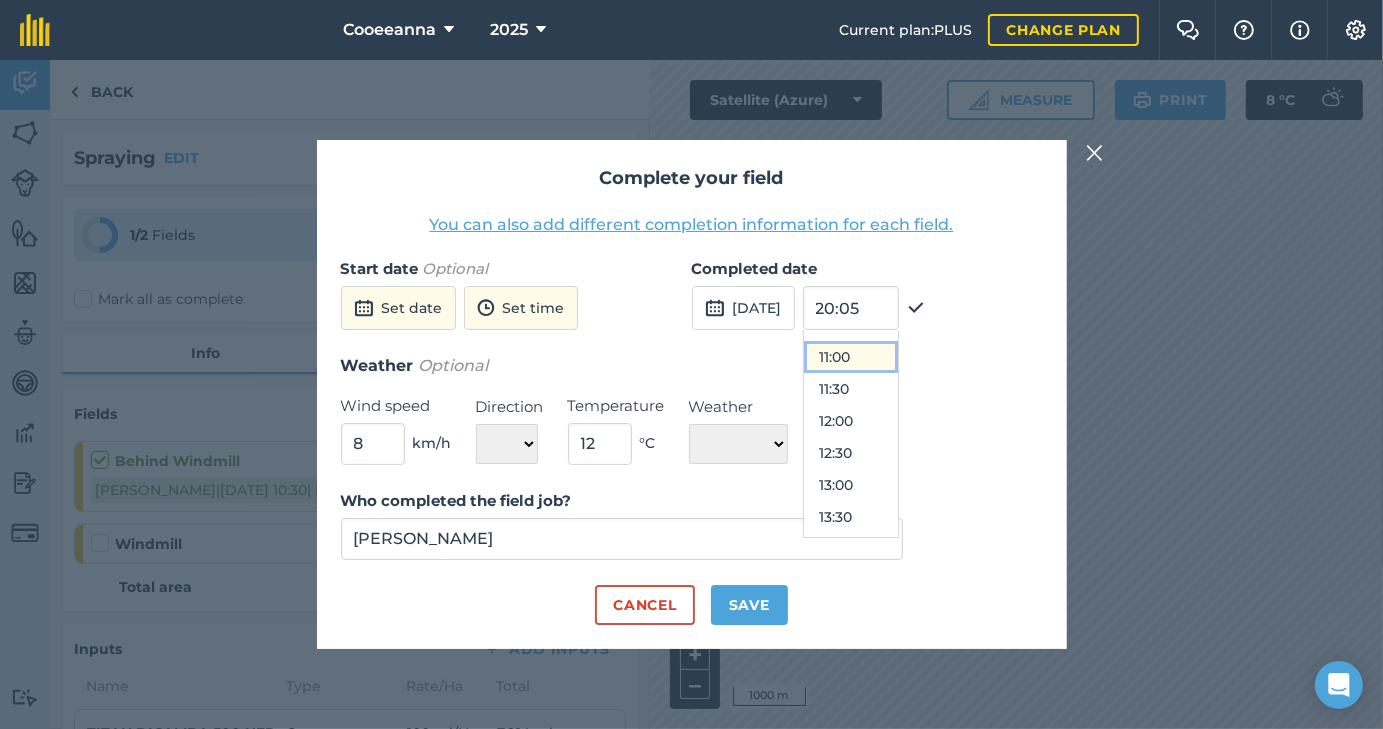 click on "11:00" at bounding box center [851, 357] 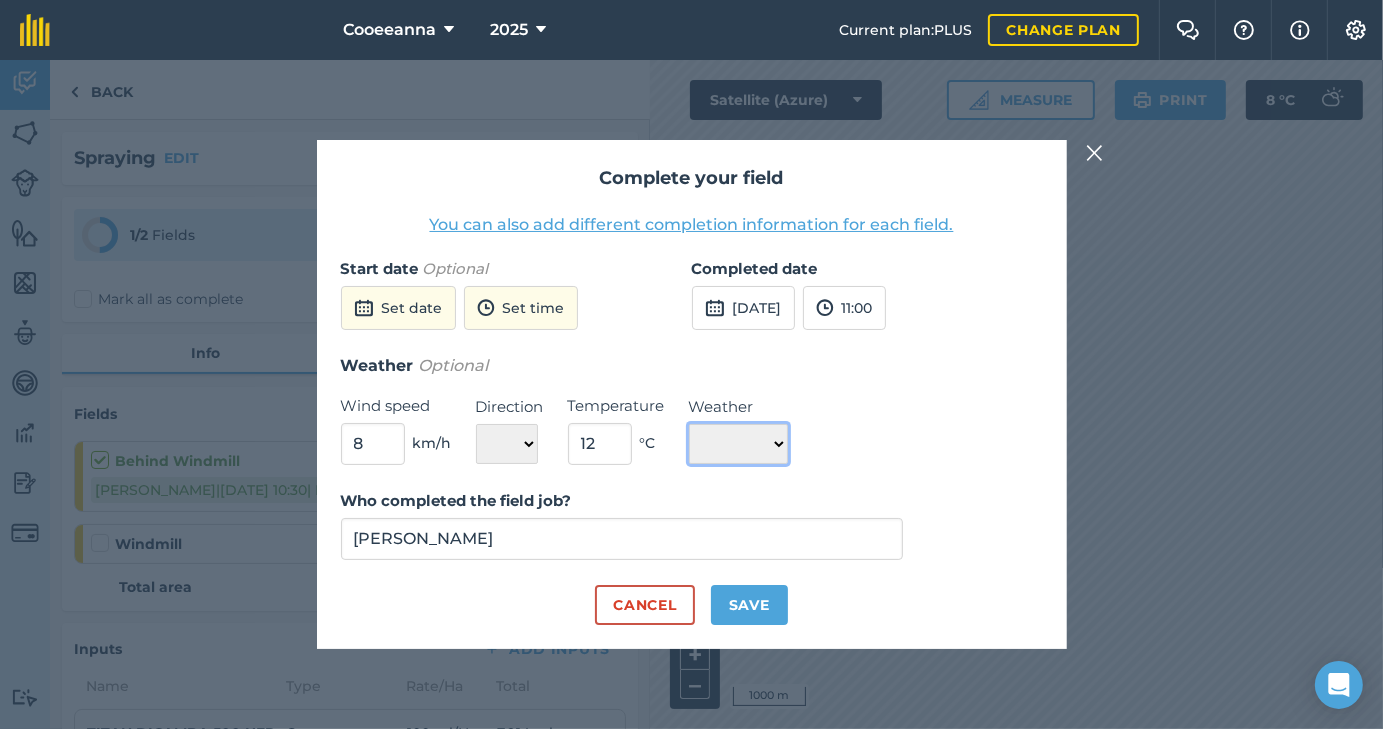 click on "☀️  Sunny 🌧  Rainy ⛅️  Cloudy 🌨  Snow ❄️  Icy" at bounding box center [738, 444] 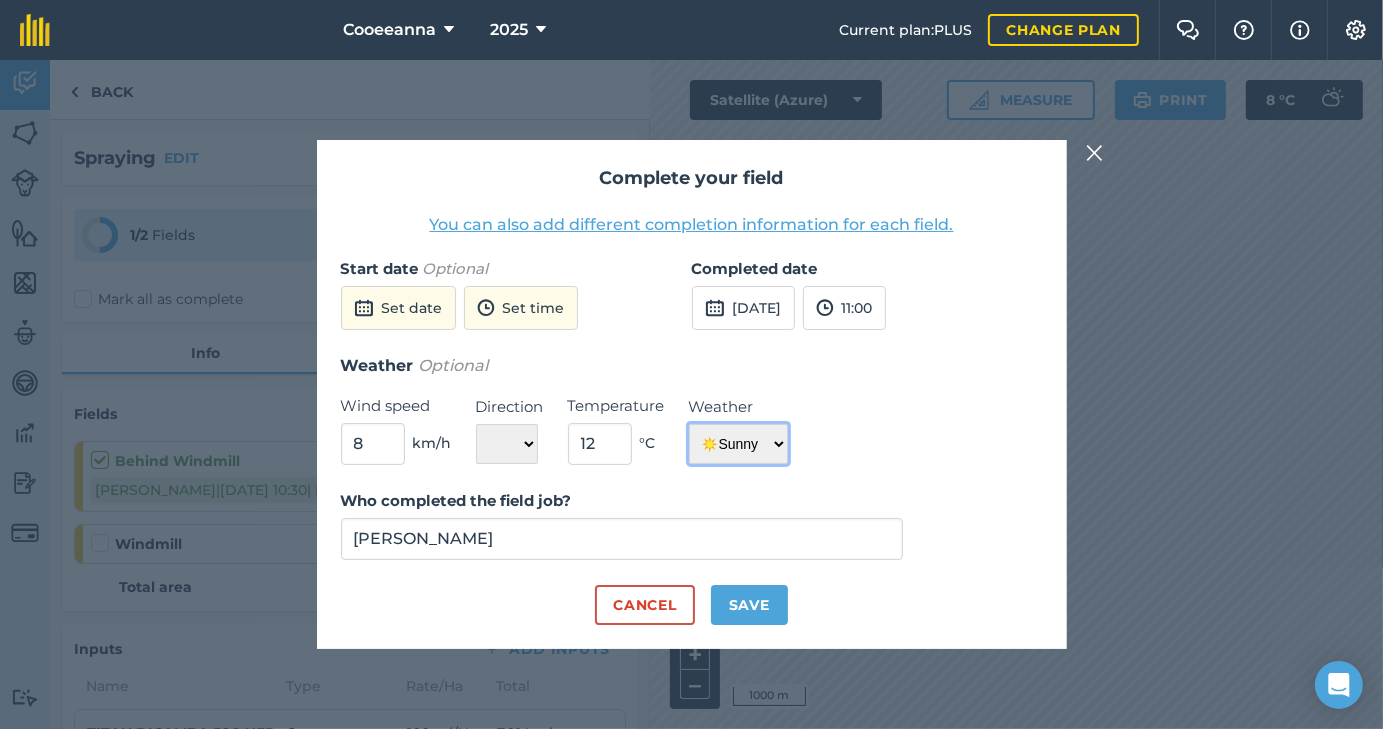 click on "☀️  Sunny 🌧  Rainy ⛅️  Cloudy 🌨  Snow ❄️  Icy" at bounding box center [738, 444] 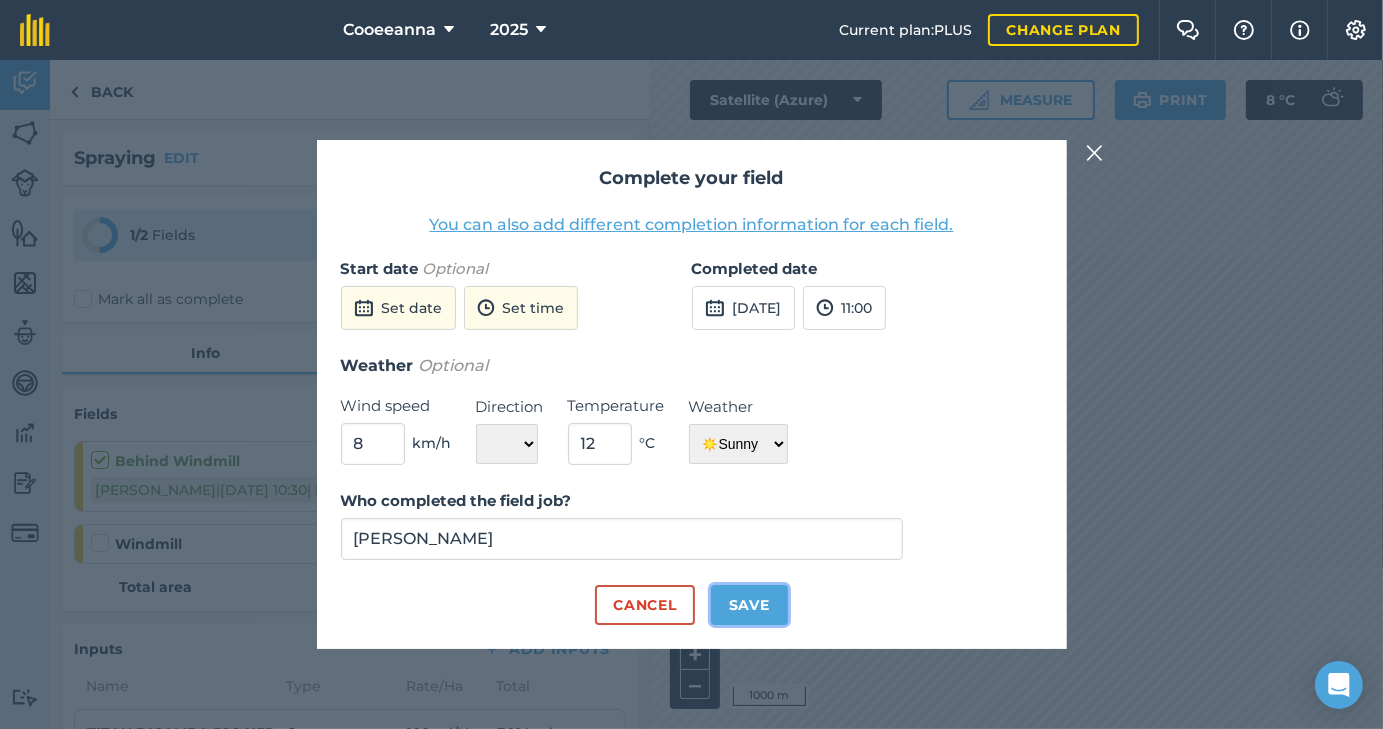 click on "Save" at bounding box center [749, 605] 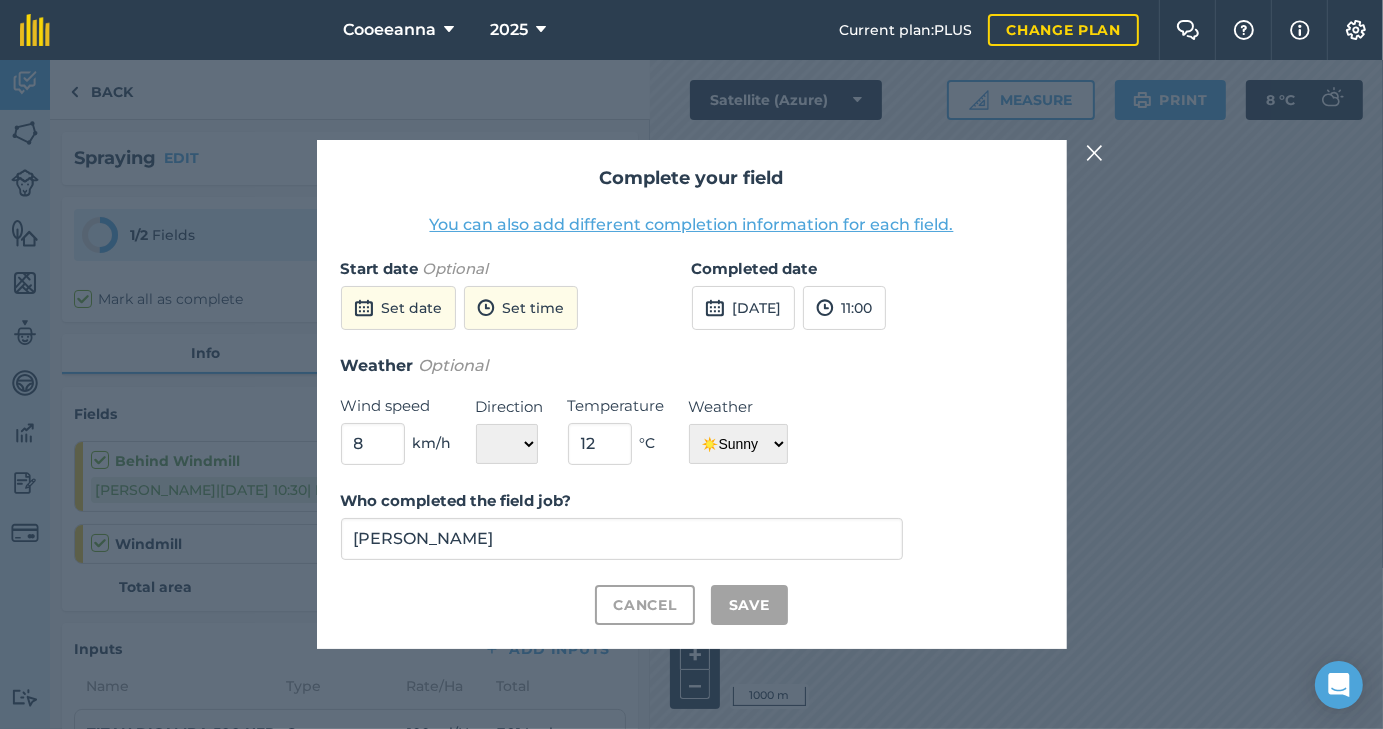 checkbox on "true" 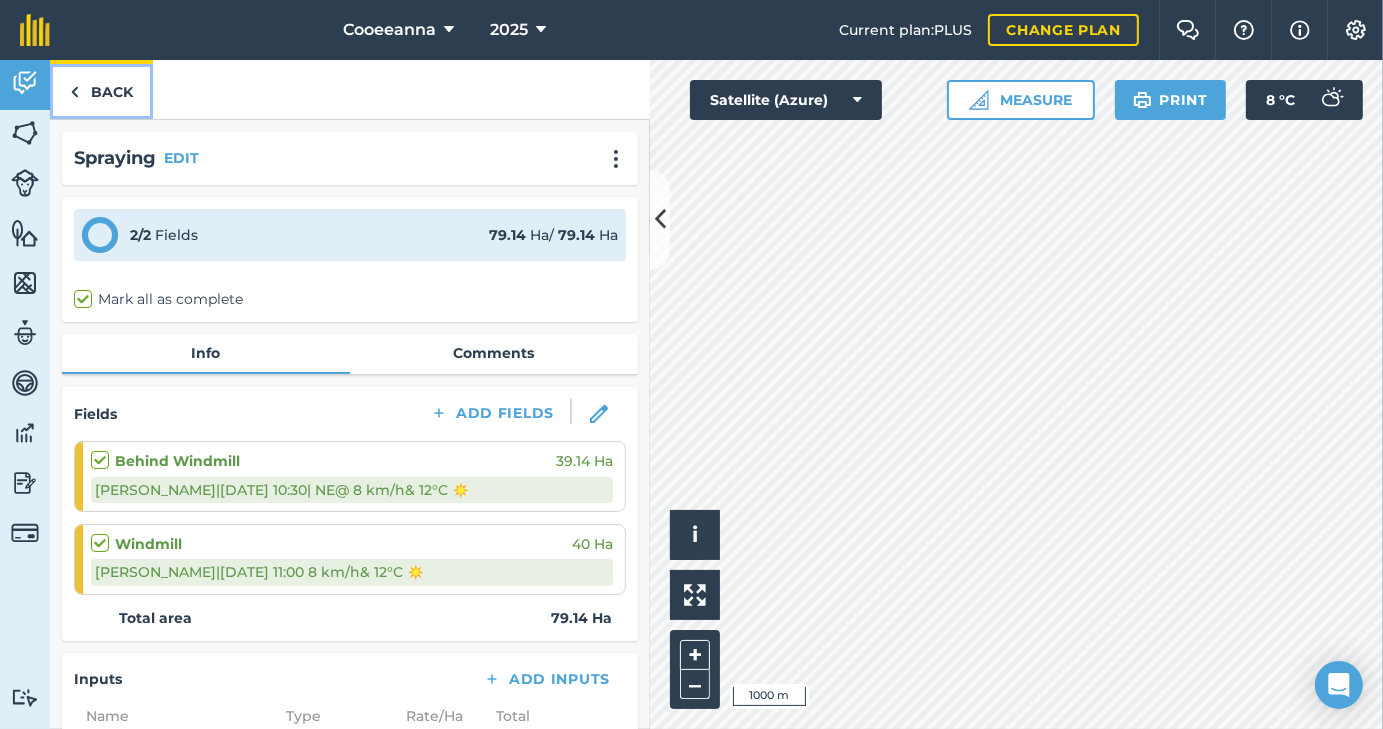 click on "Back" at bounding box center [101, 89] 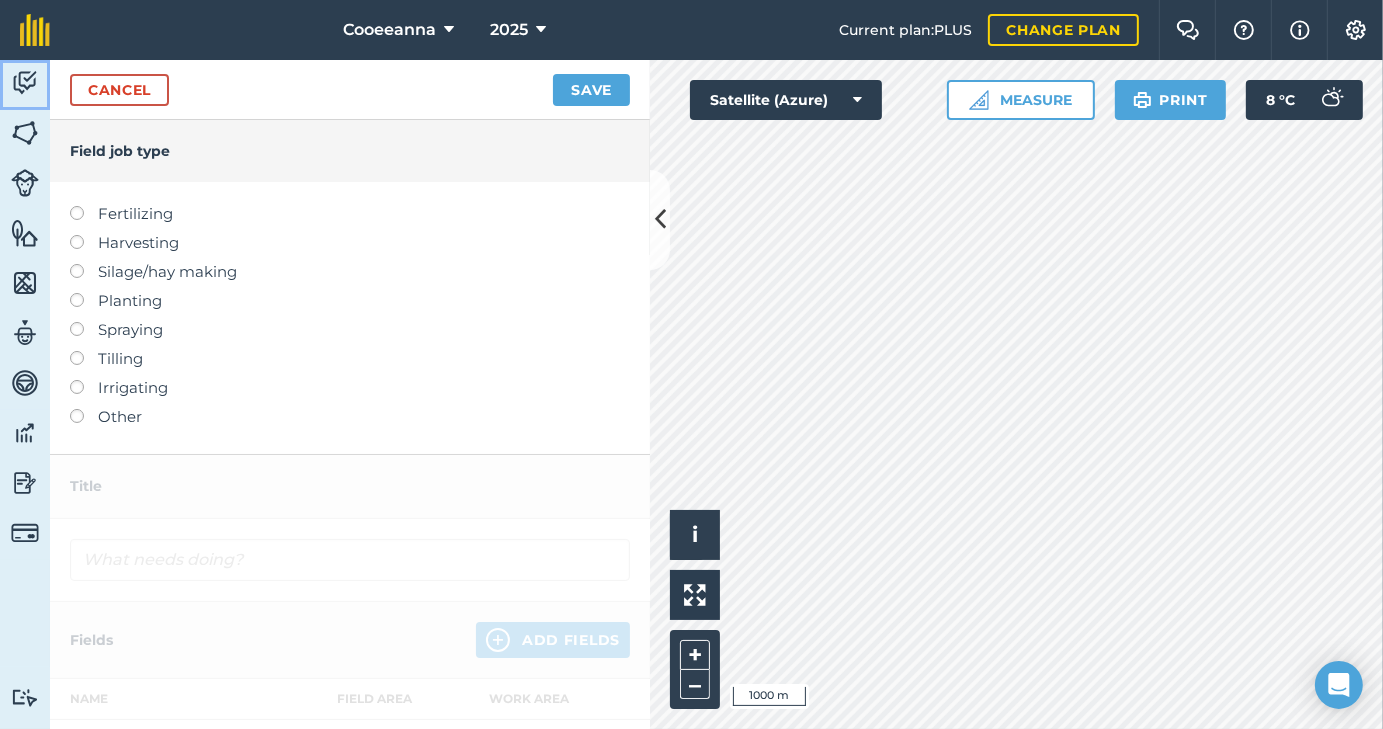 click on "Activity" at bounding box center [25, 85] 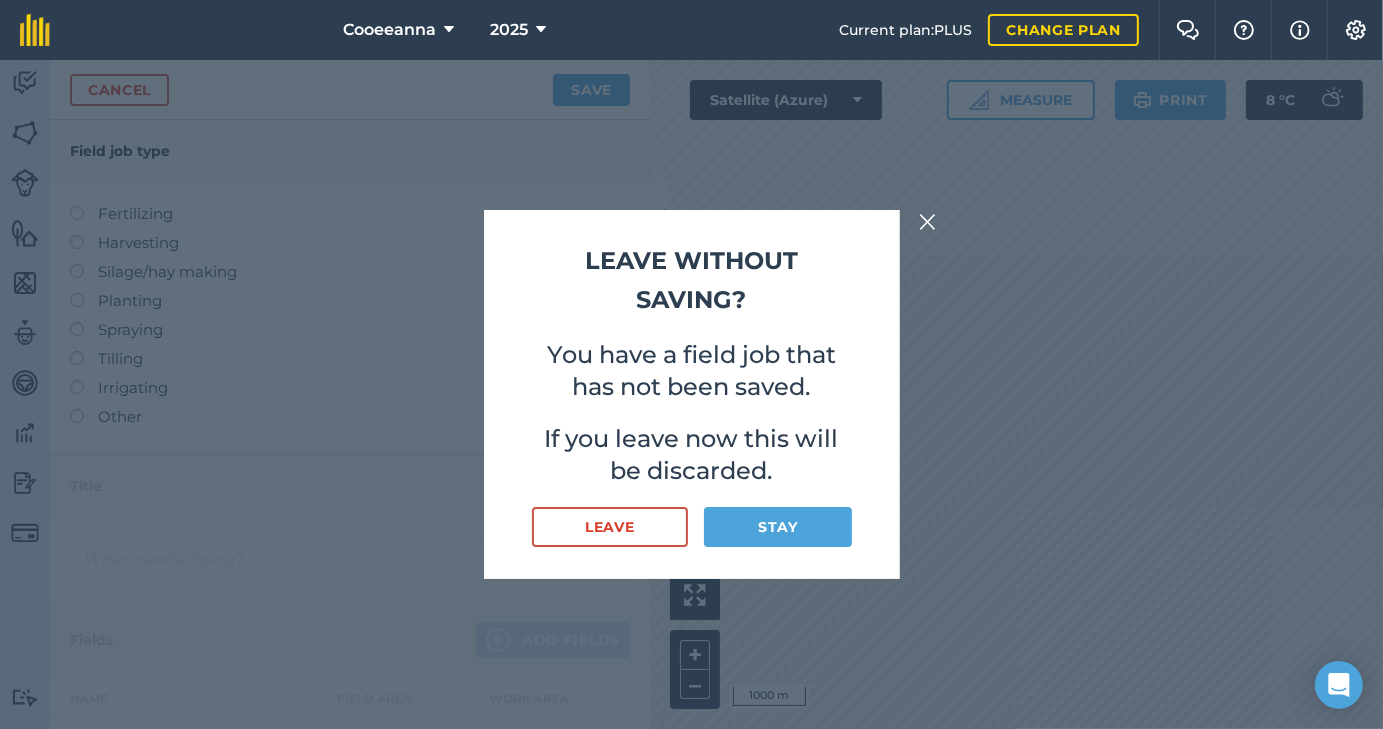 click at bounding box center [928, 222] 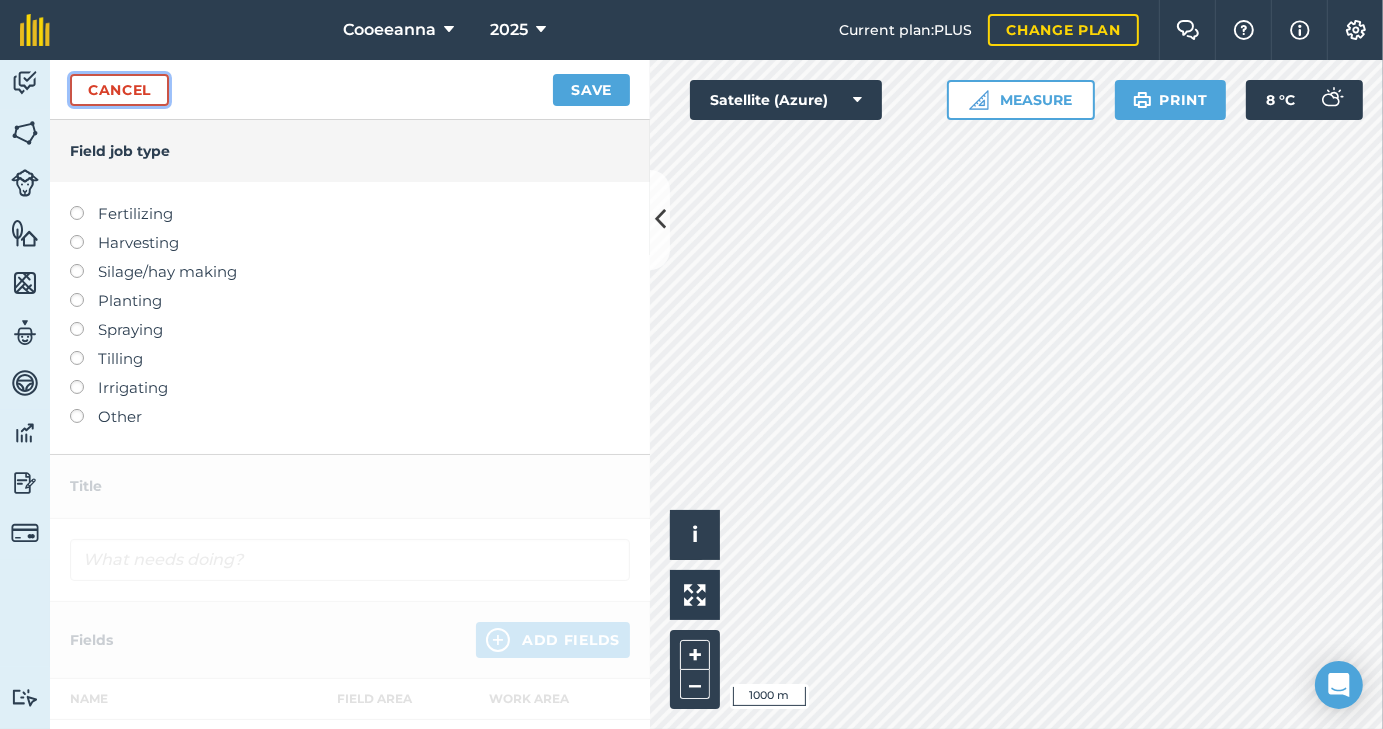 click on "Cancel" at bounding box center (119, 90) 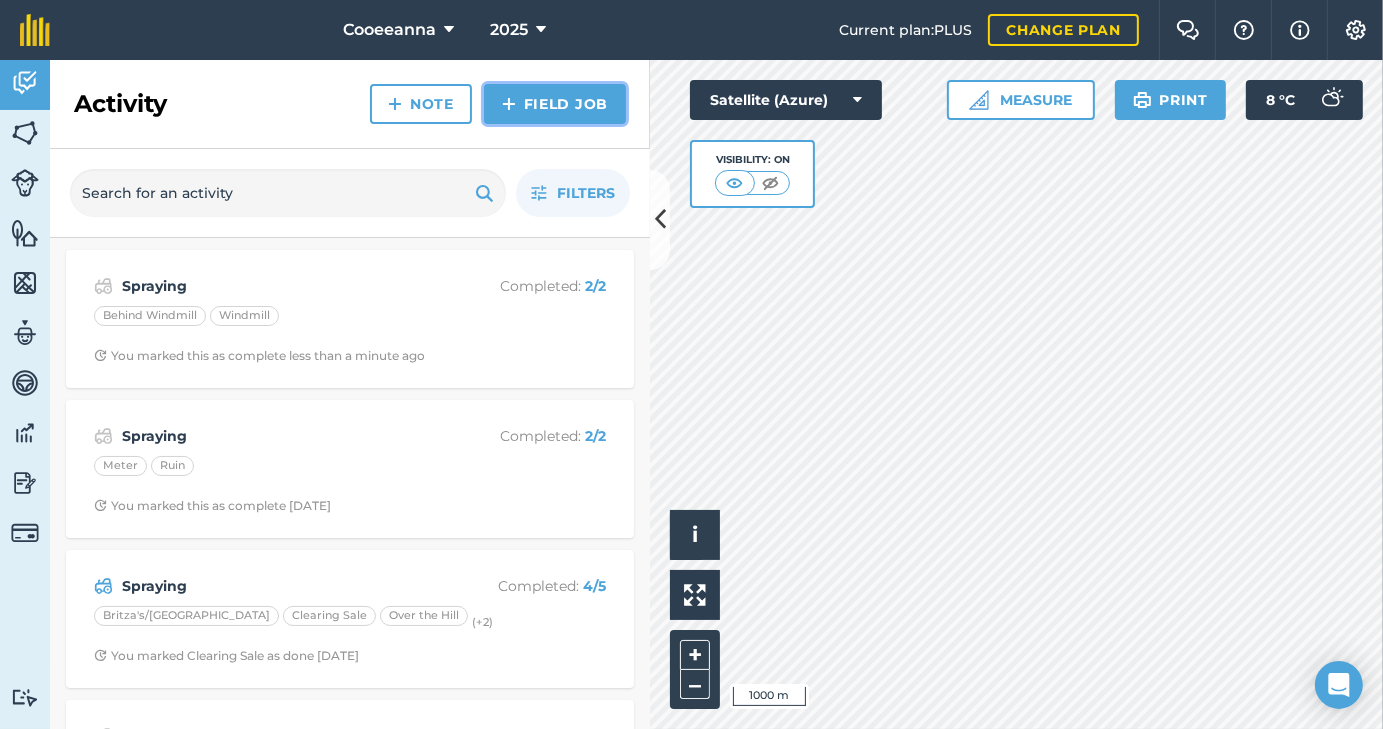 click at bounding box center (509, 104) 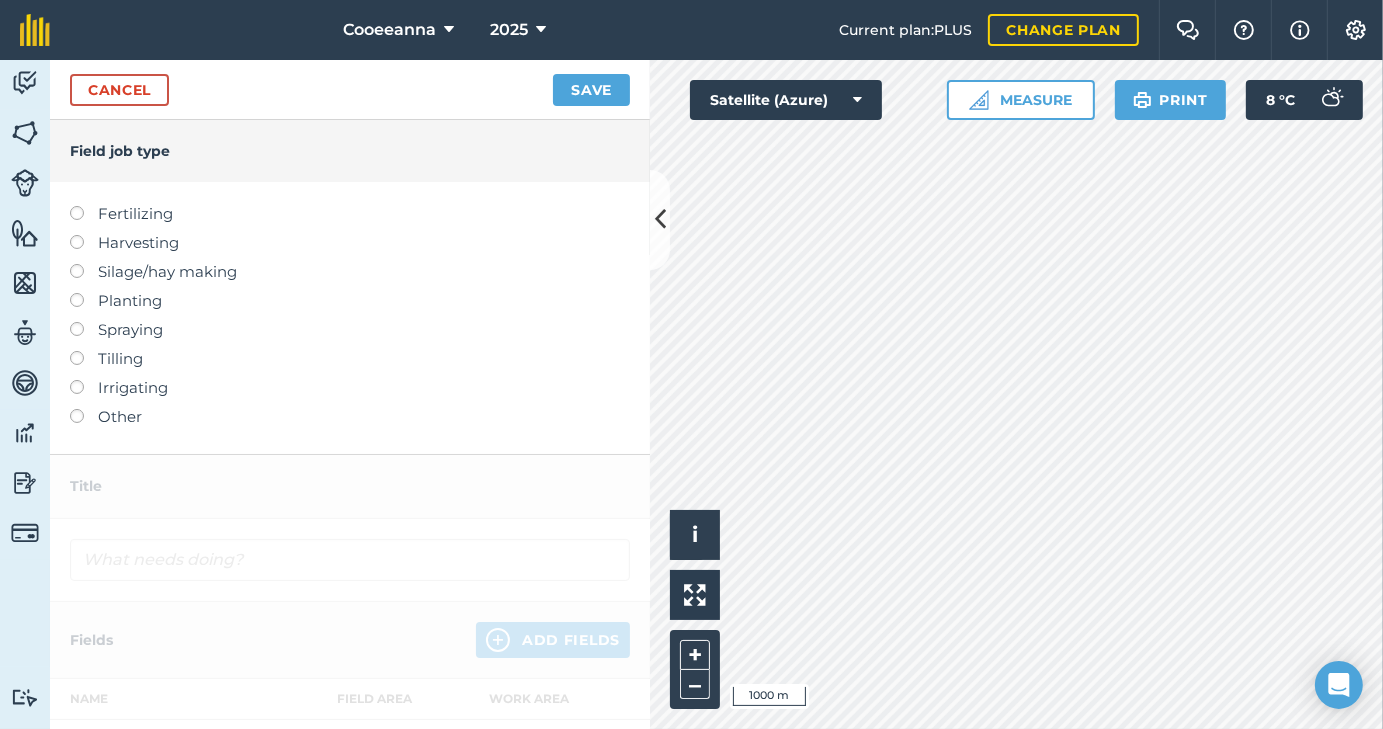 click at bounding box center [84, 322] 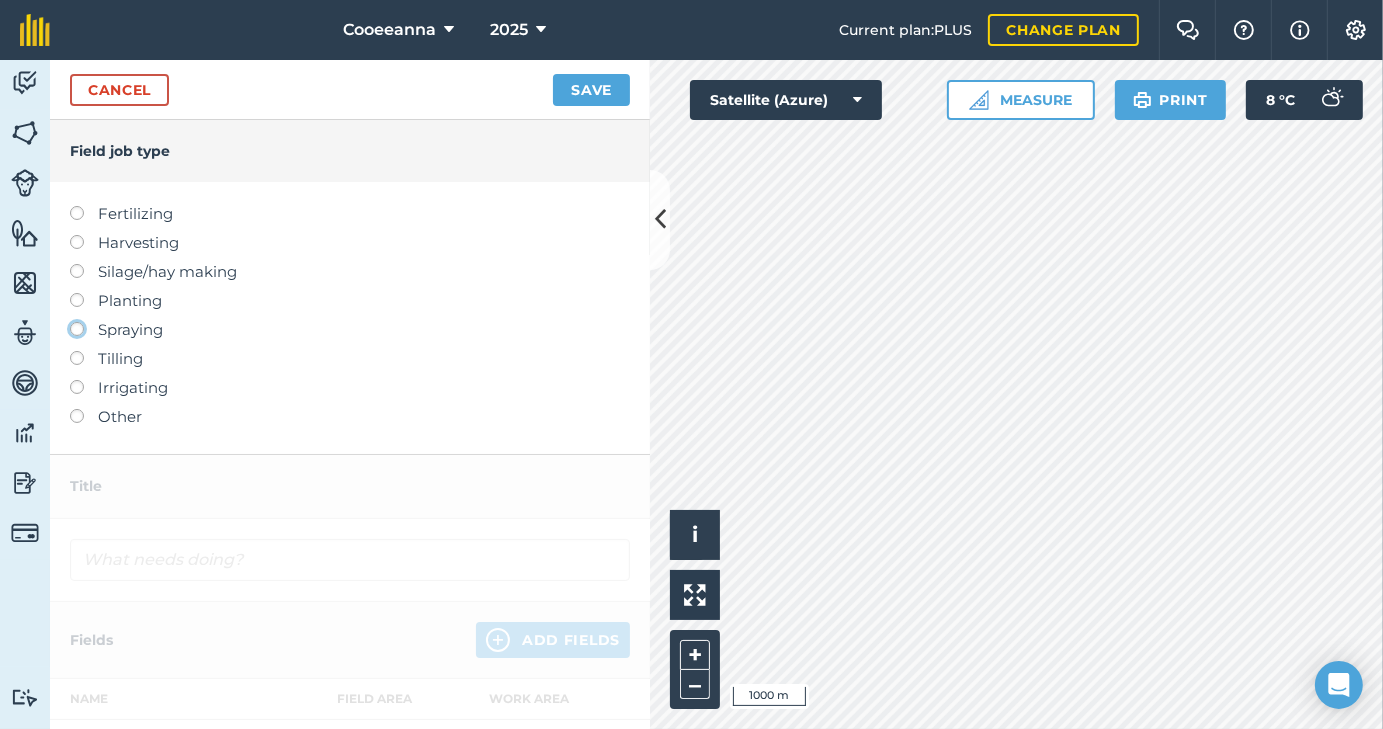 click on "Spraying" at bounding box center [-9943, 328] 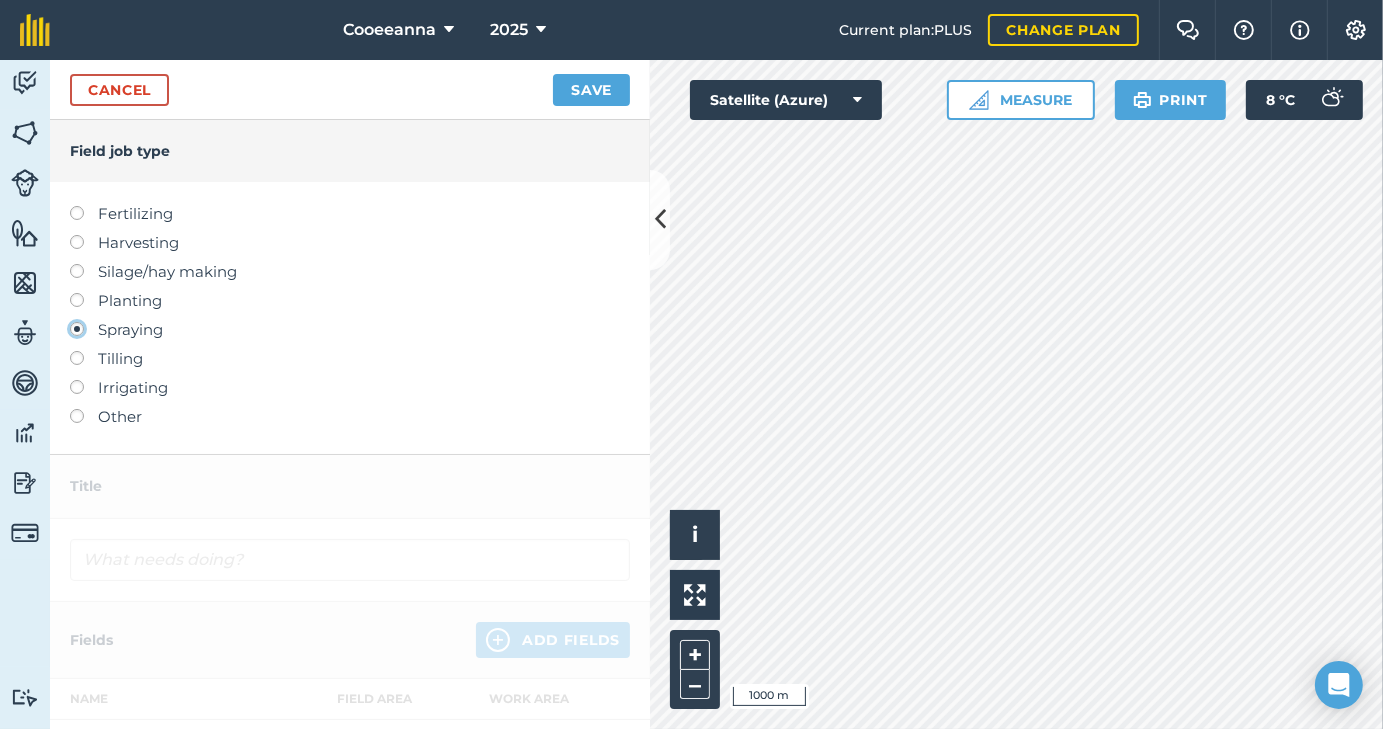 type on "Spraying" 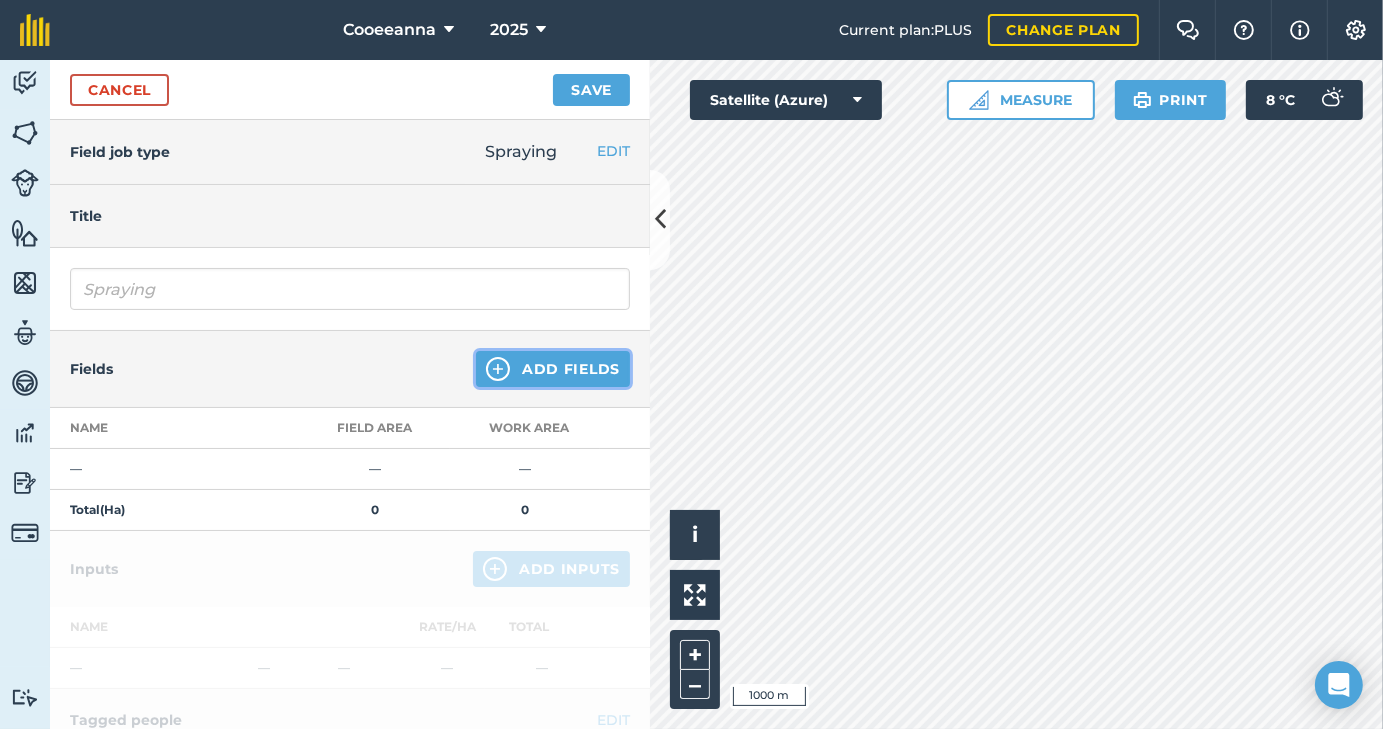 click on "Add Fields" at bounding box center (553, 369) 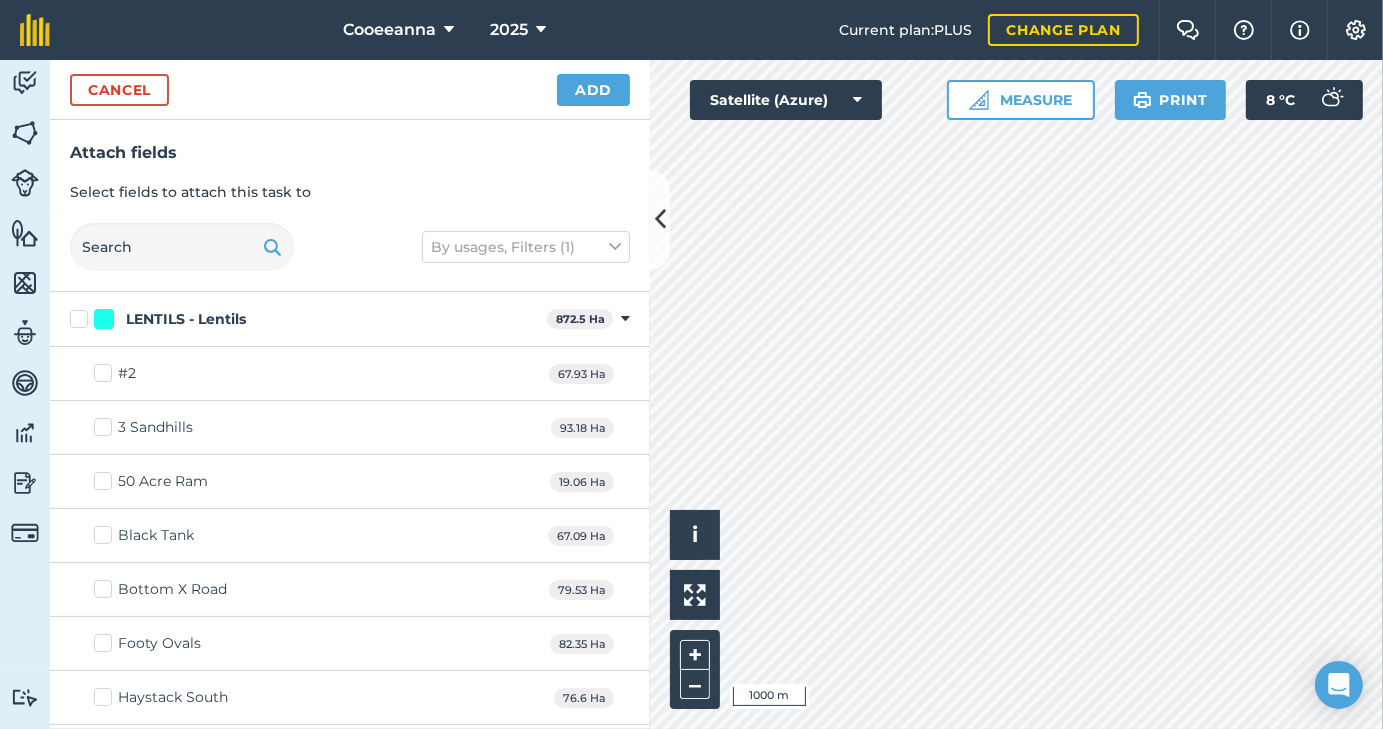 checkbox on "true" 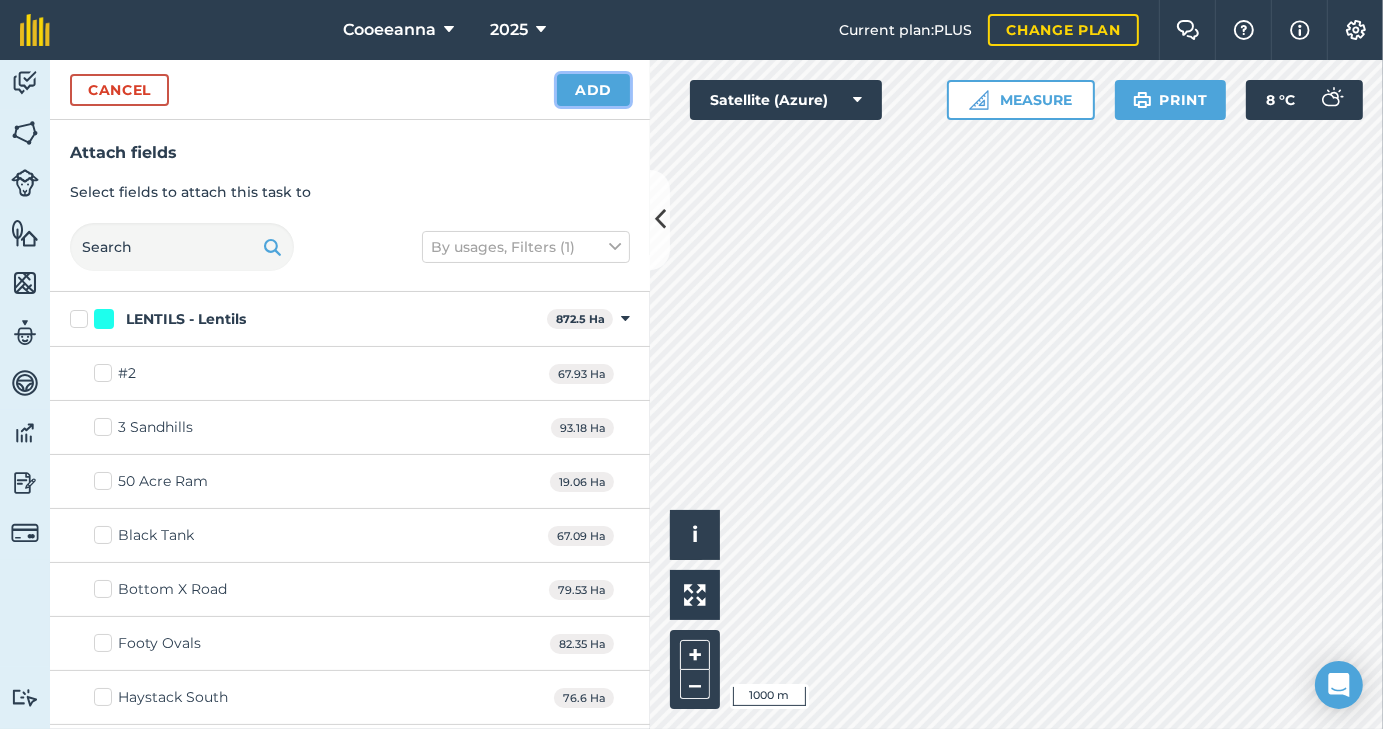click on "Add" at bounding box center [593, 90] 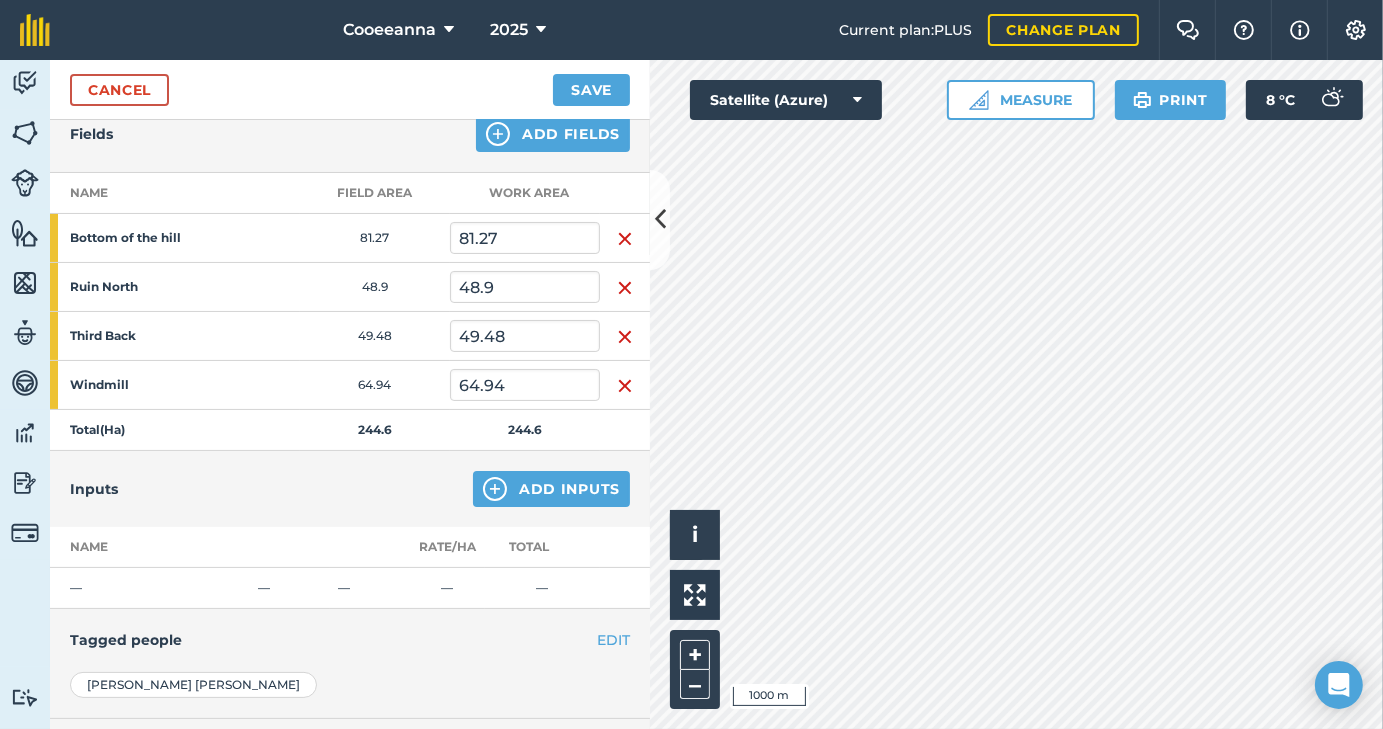 scroll, scrollTop: 236, scrollLeft: 0, axis: vertical 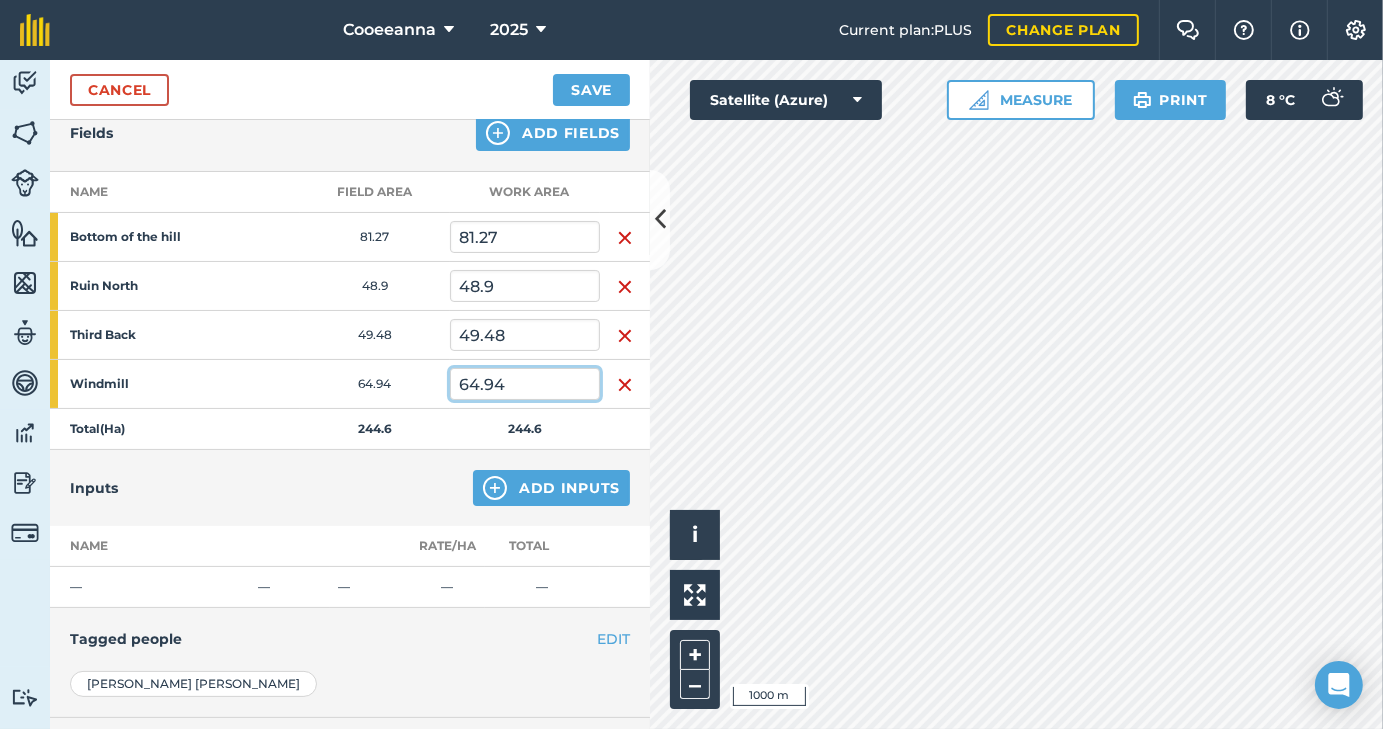drag, startPoint x: 531, startPoint y: 386, endPoint x: 112, endPoint y: 393, distance: 419.05847 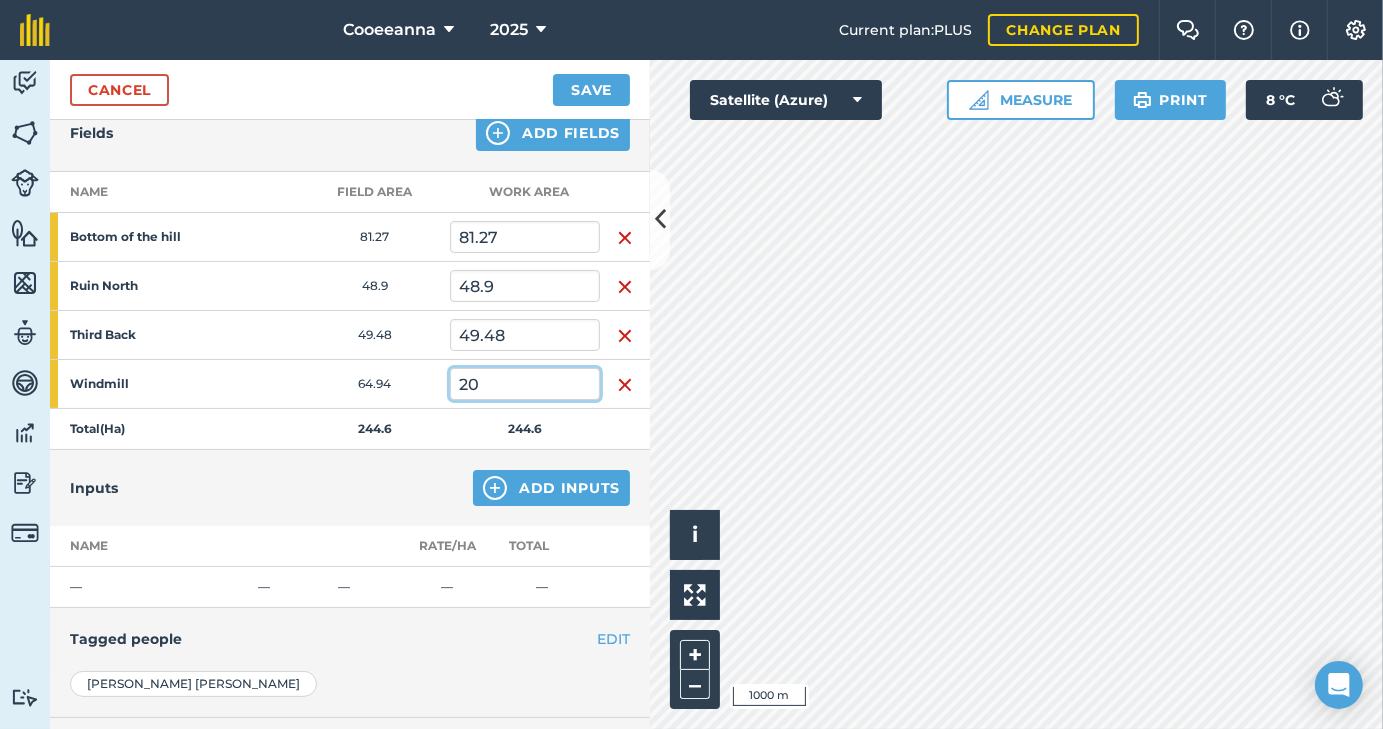 type on "20" 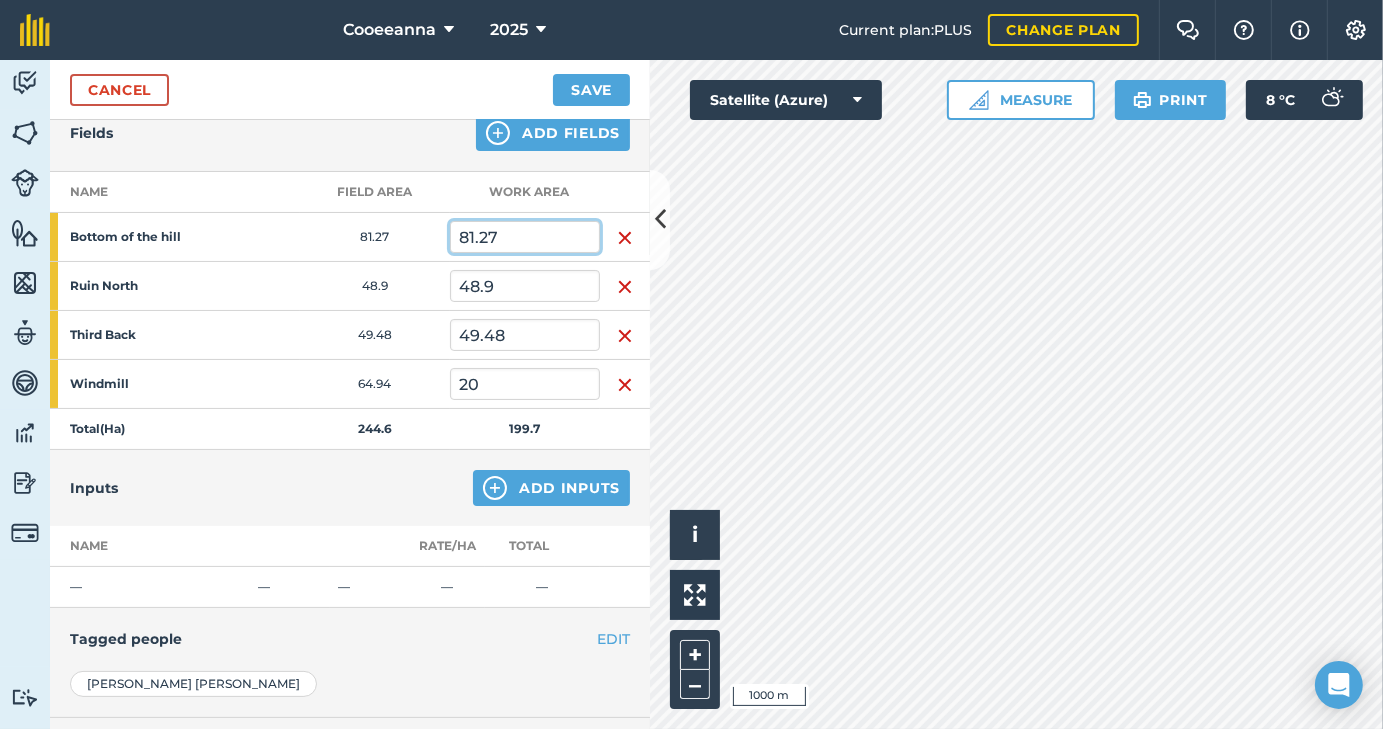 drag, startPoint x: 508, startPoint y: 233, endPoint x: 109, endPoint y: 176, distance: 403.05087 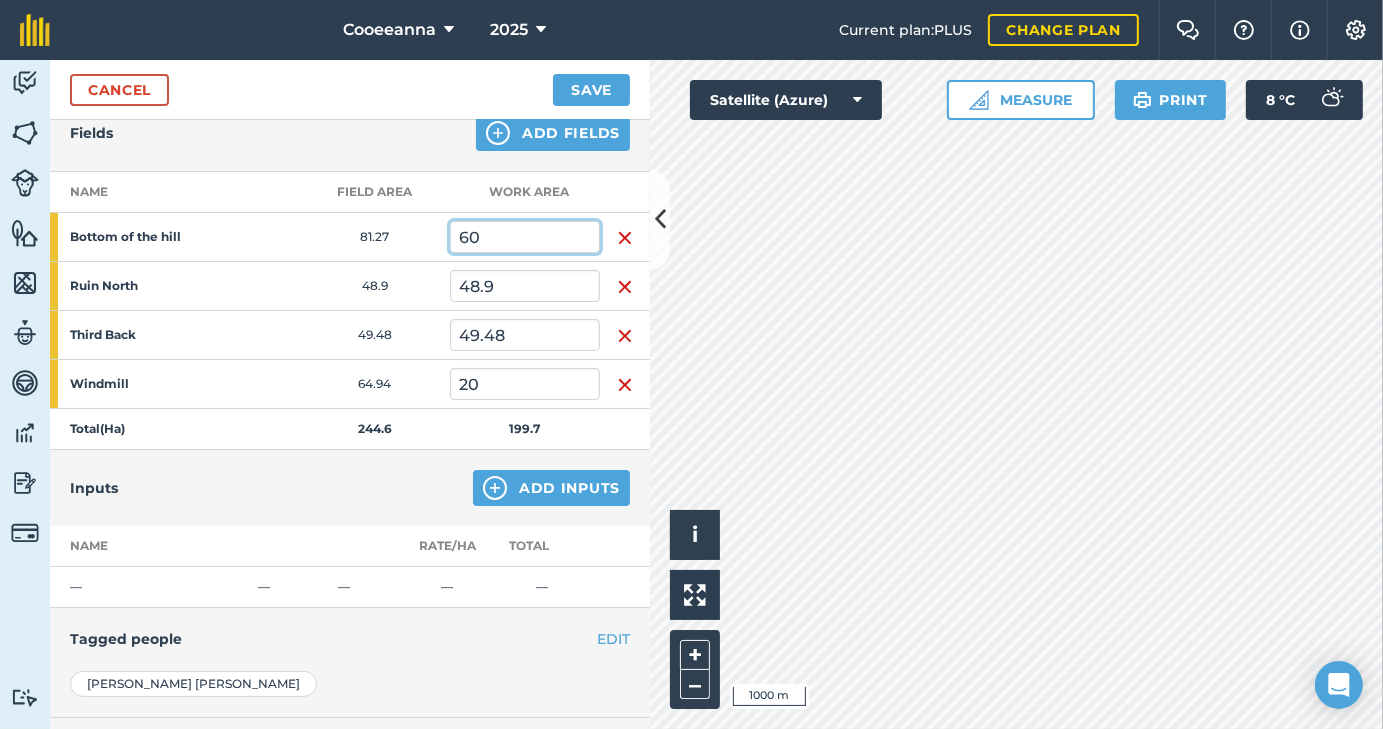 type on "60" 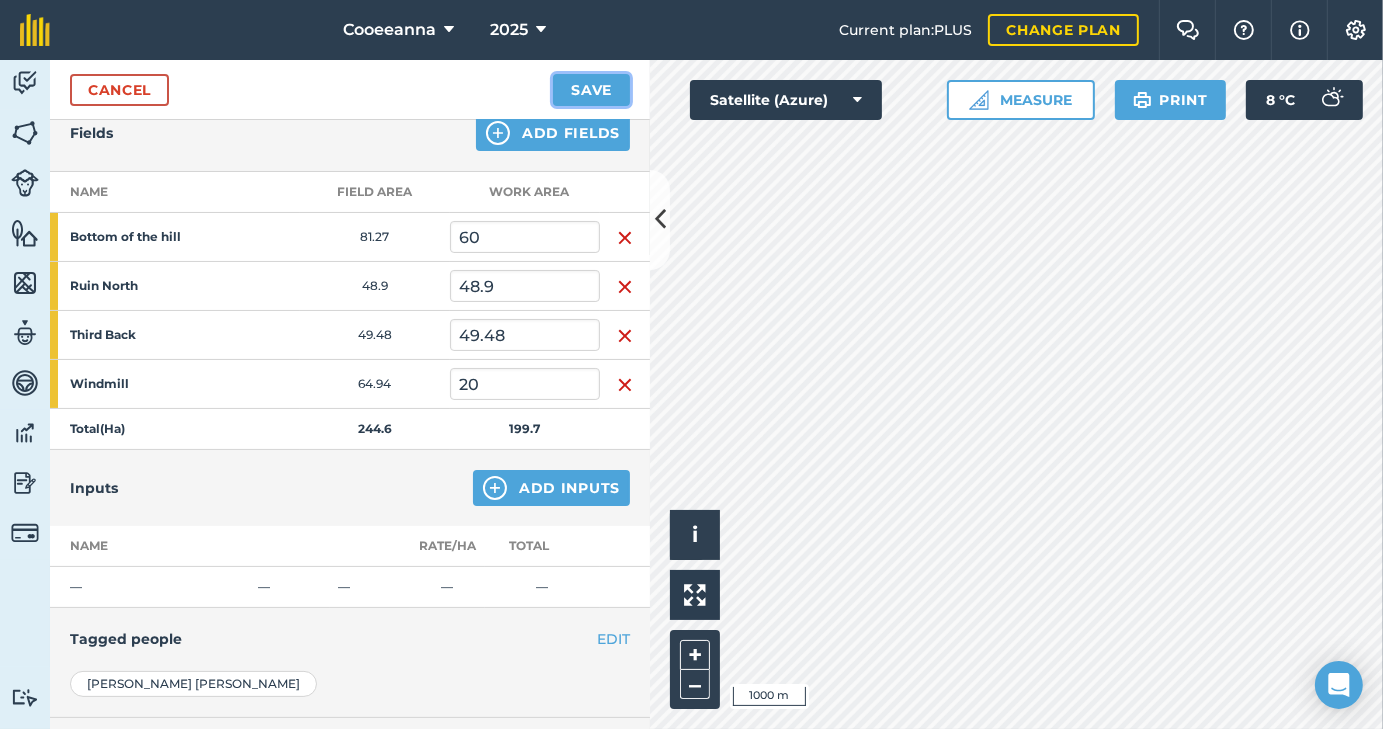 click on "Save" at bounding box center [591, 90] 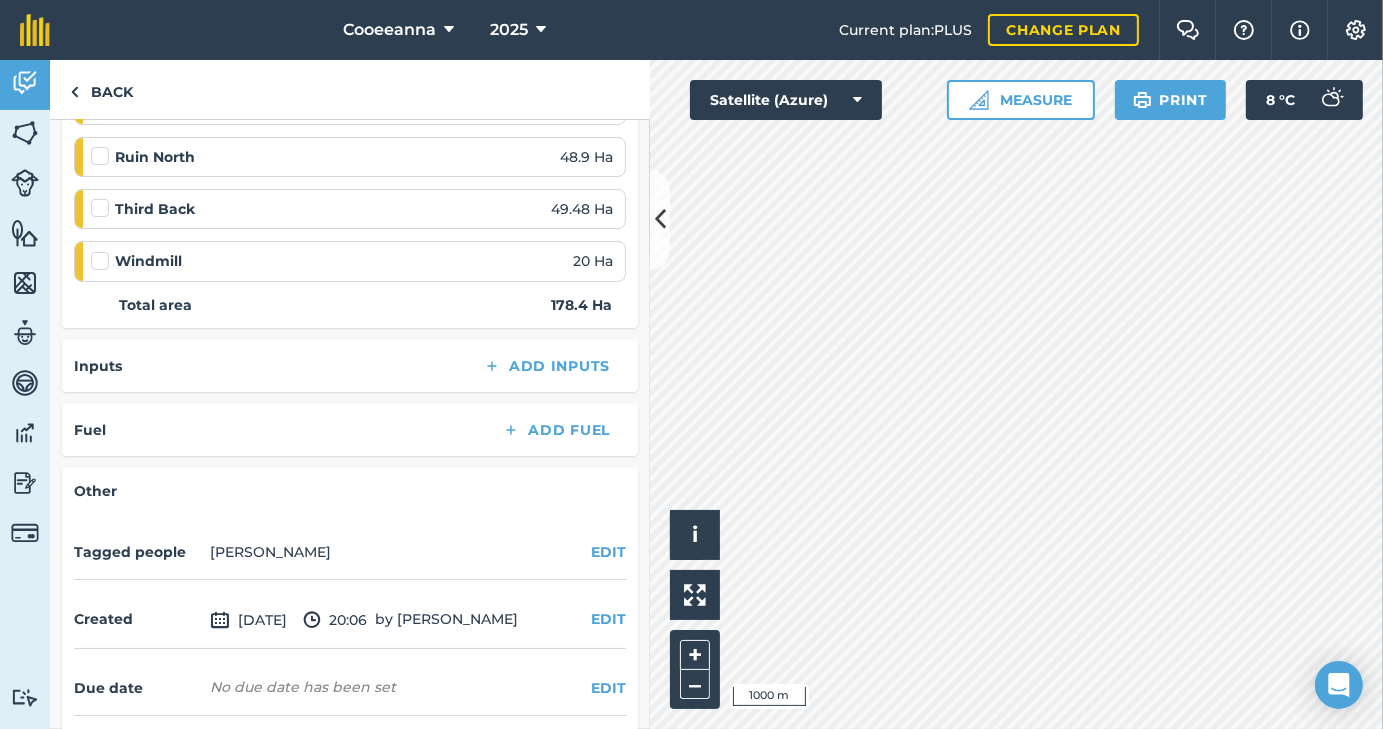 scroll, scrollTop: 358, scrollLeft: 0, axis: vertical 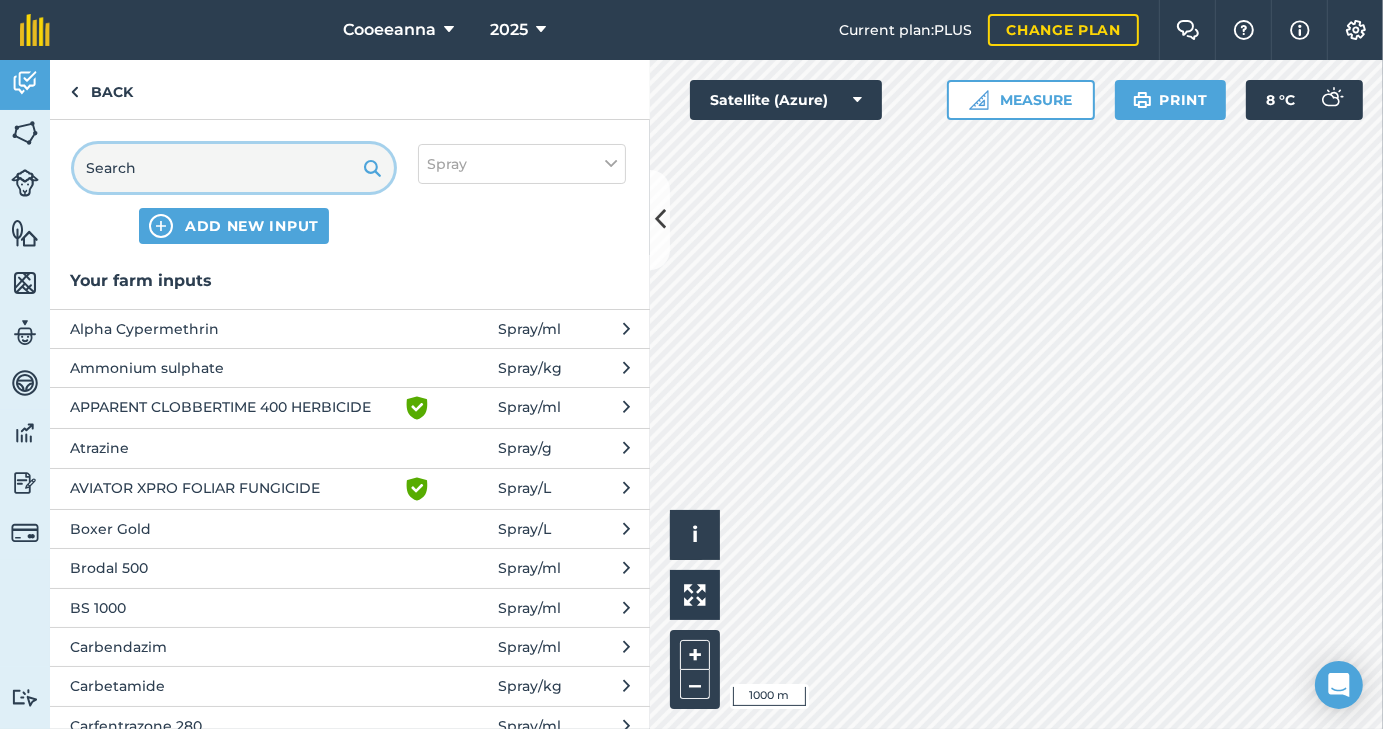 click at bounding box center (234, 168) 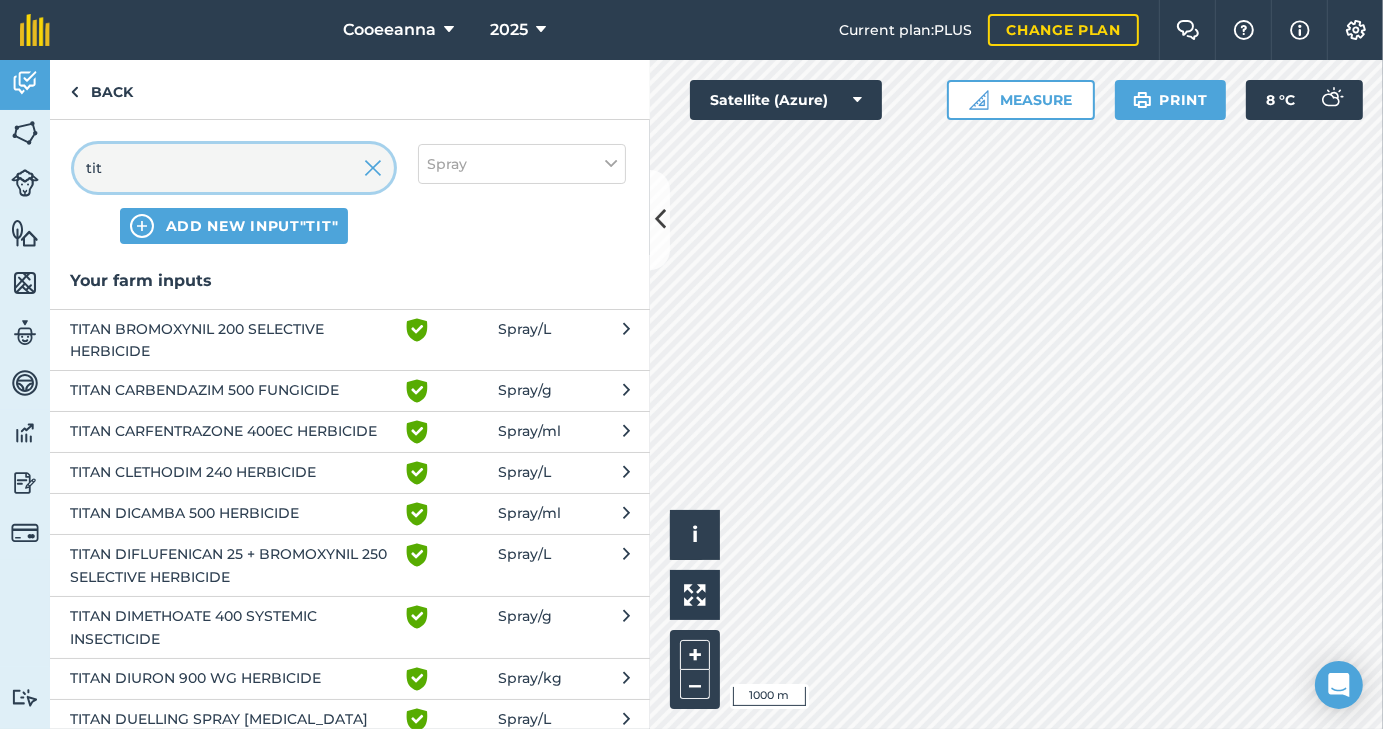 type on "tit" 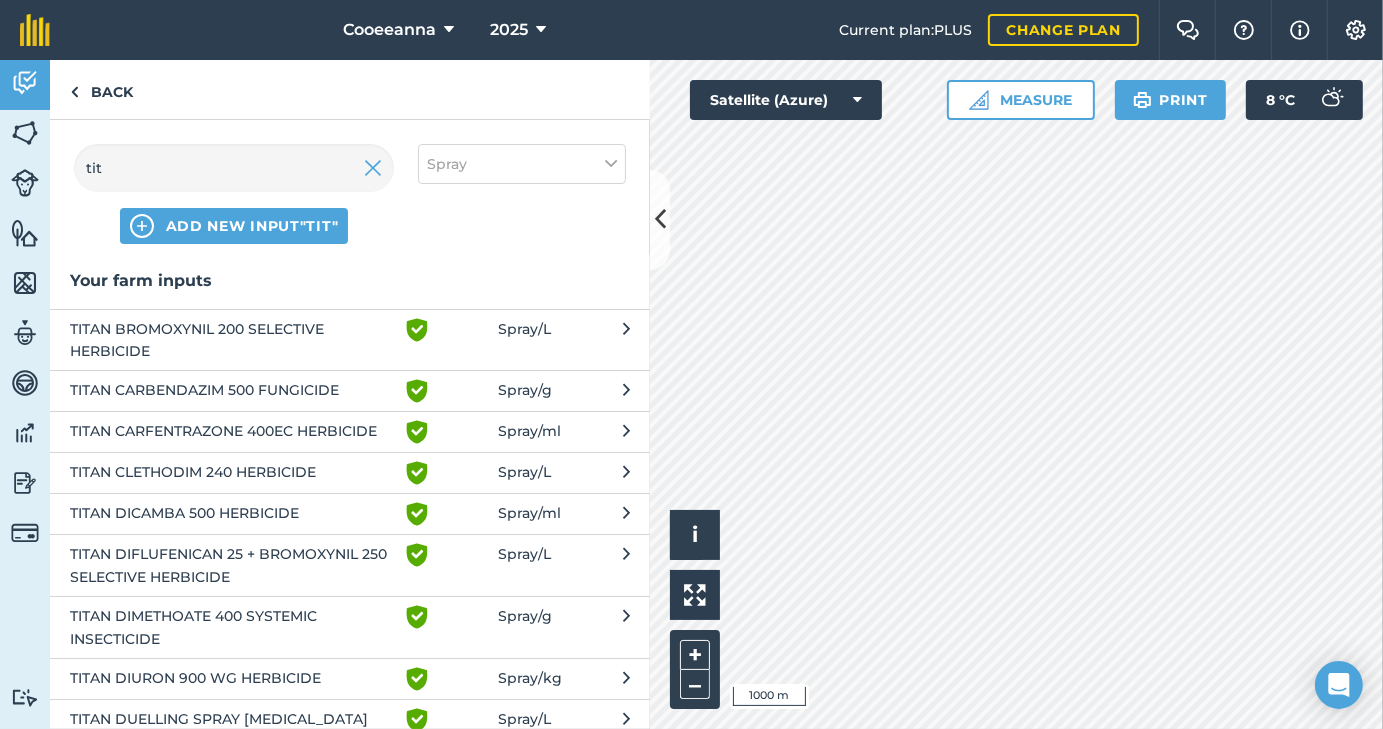 click on "TITAN DICAMBA 500 HERBICIDE" at bounding box center [233, 514] 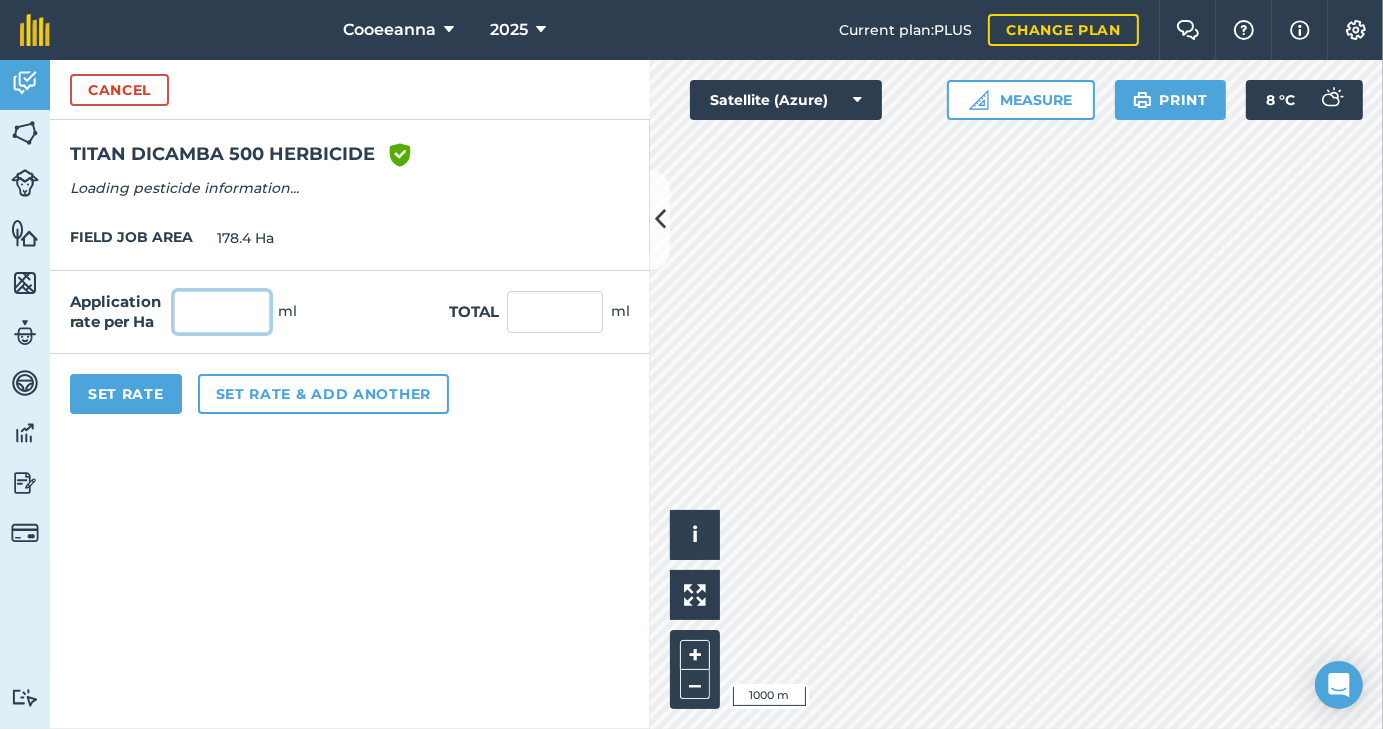 click at bounding box center (222, 312) 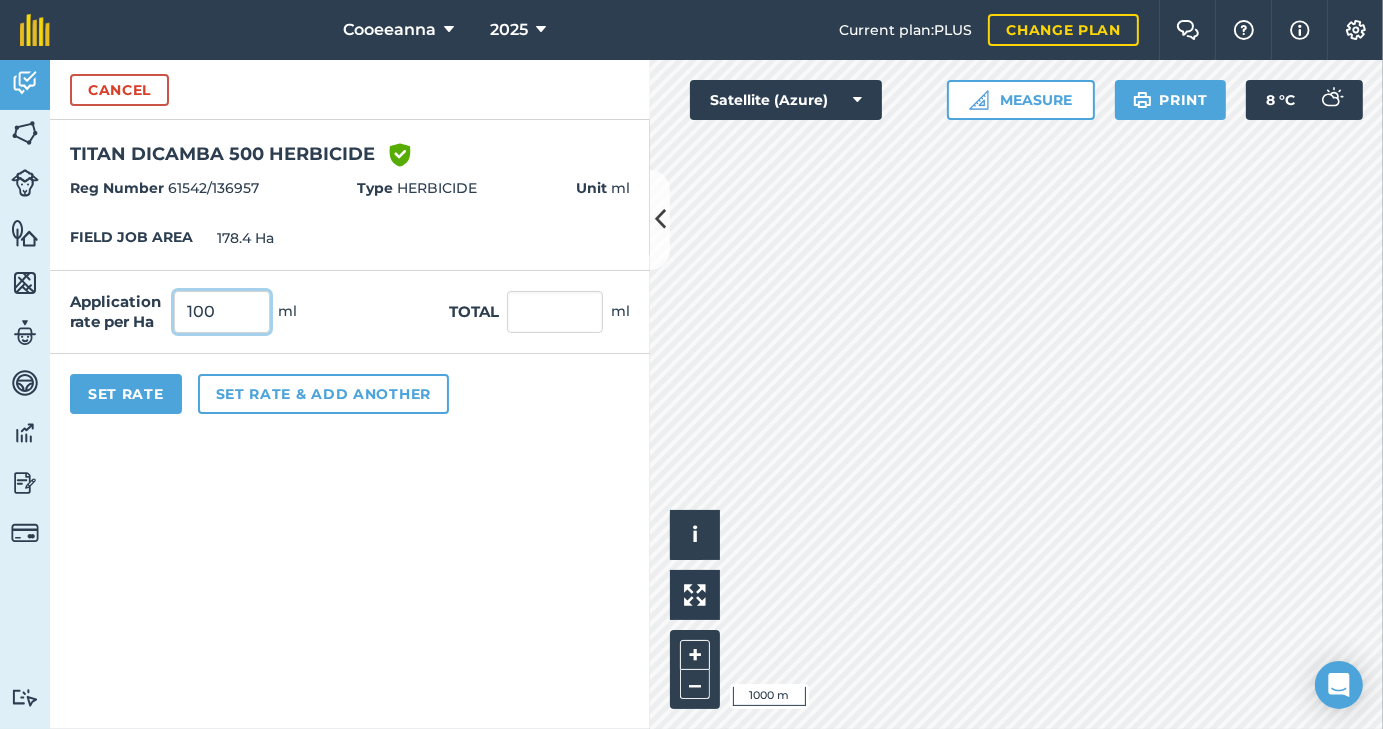 type on "100" 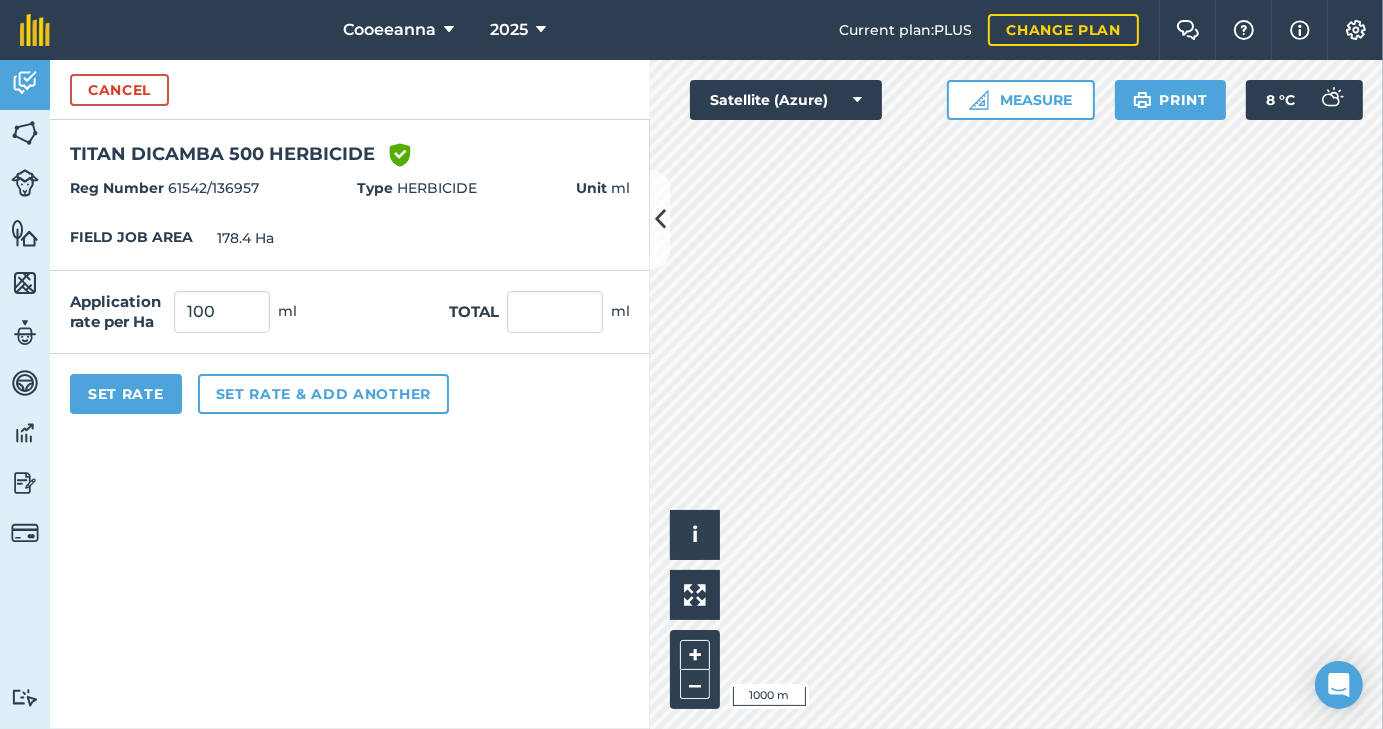 type on "17,840" 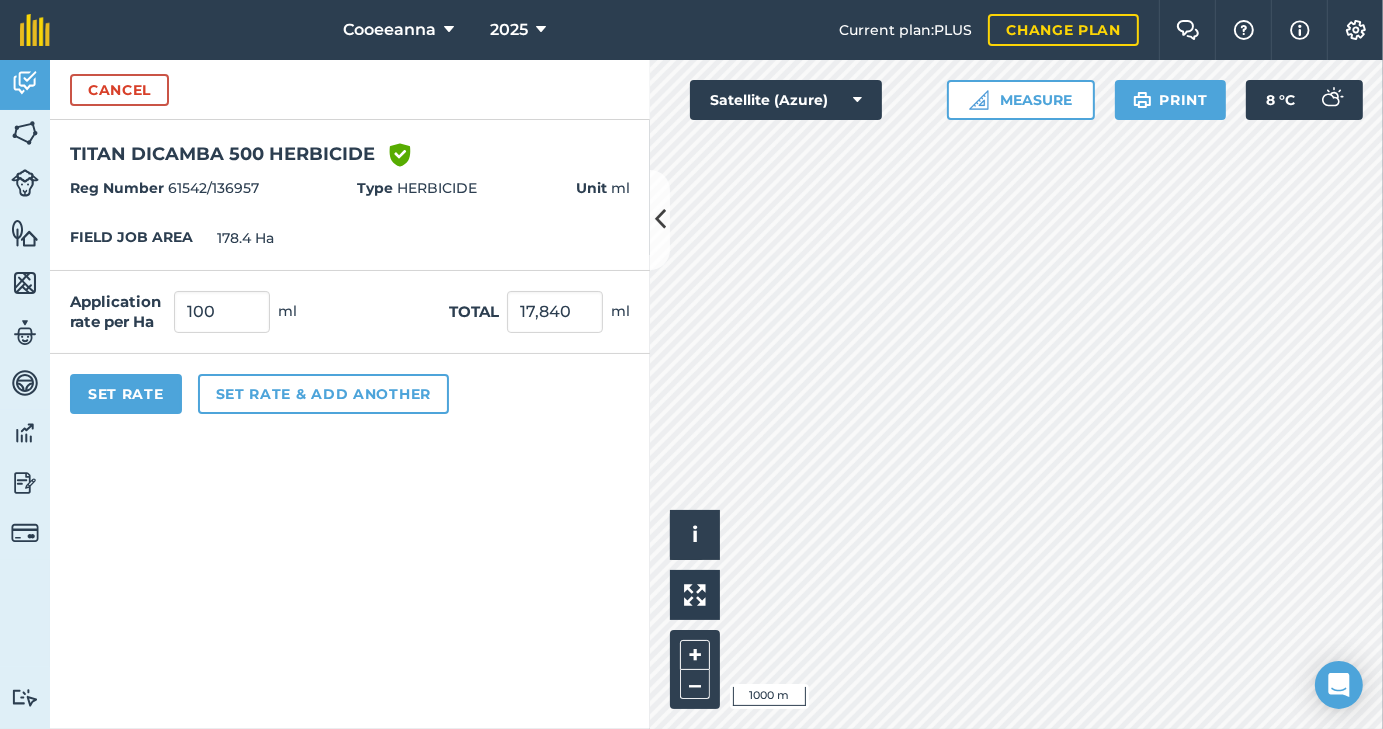 click on "Set Rate Set rate & add another" at bounding box center [350, 394] 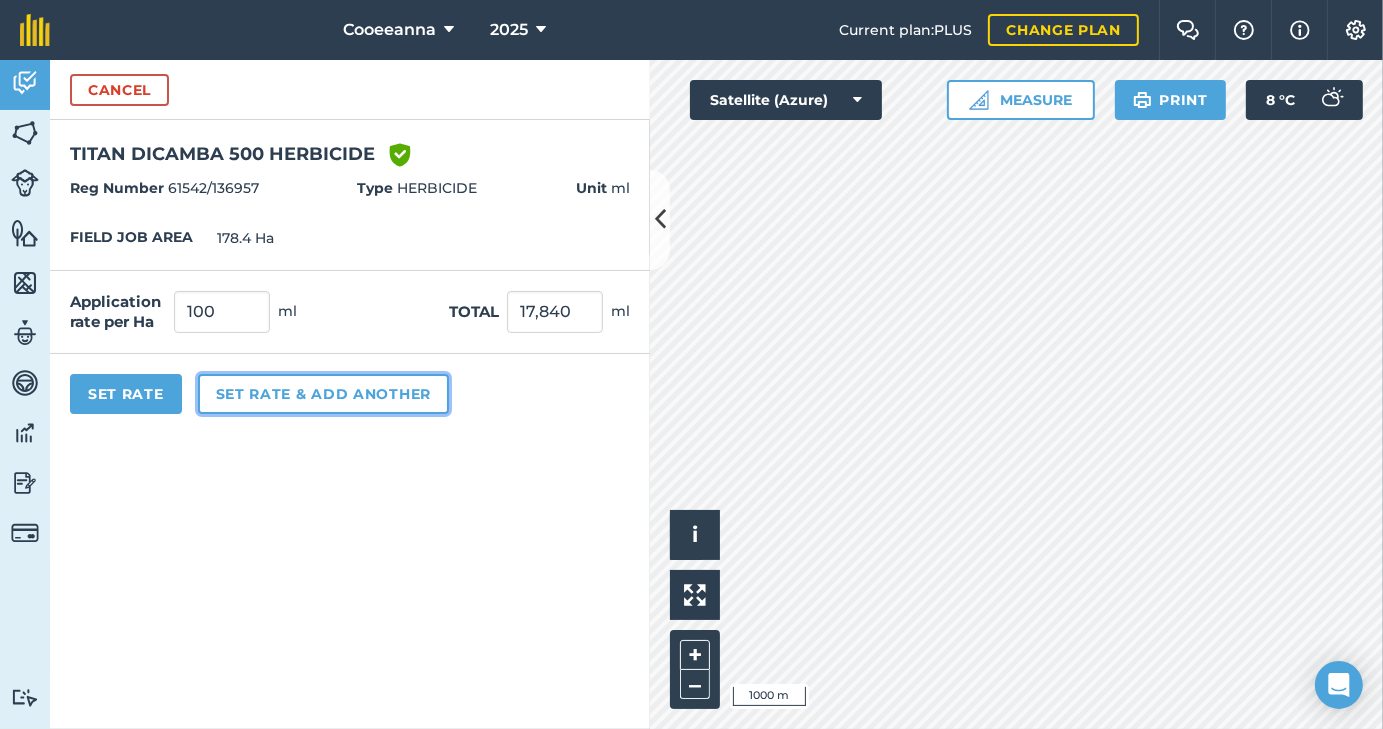 click on "Set rate & add another" at bounding box center (323, 394) 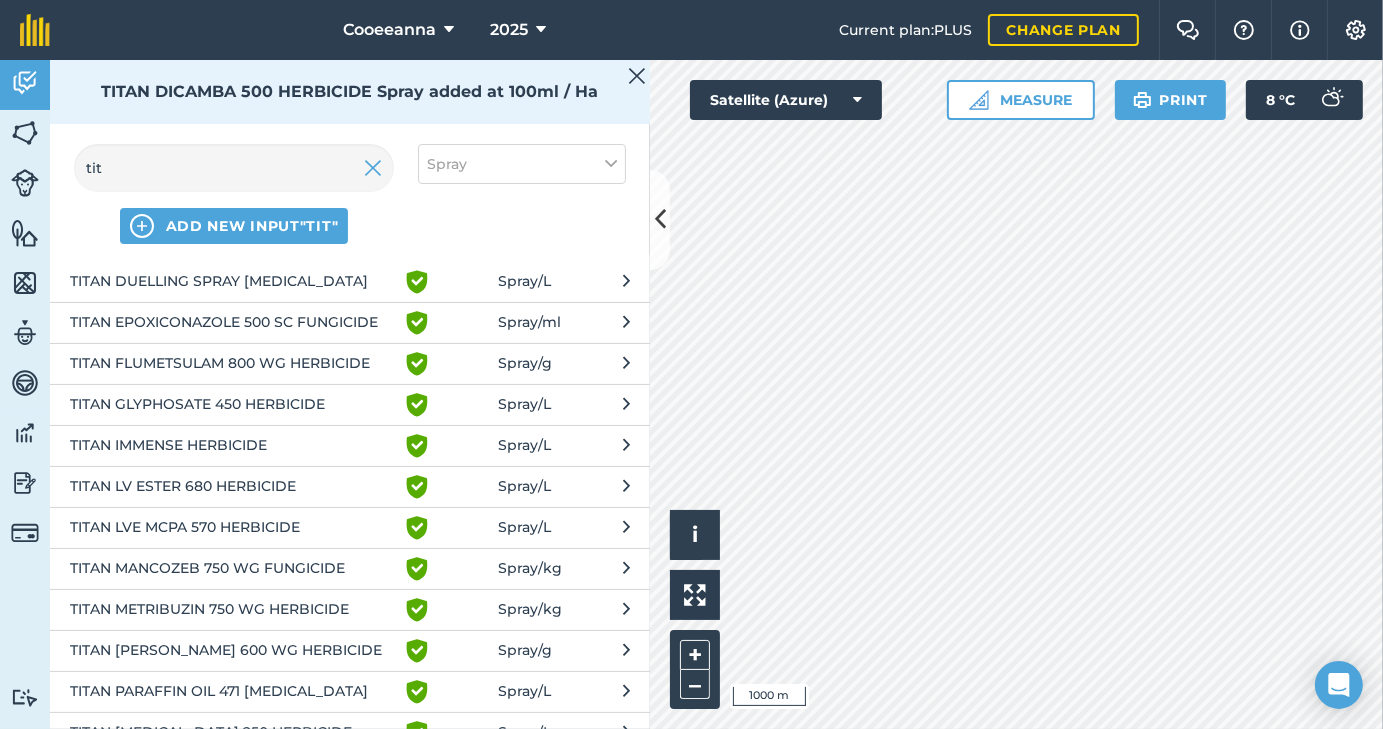 scroll, scrollTop: 440, scrollLeft: 0, axis: vertical 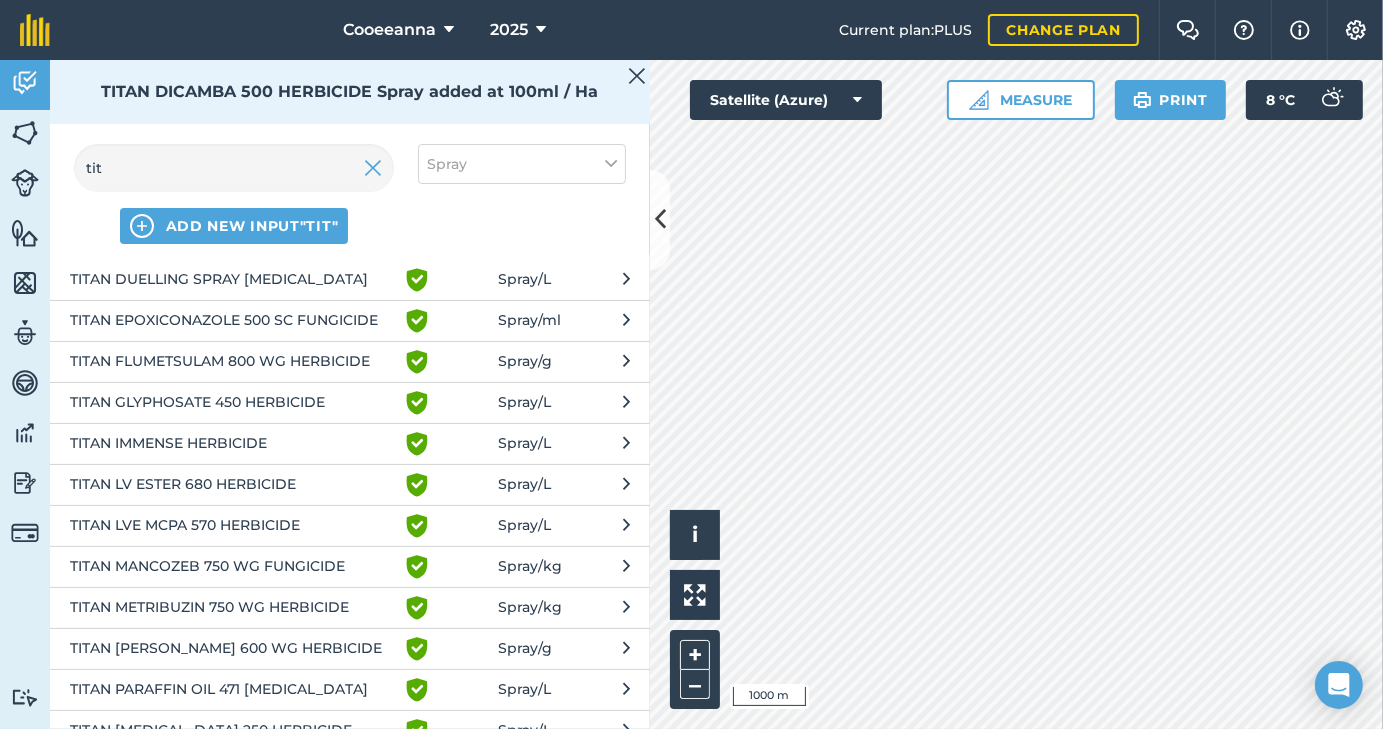 click on "TITAN LVE MCPA 570 HERBICIDE" at bounding box center [233, 526] 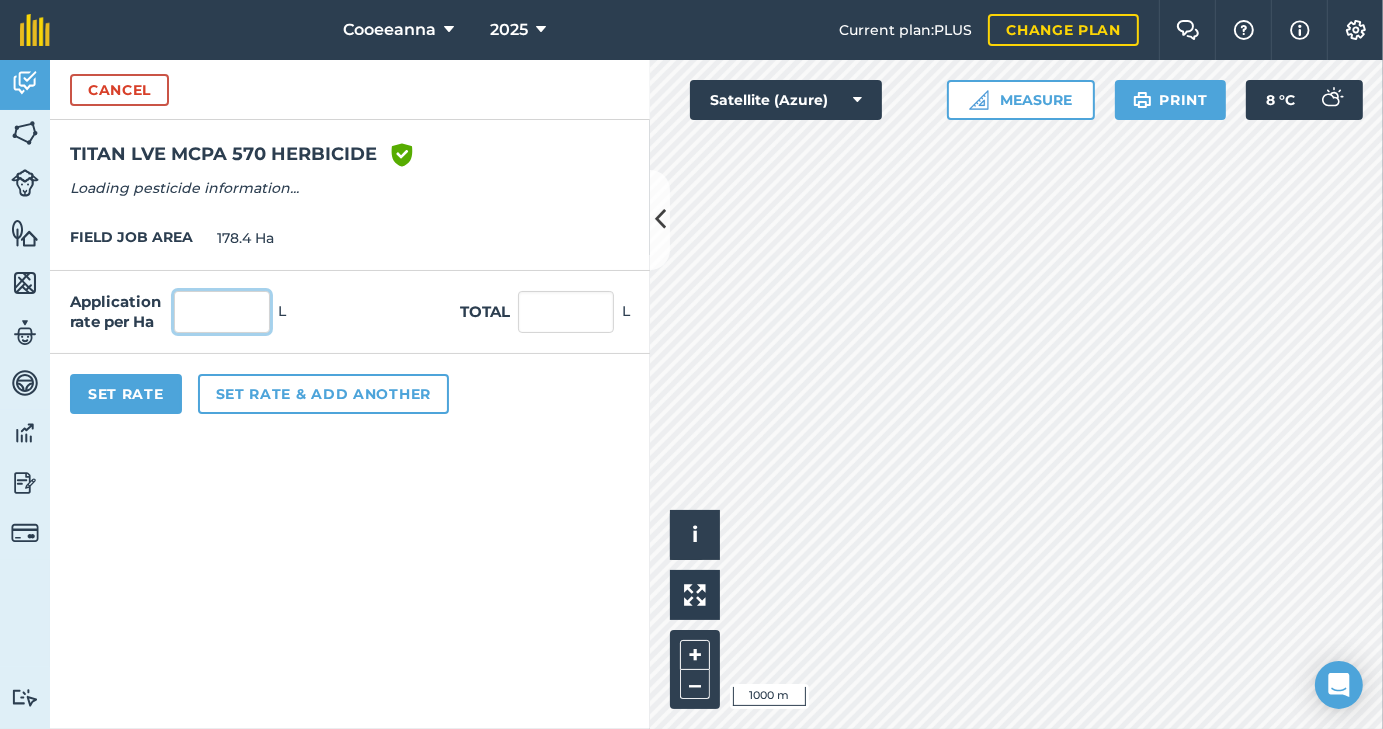 click at bounding box center (222, 312) 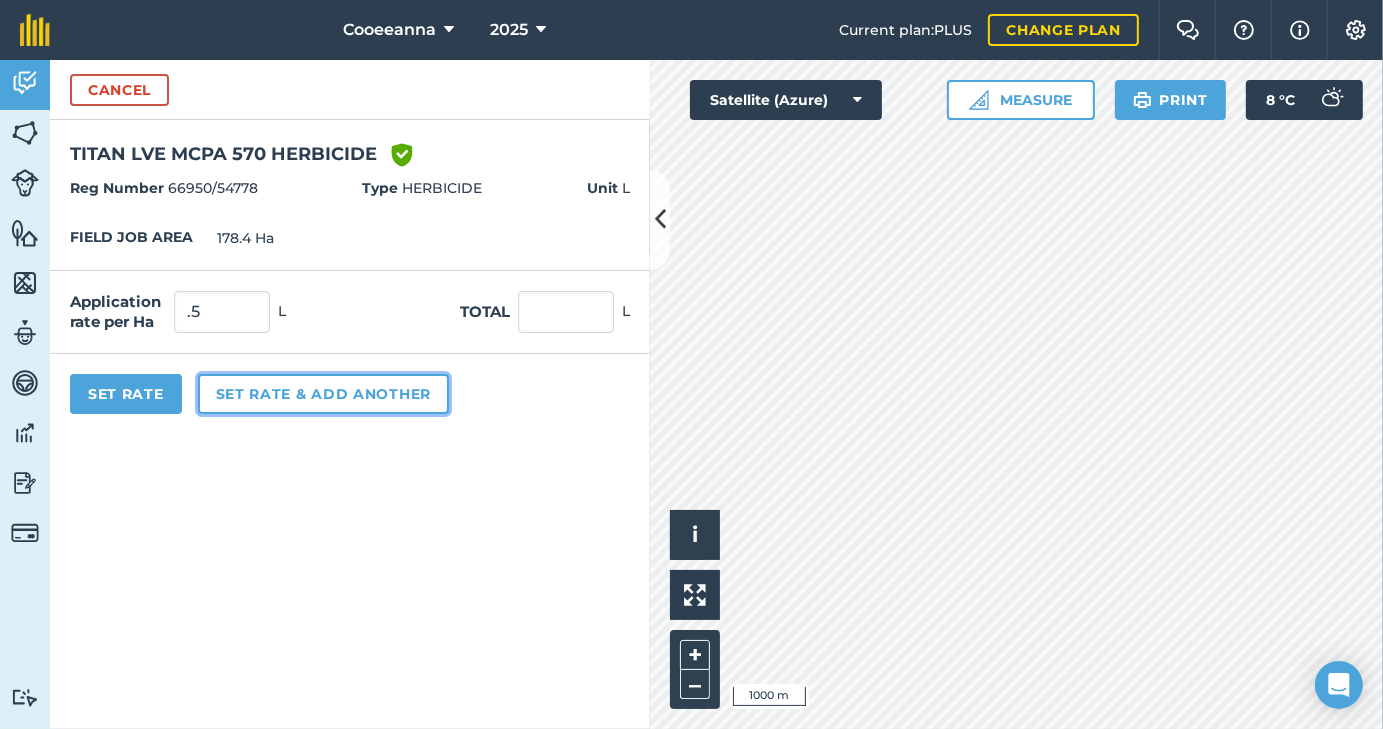 type on "0.5" 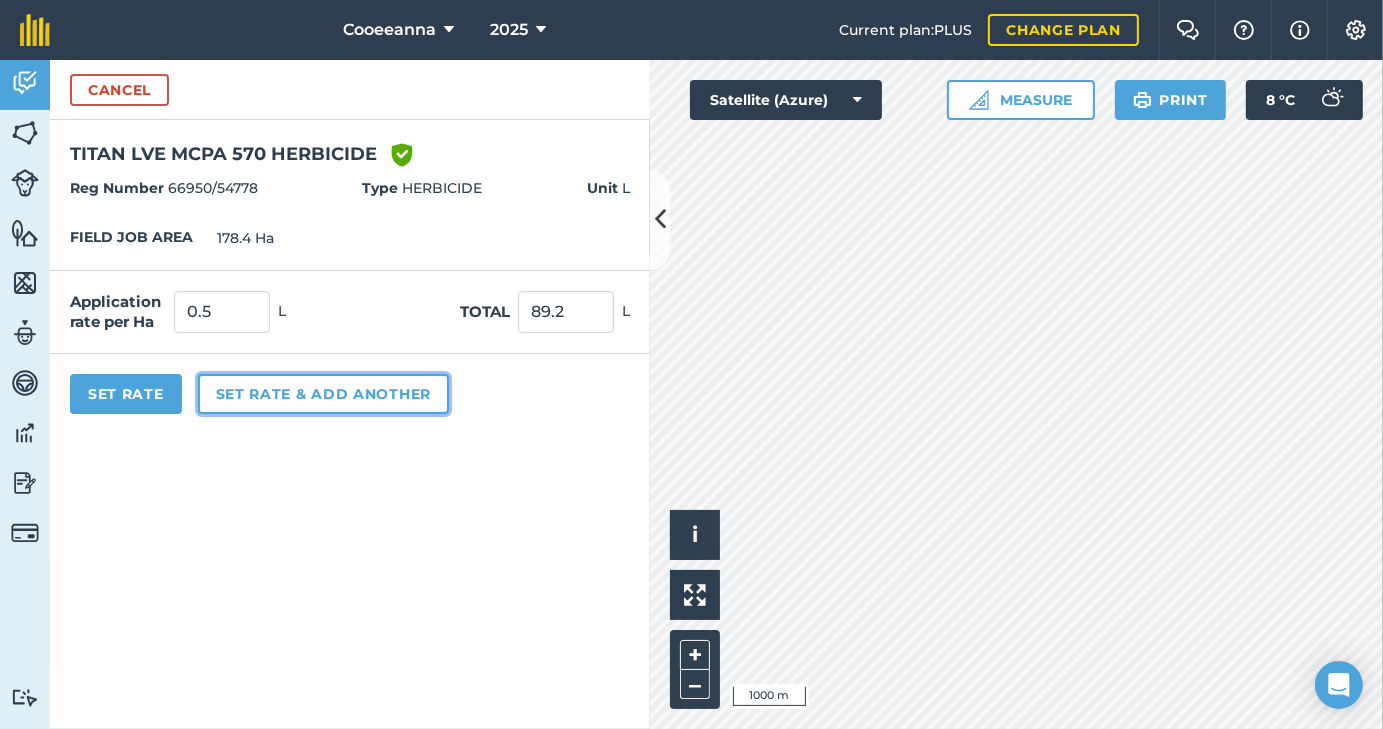 click on "Set rate & add another" at bounding box center (323, 394) 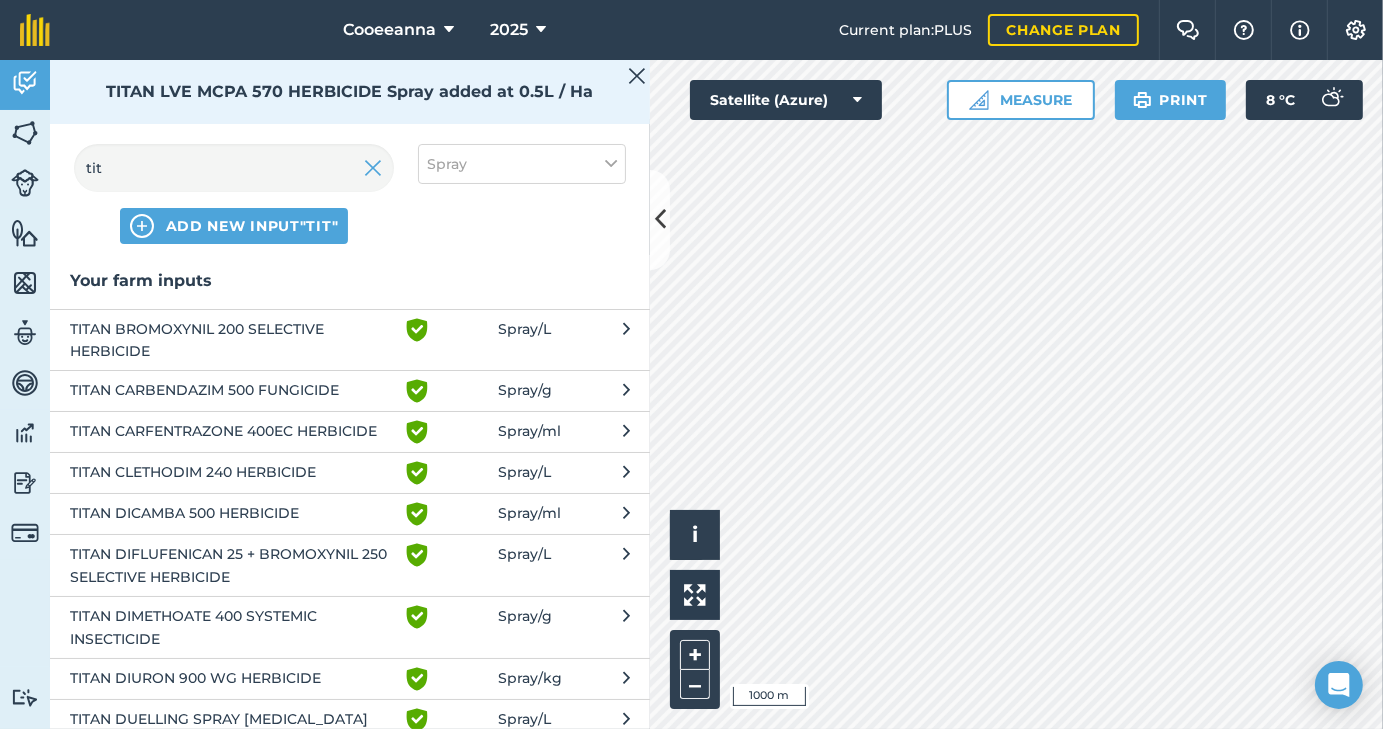 click on "TITAN BROMOXYNIL 200 SELECTIVE HERBICIDE" at bounding box center [233, 340] 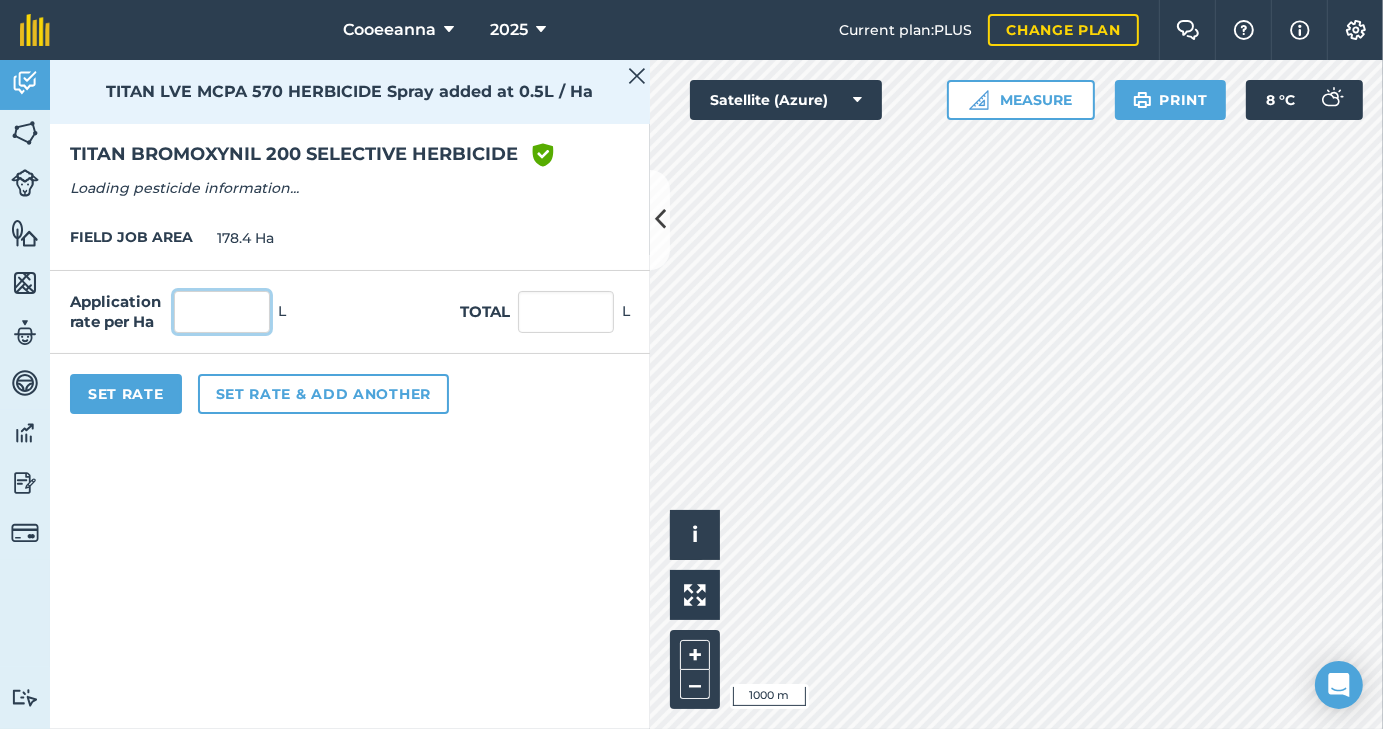 click at bounding box center [222, 312] 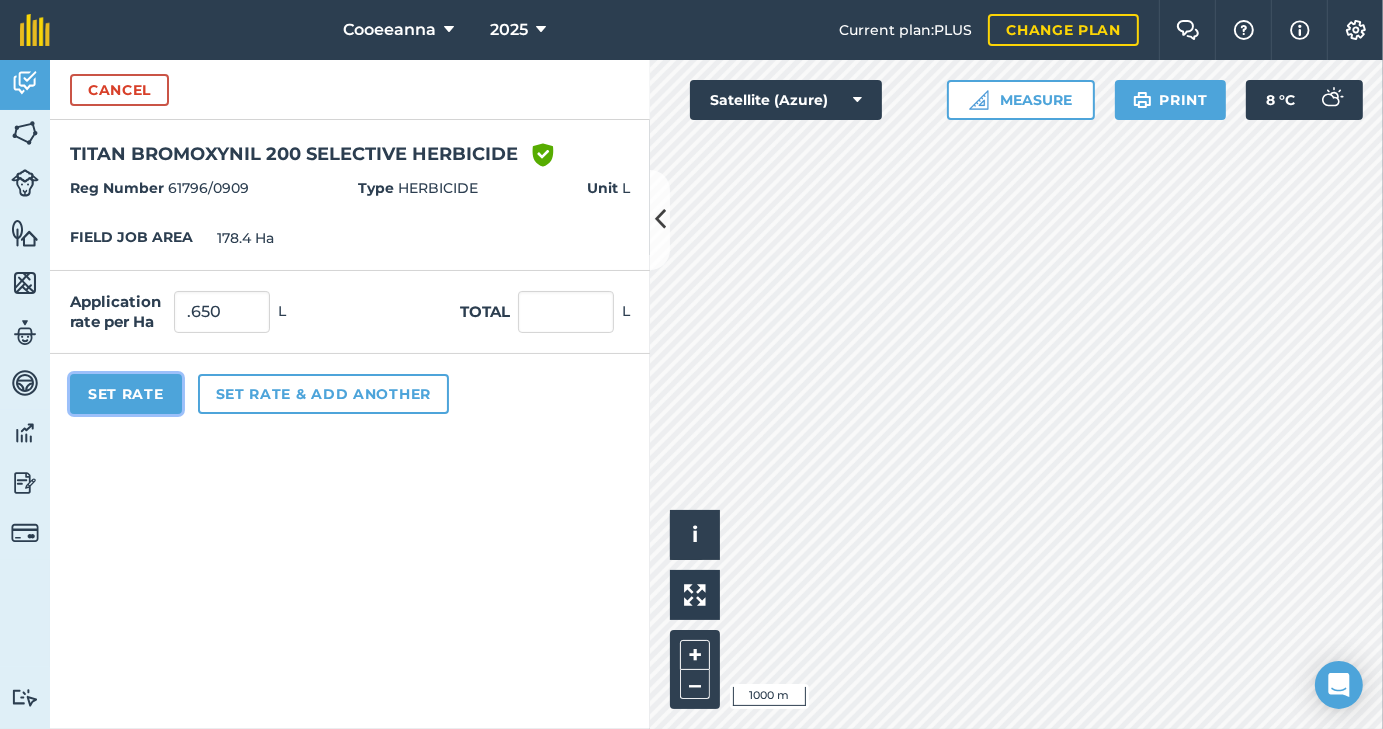 type on "0.65" 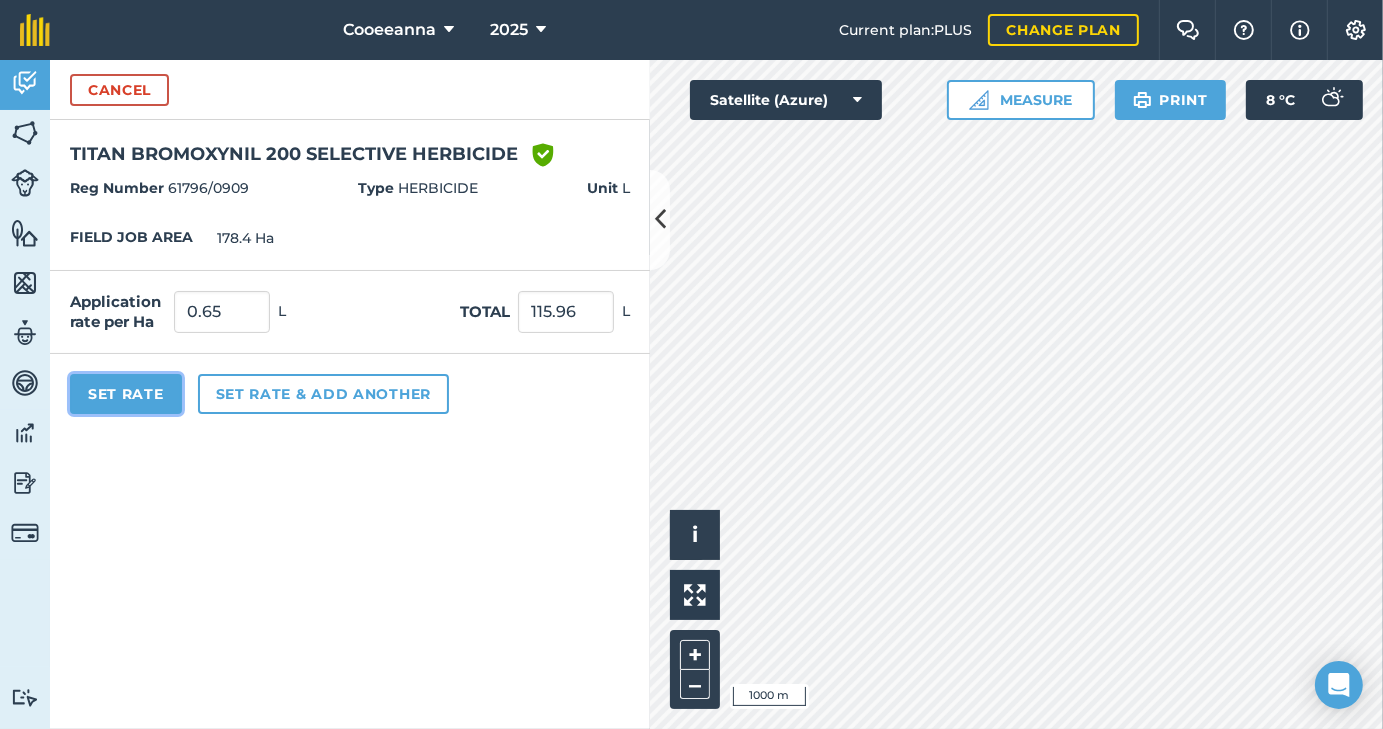 click on "Set Rate" at bounding box center (126, 394) 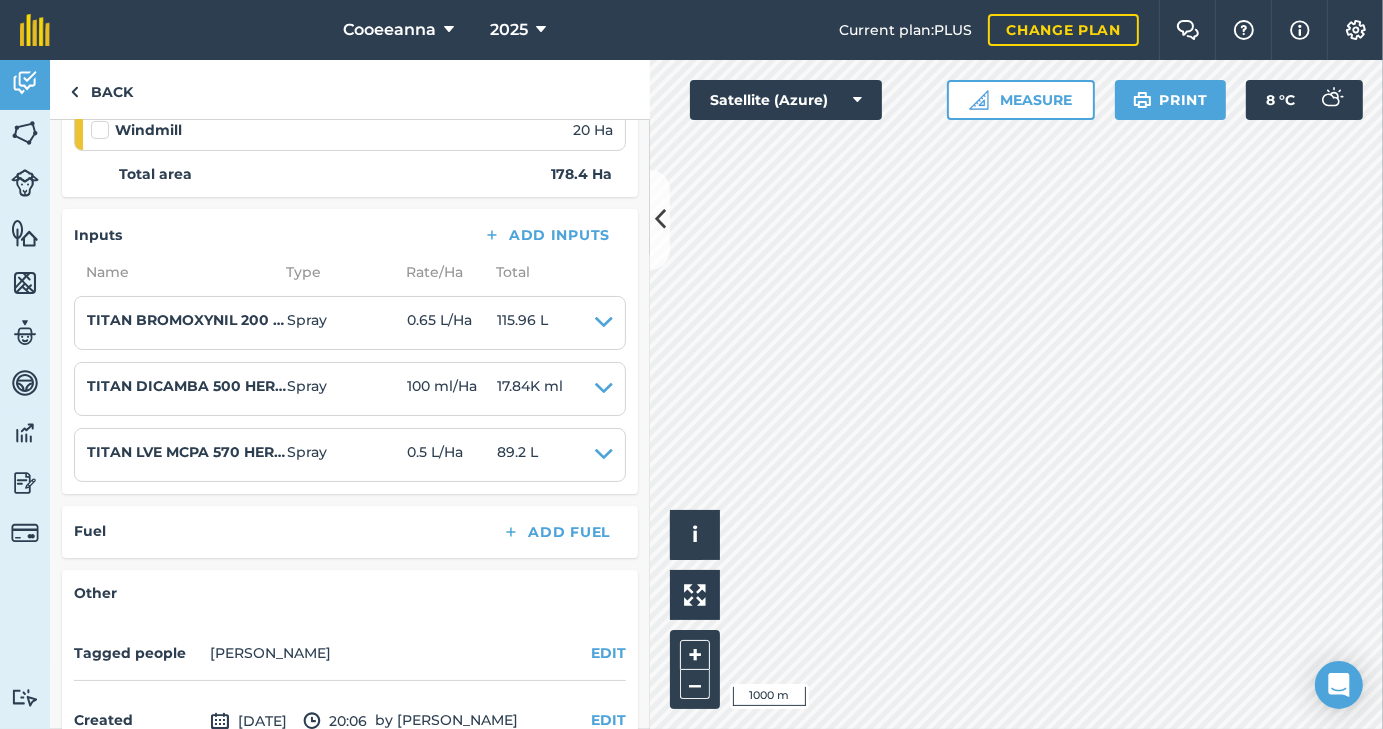scroll, scrollTop: 487, scrollLeft: 0, axis: vertical 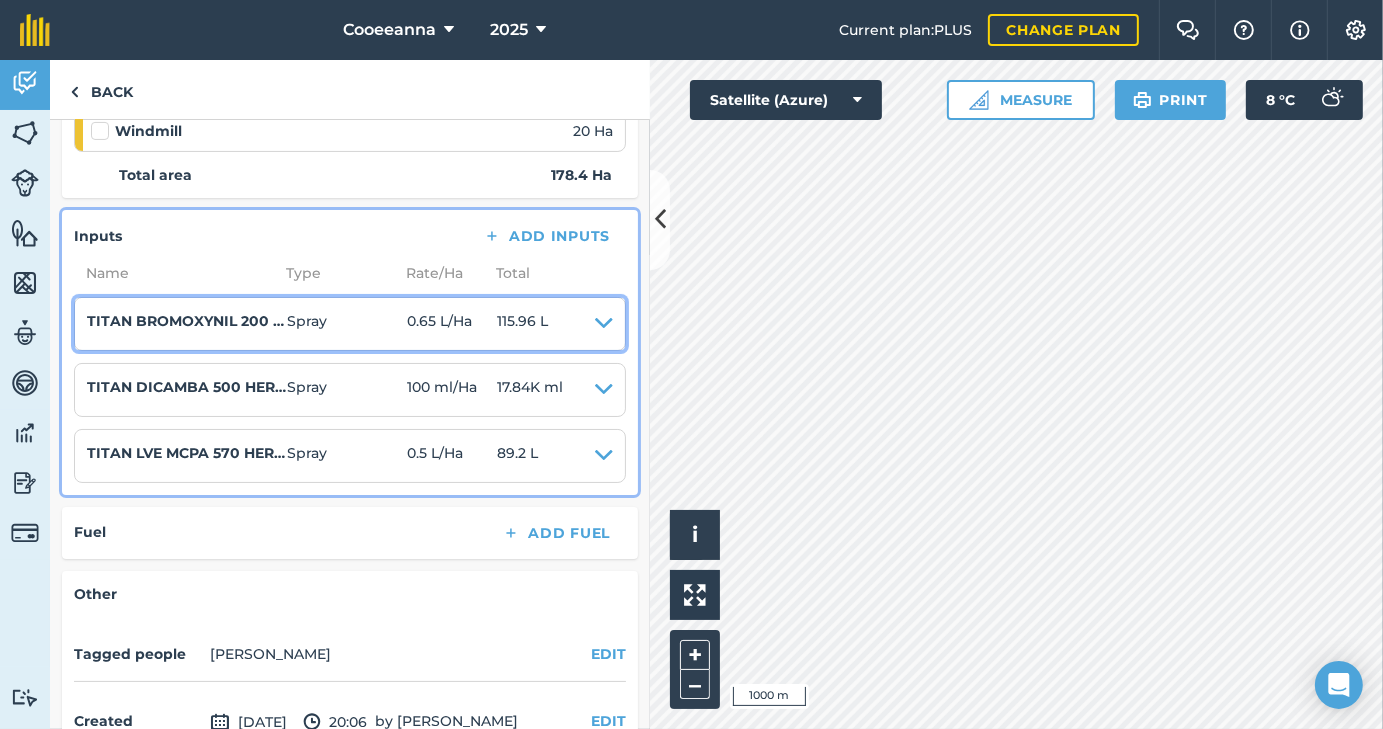 click at bounding box center (604, 324) 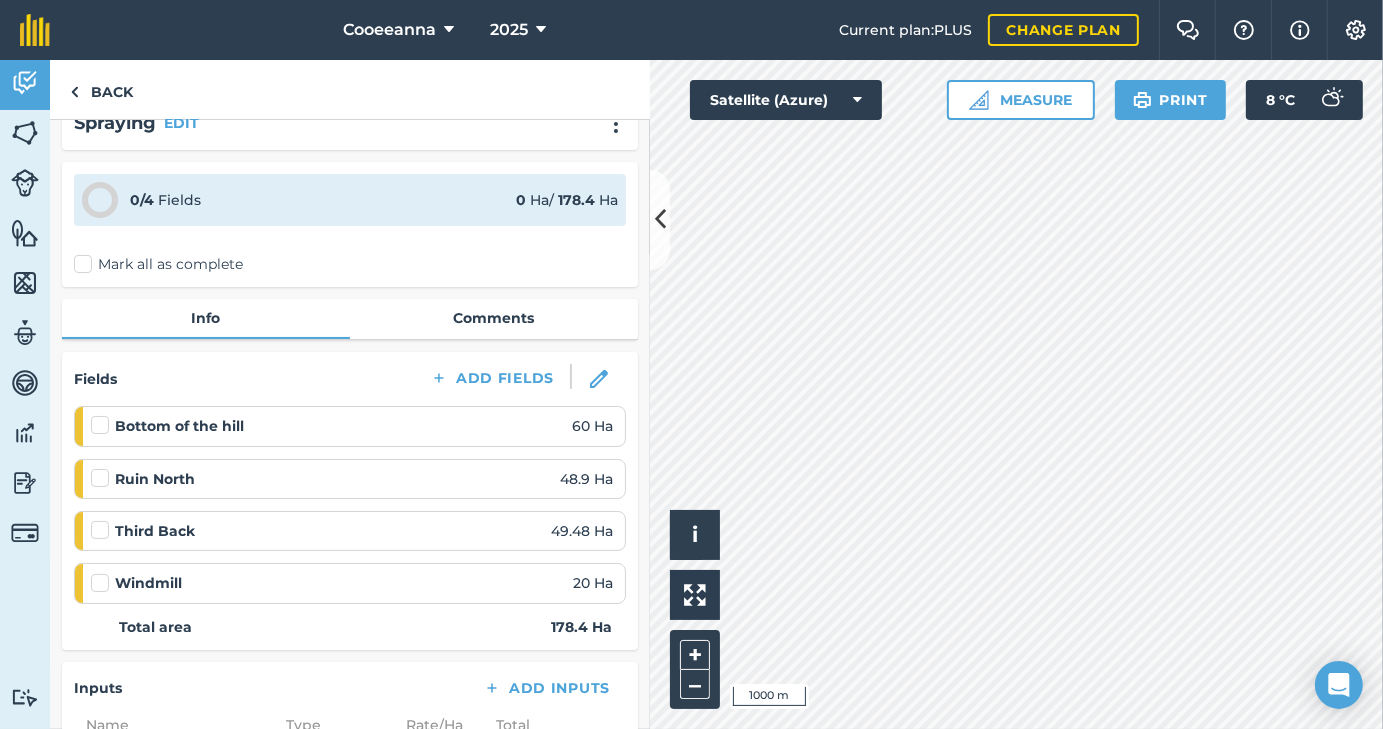 scroll, scrollTop: 29, scrollLeft: 0, axis: vertical 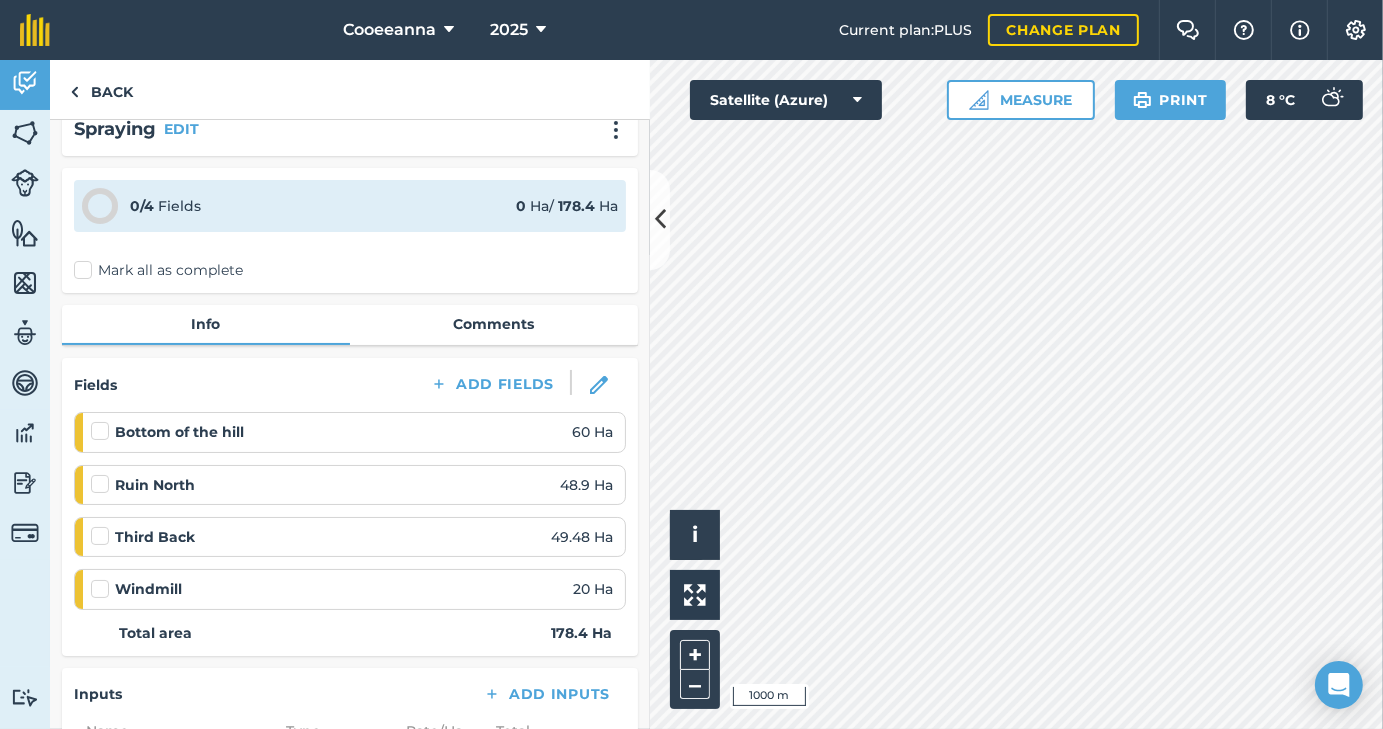 click at bounding box center [103, 579] 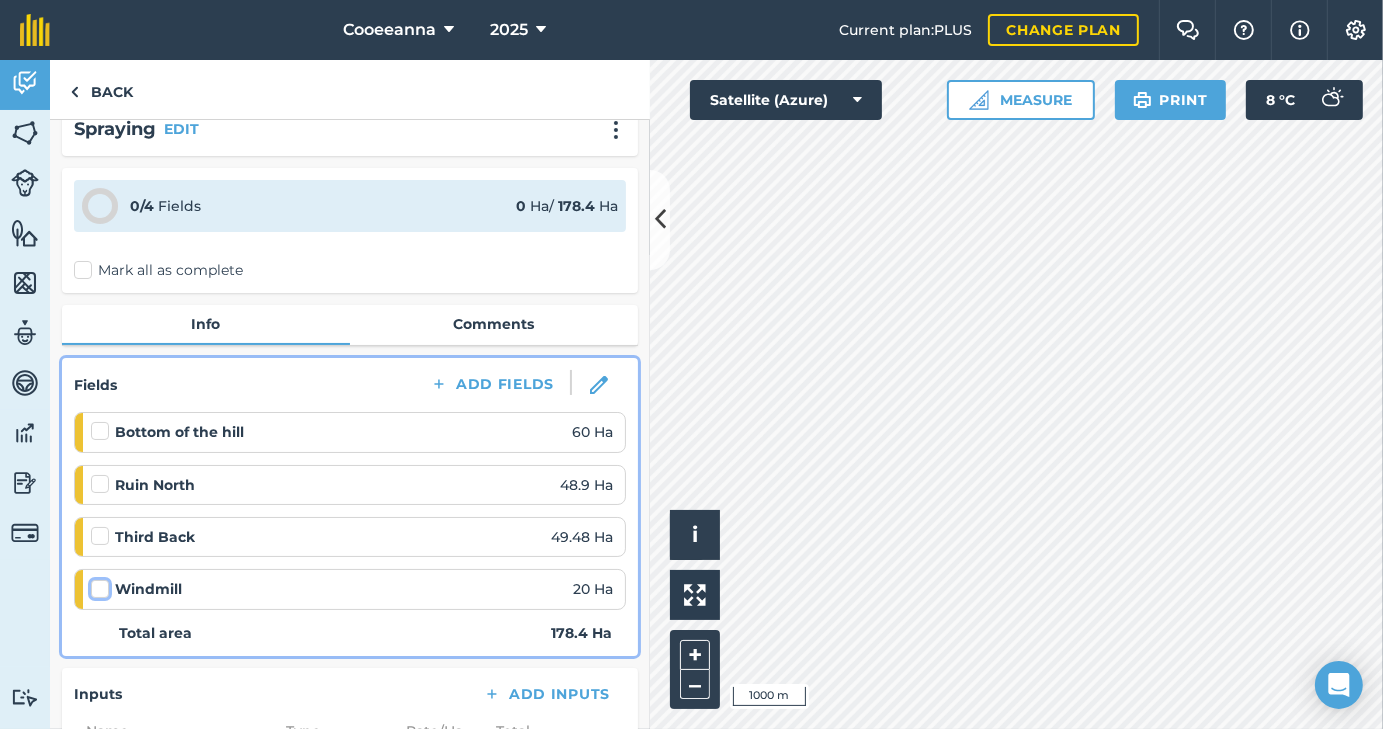 click at bounding box center (97, 585) 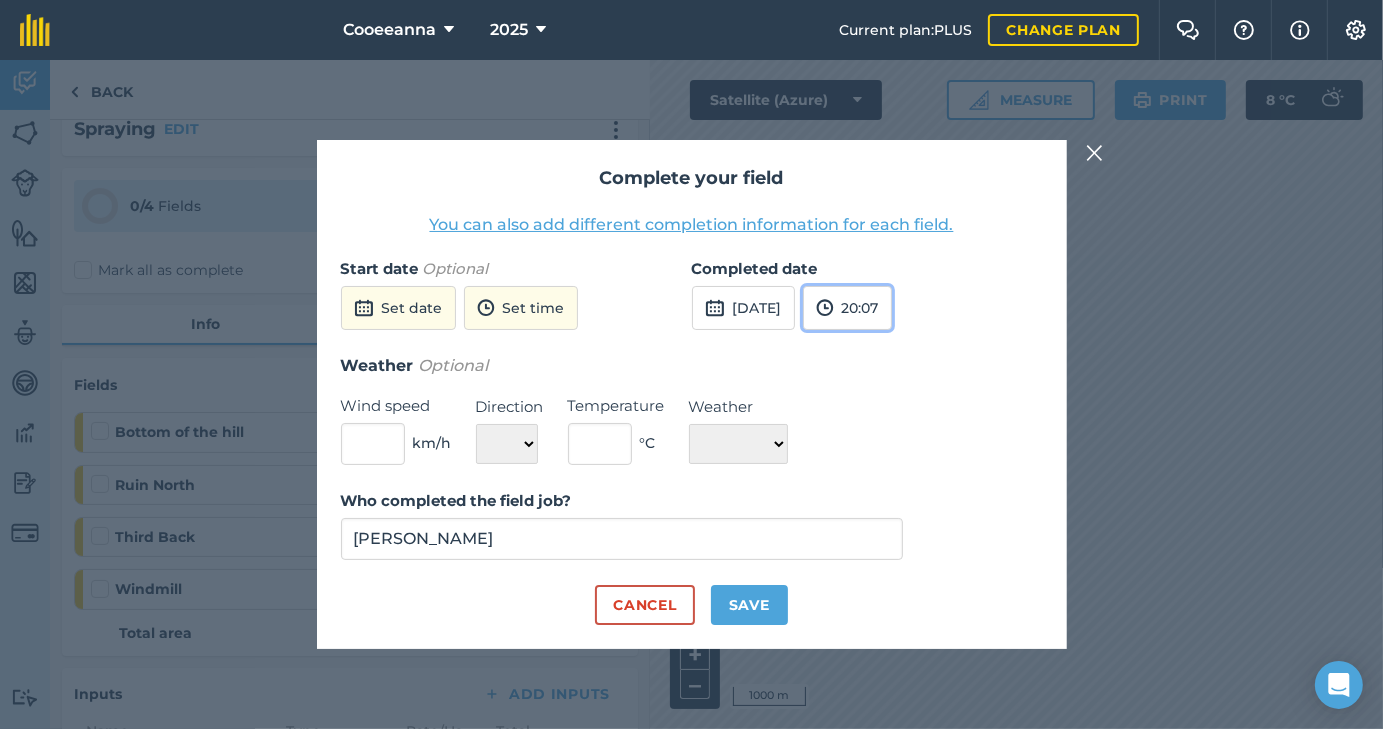 click at bounding box center [825, 308] 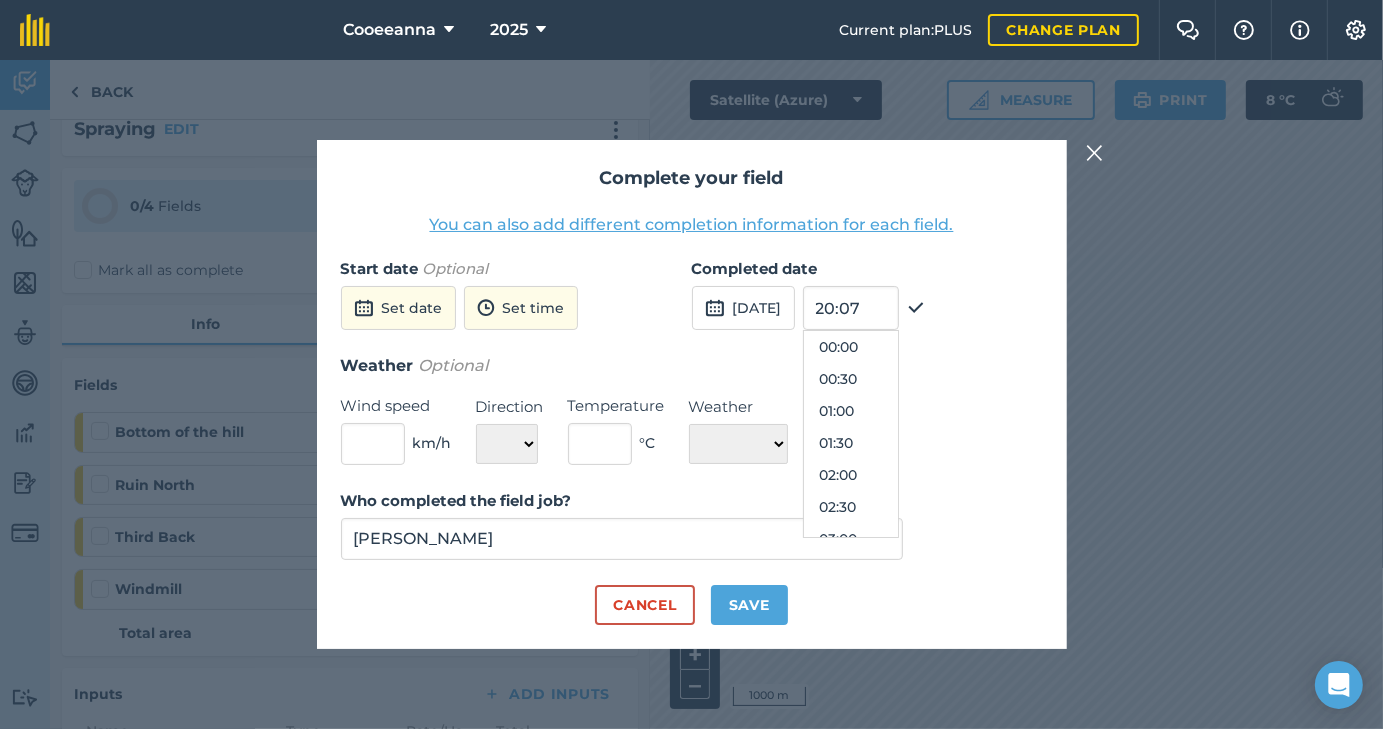 scroll, scrollTop: 1216, scrollLeft: 0, axis: vertical 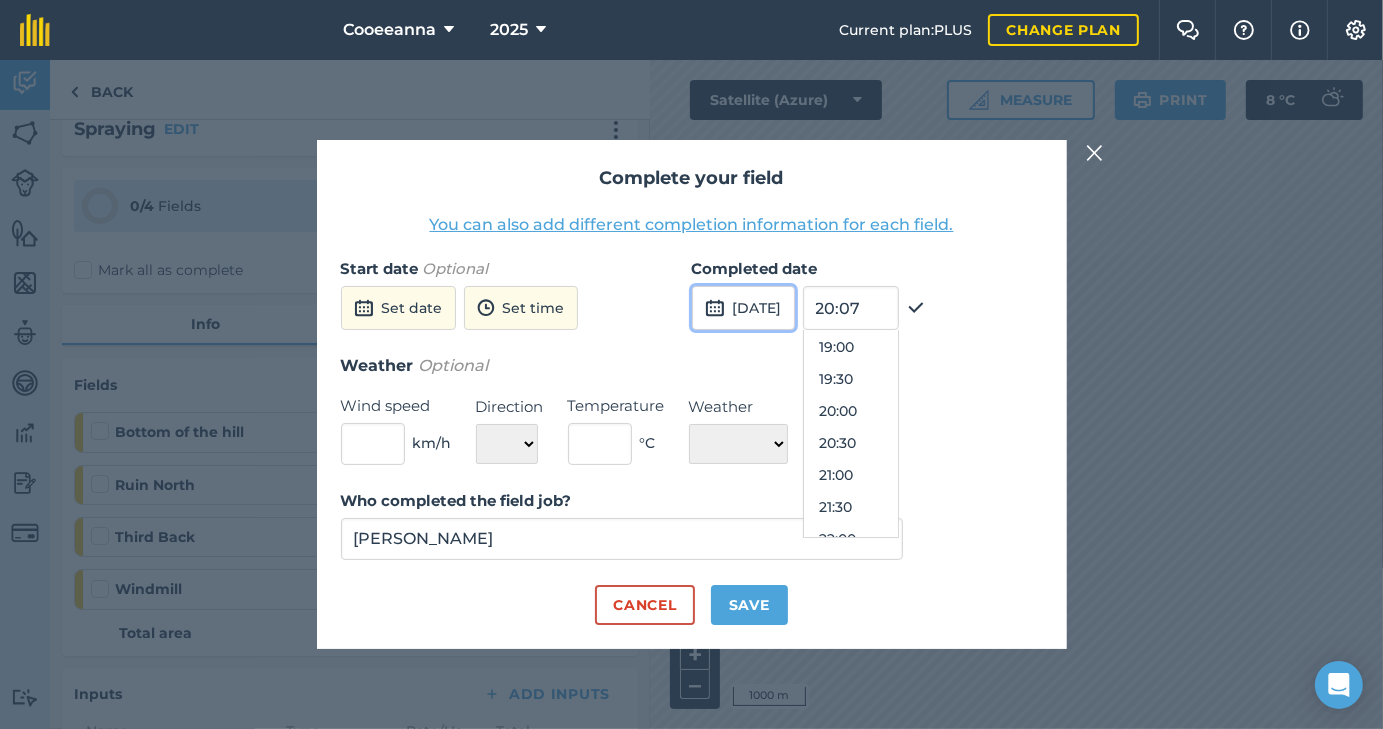 click on "[DATE]" at bounding box center [743, 308] 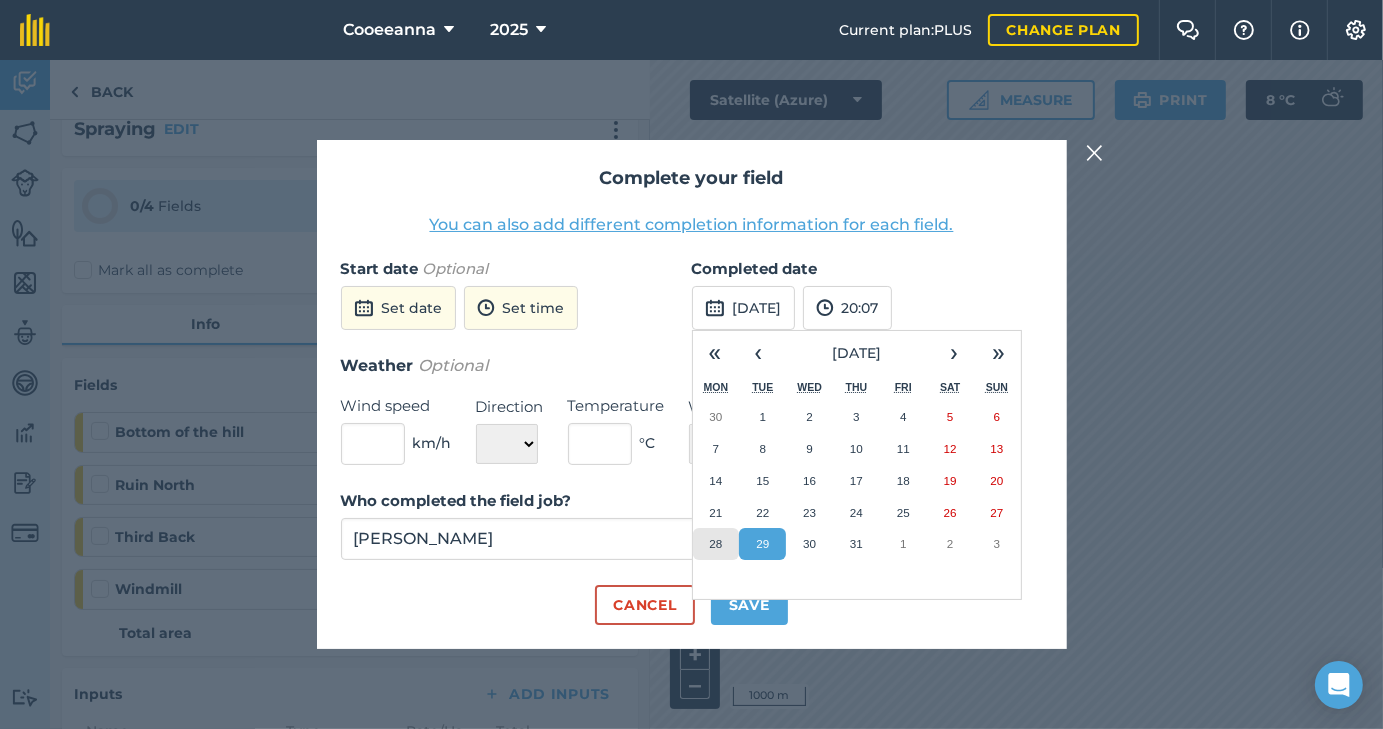 click on "28" at bounding box center (715, 543) 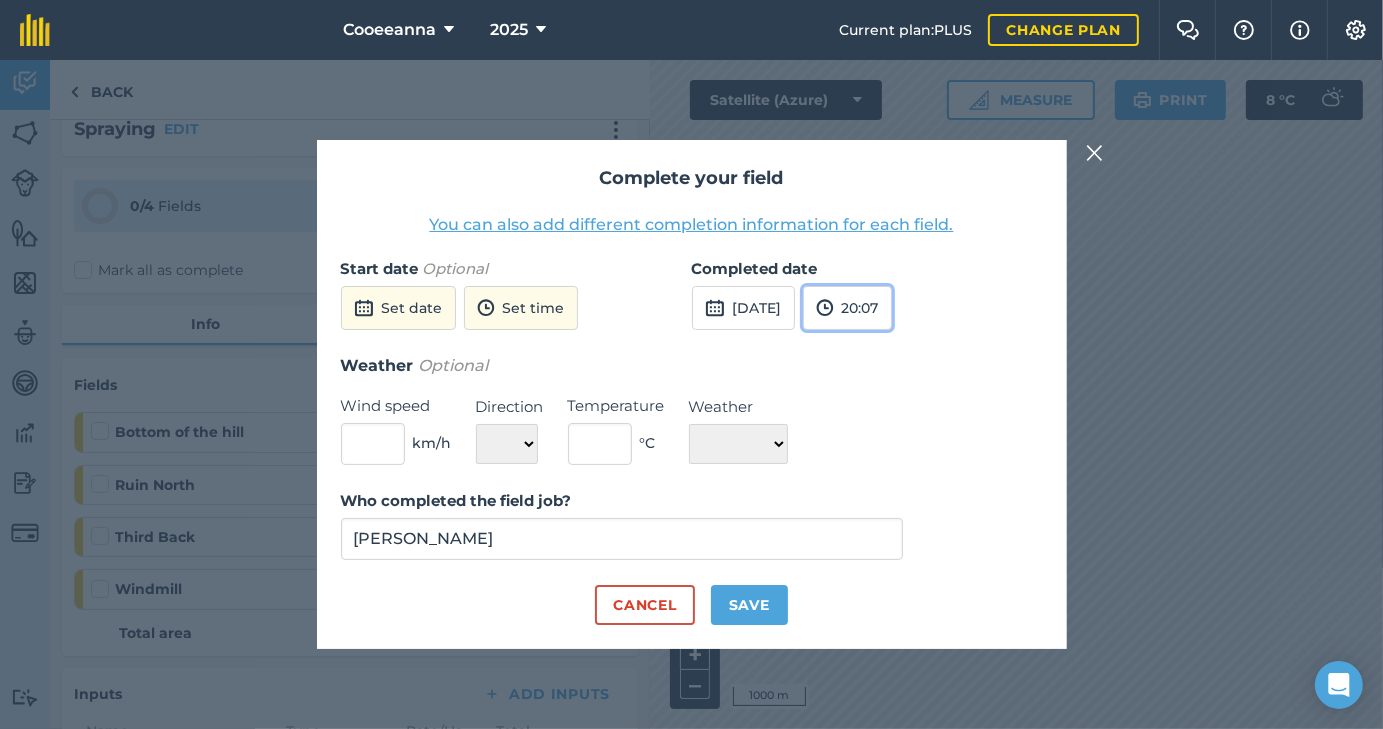 click on "20:07" at bounding box center [847, 308] 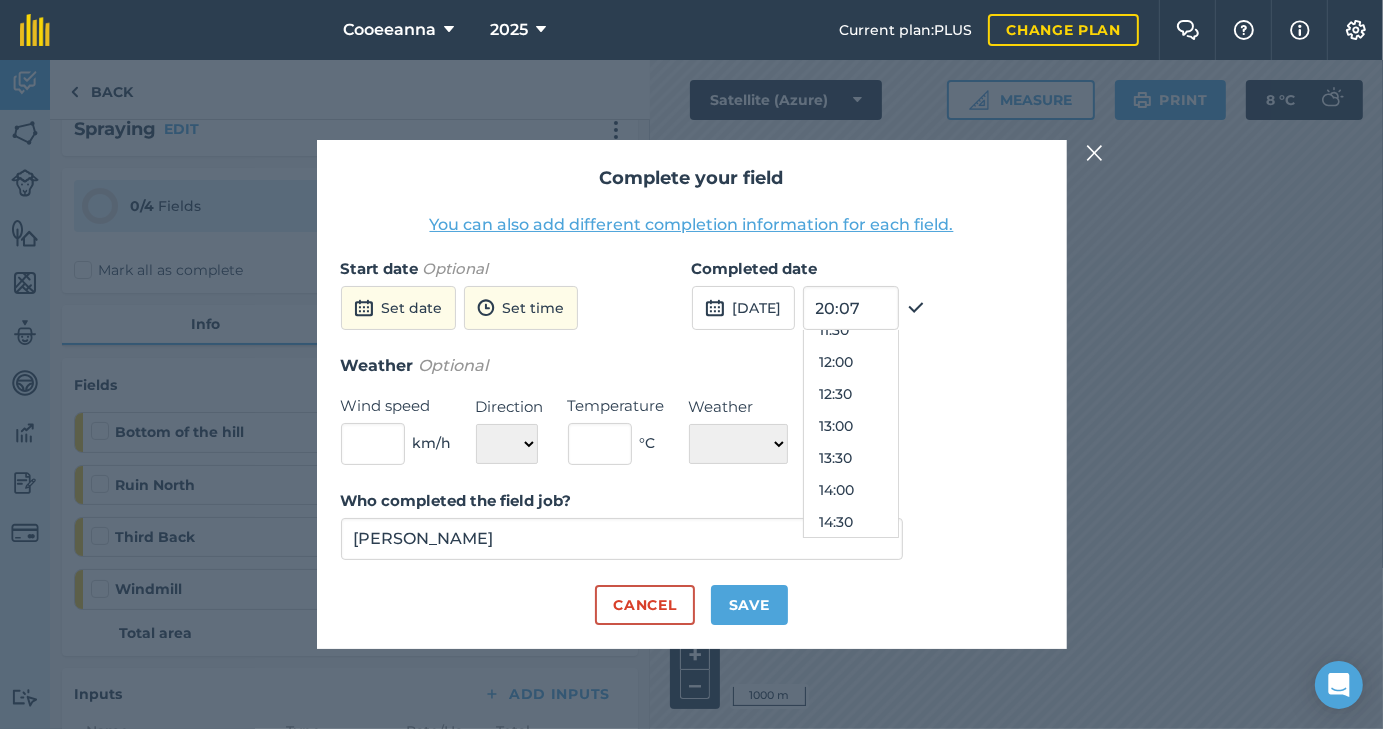 scroll, scrollTop: 753, scrollLeft: 0, axis: vertical 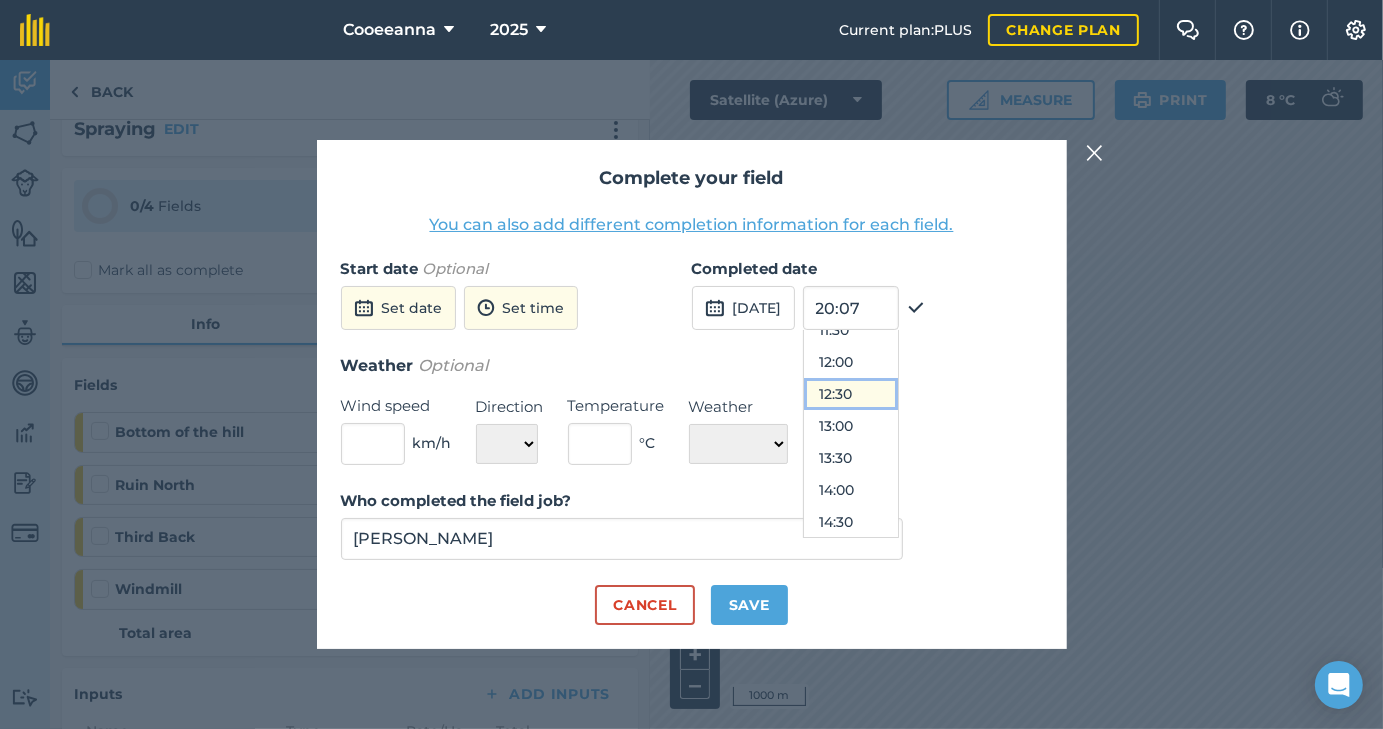 click on "12:30" at bounding box center (851, 394) 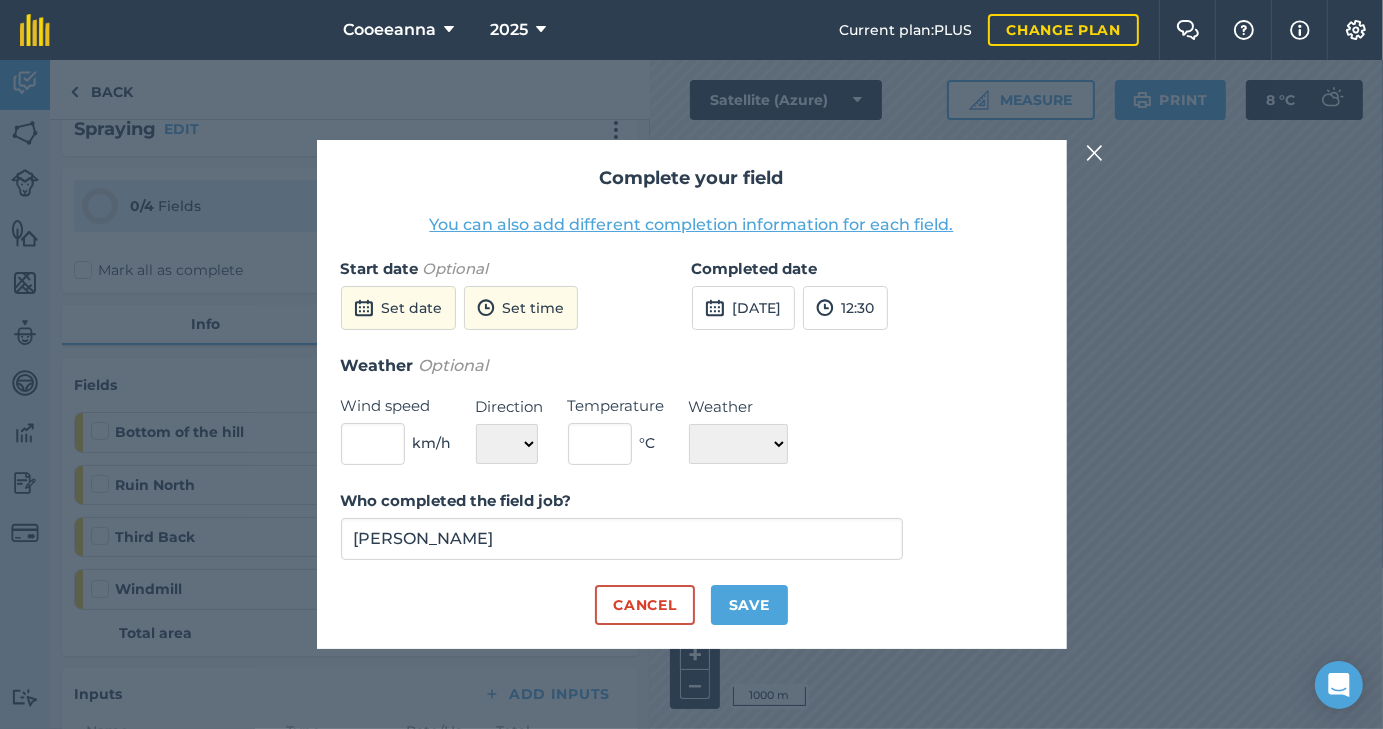 click on "Completed date" at bounding box center (867, 269) 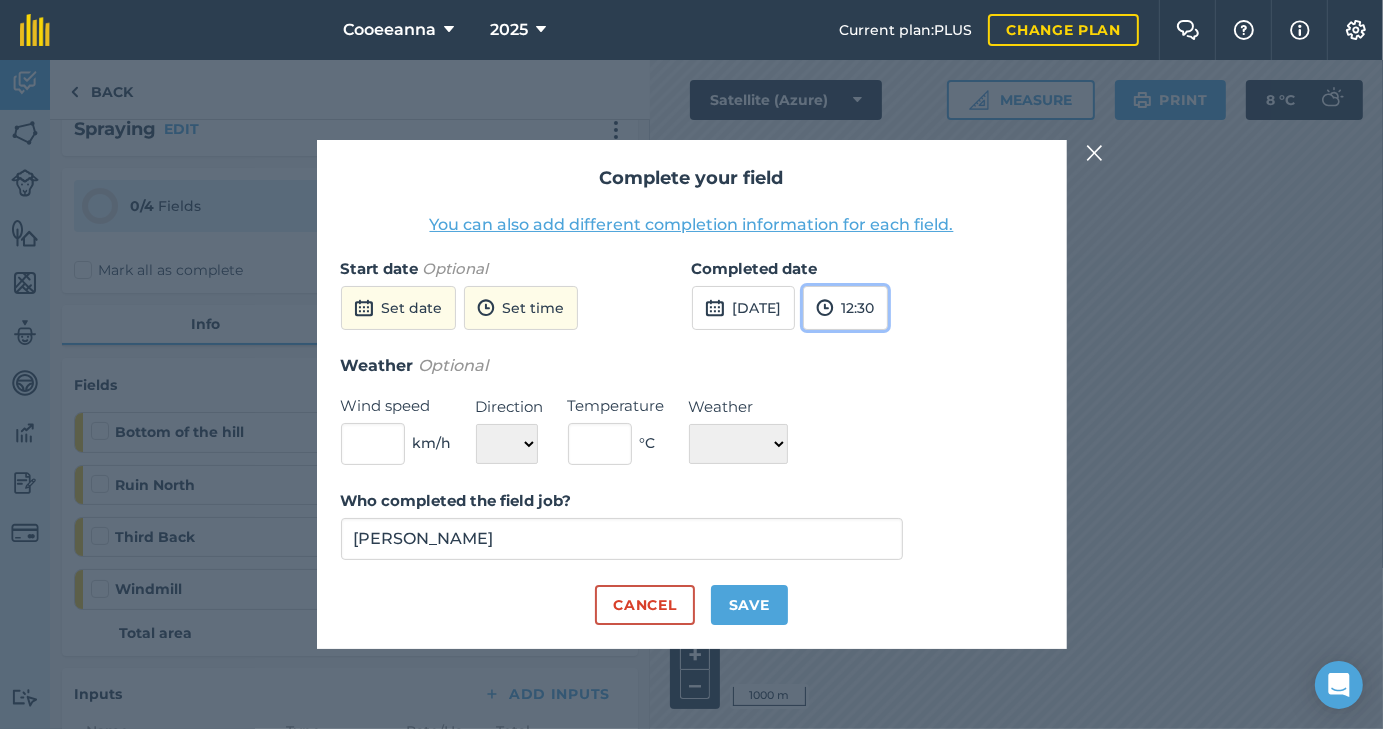 click on "12:30" at bounding box center [845, 308] 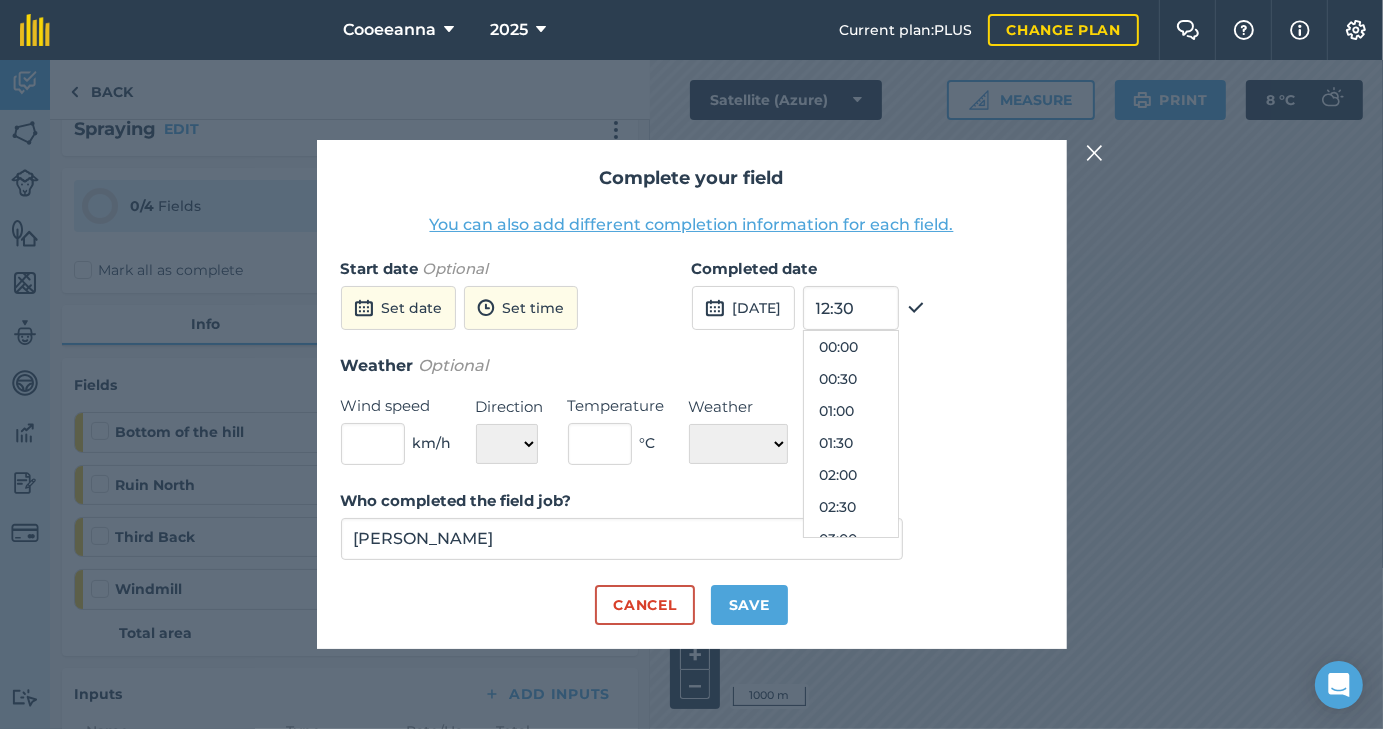 scroll, scrollTop: 704, scrollLeft: 0, axis: vertical 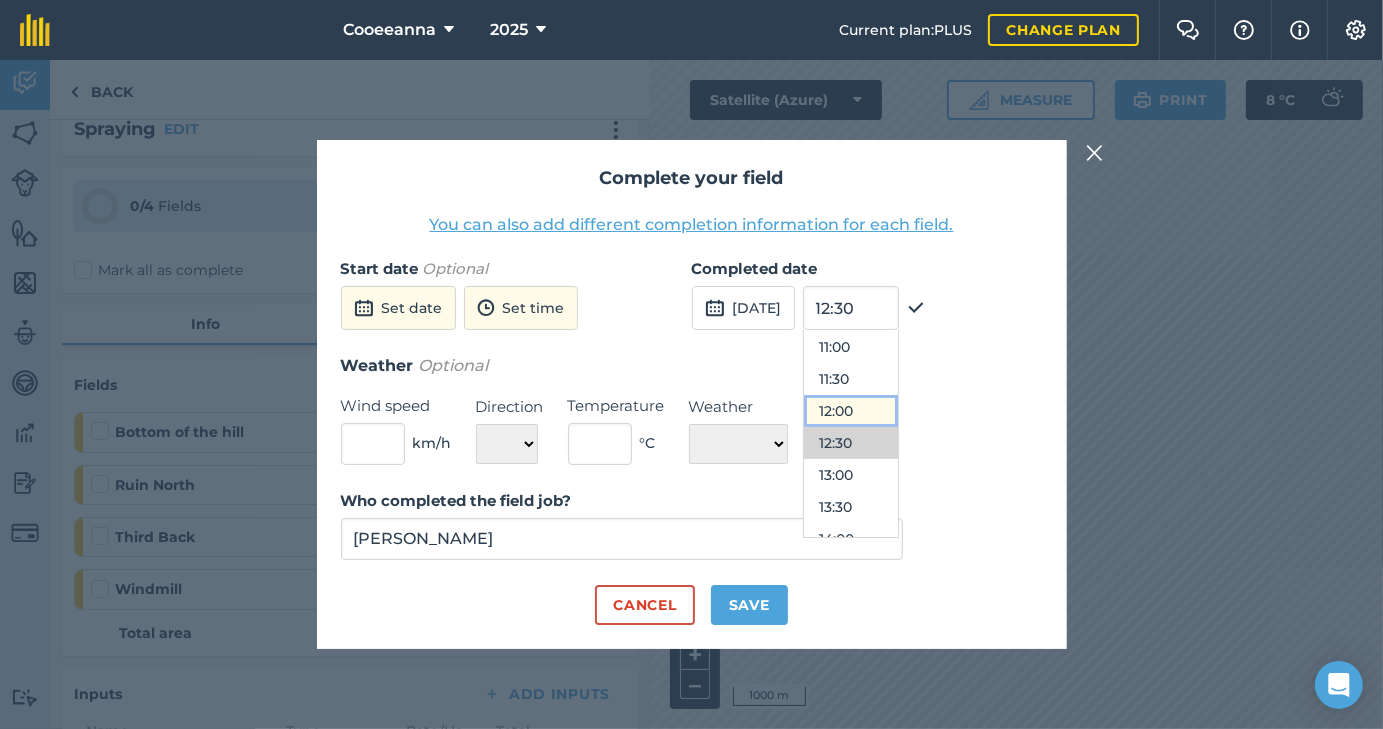 click on "12:00" at bounding box center (851, 411) 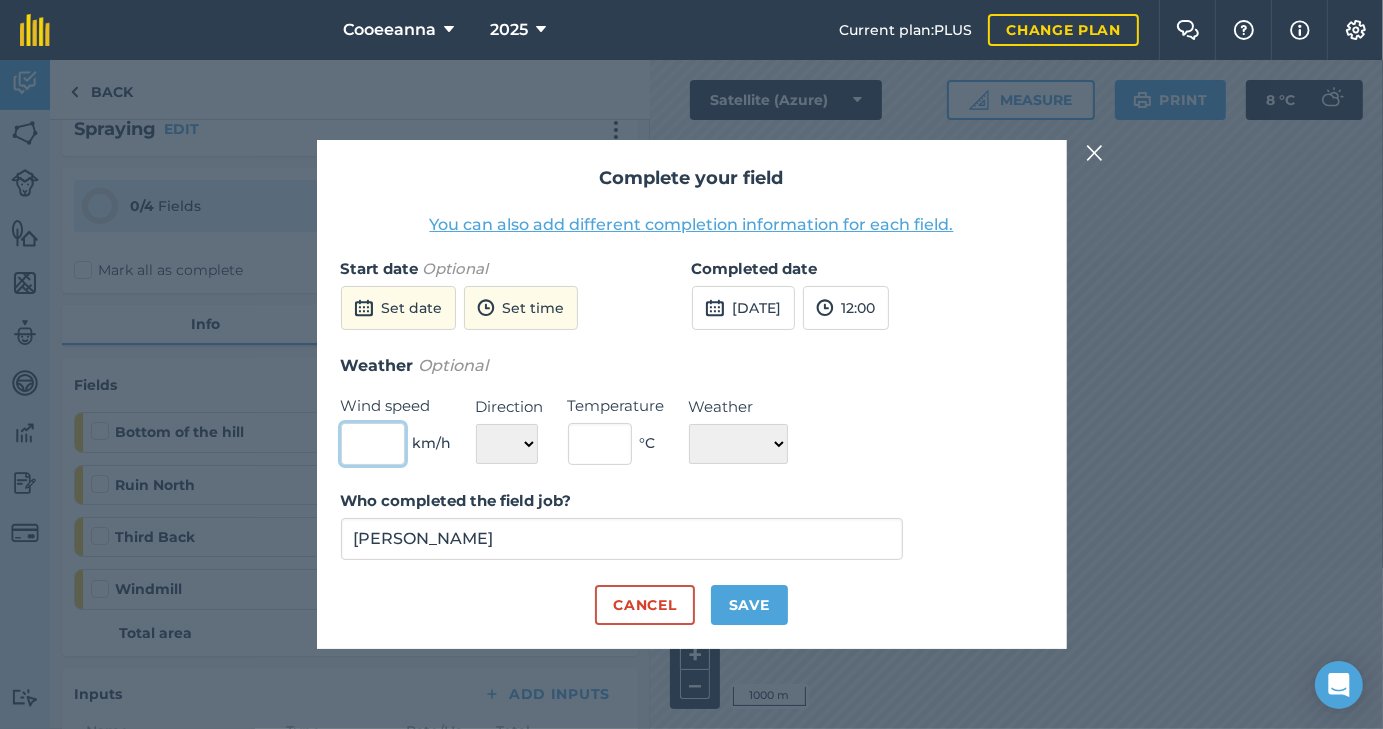 click at bounding box center (373, 444) 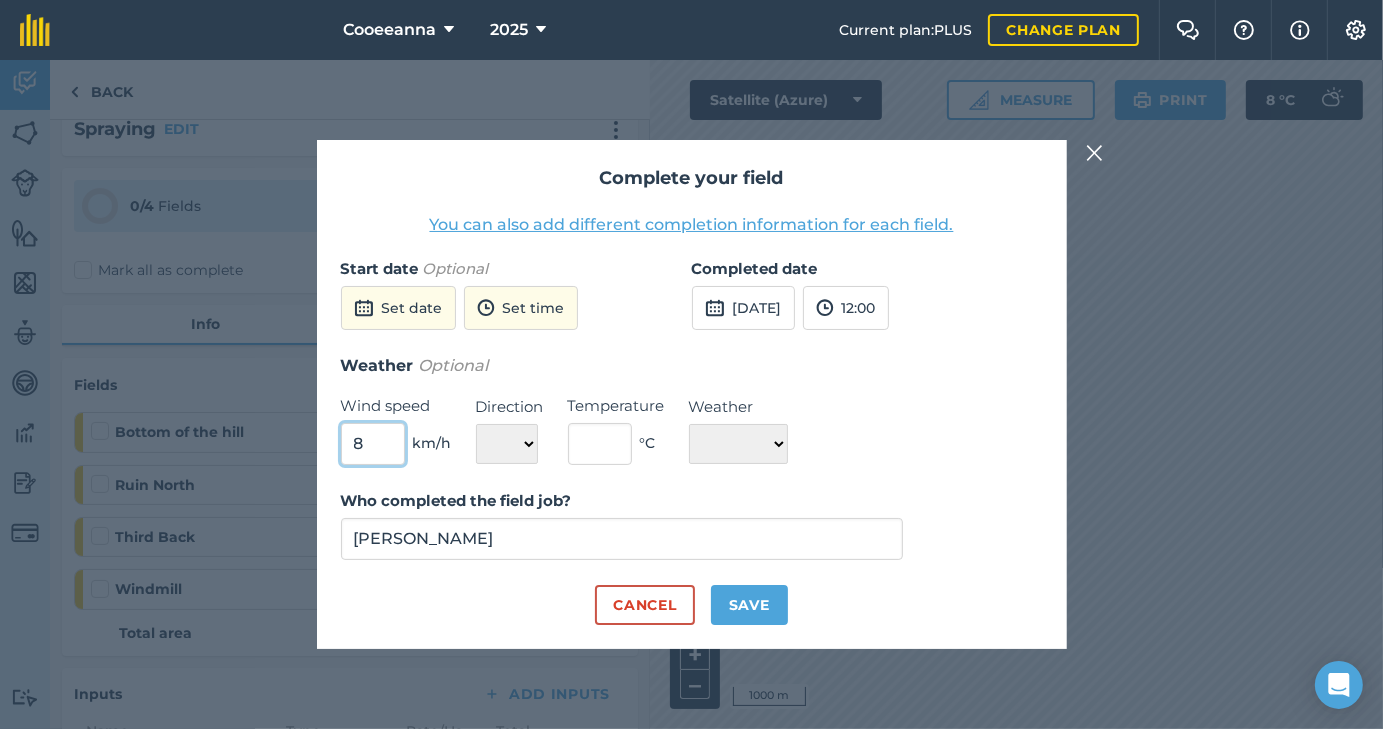 type on "8" 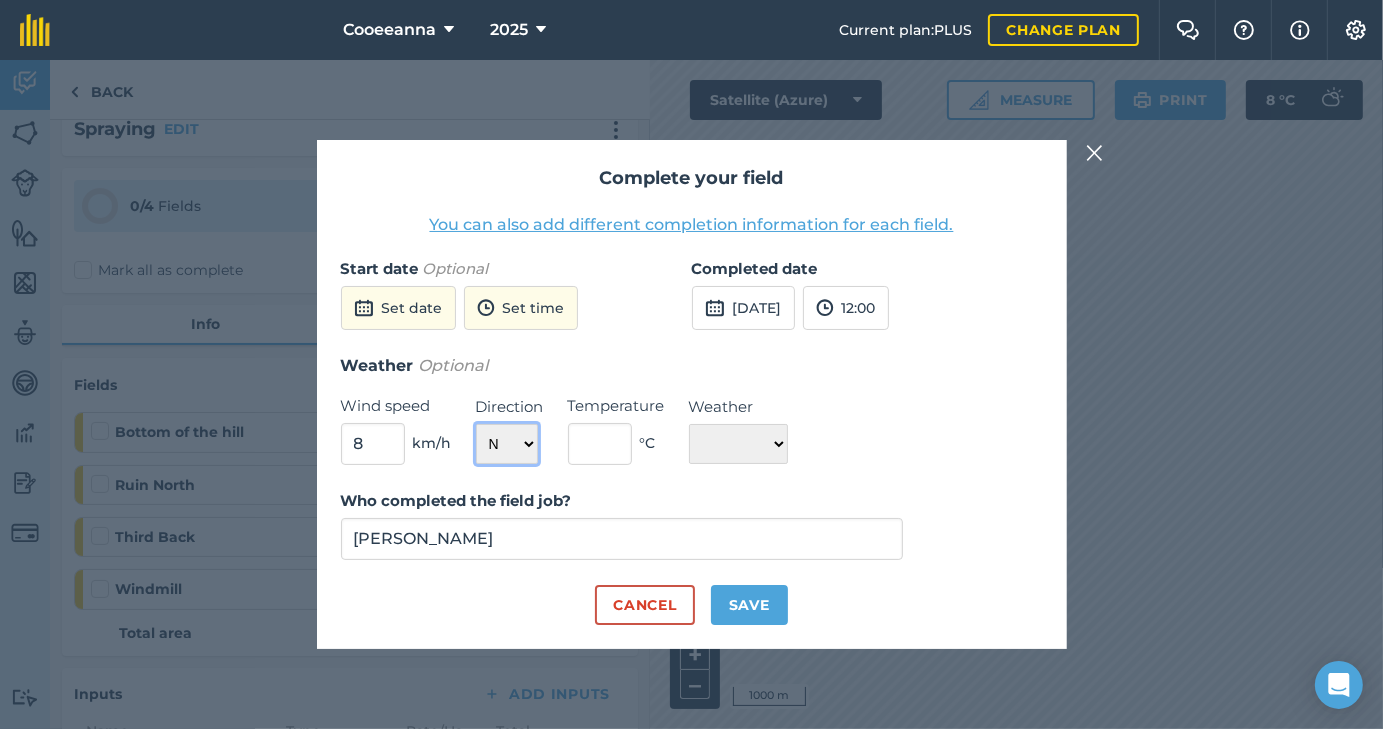 select on "NE" 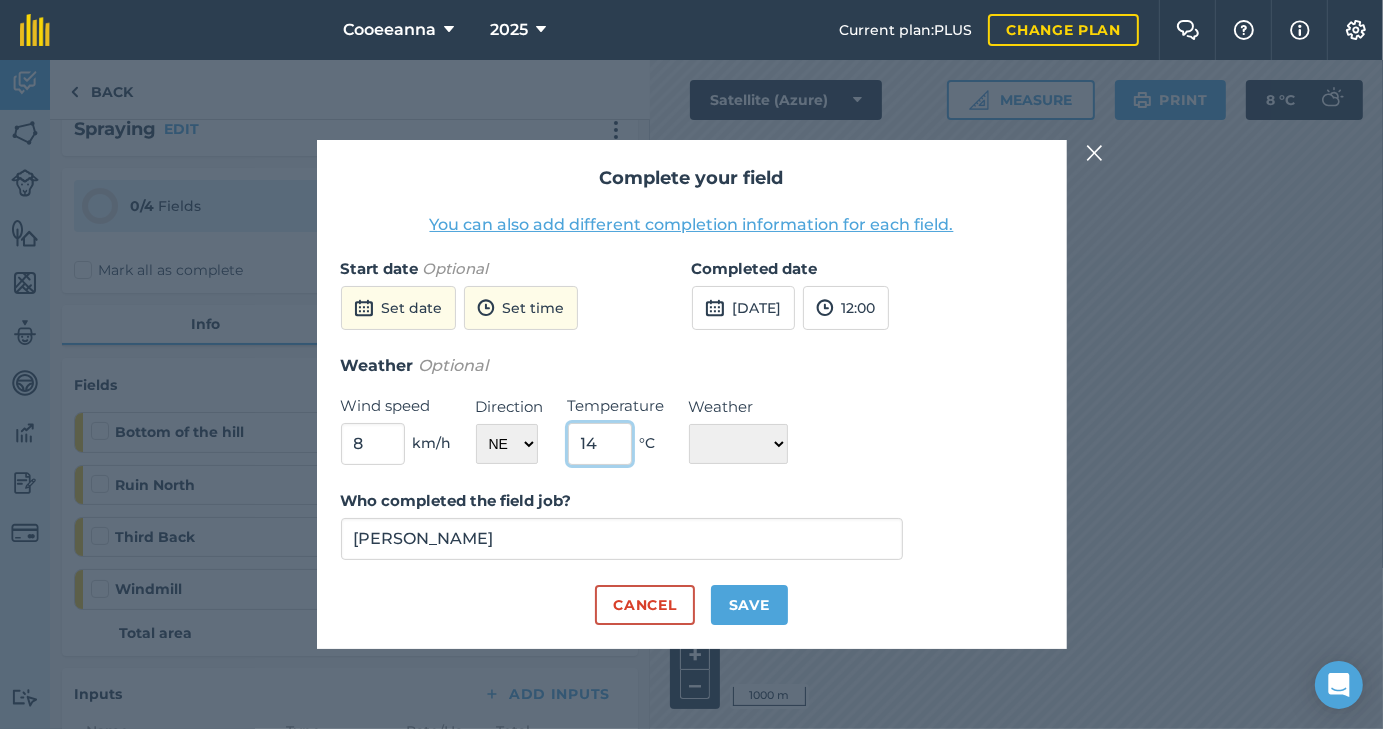 type on "14" 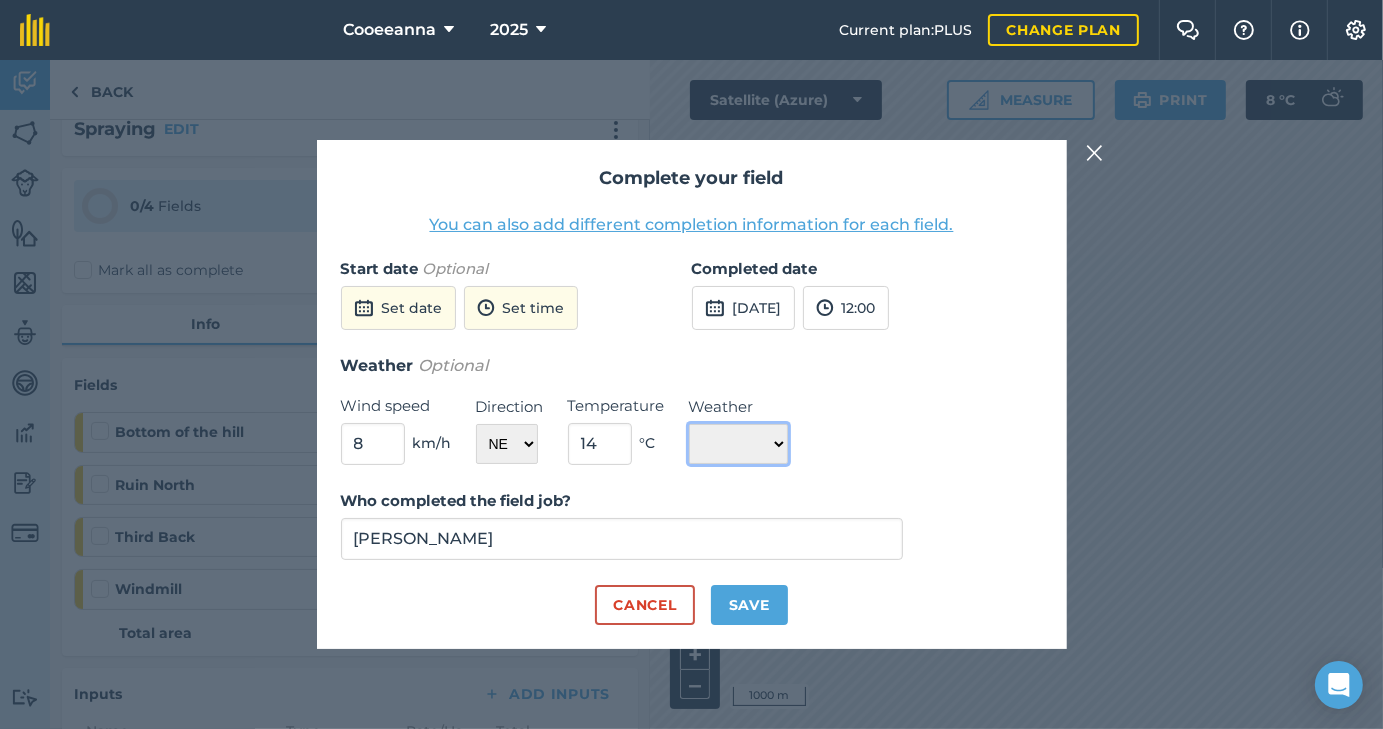 select on "Sunny" 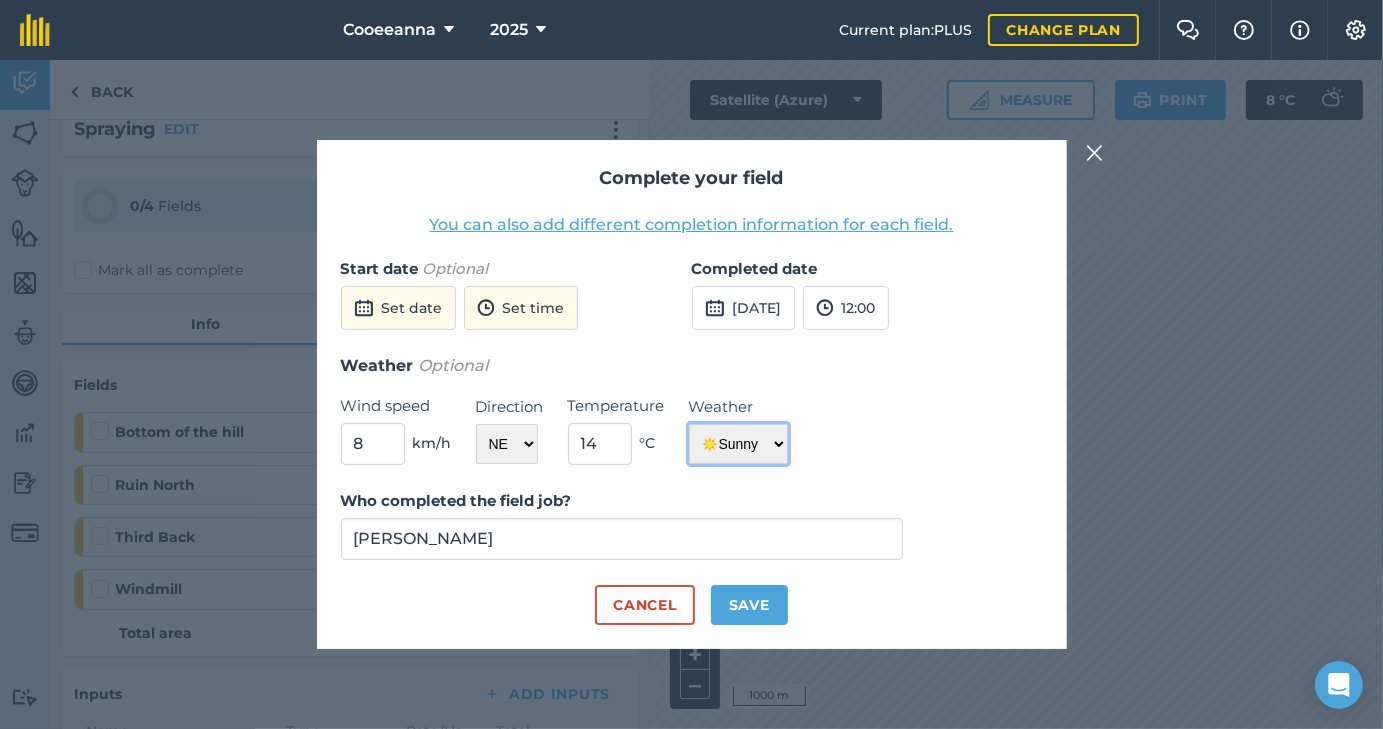 click on "☀️  Sunny 🌧  Rainy ⛅️  Cloudy 🌨  Snow ❄️  Icy" at bounding box center (738, 444) 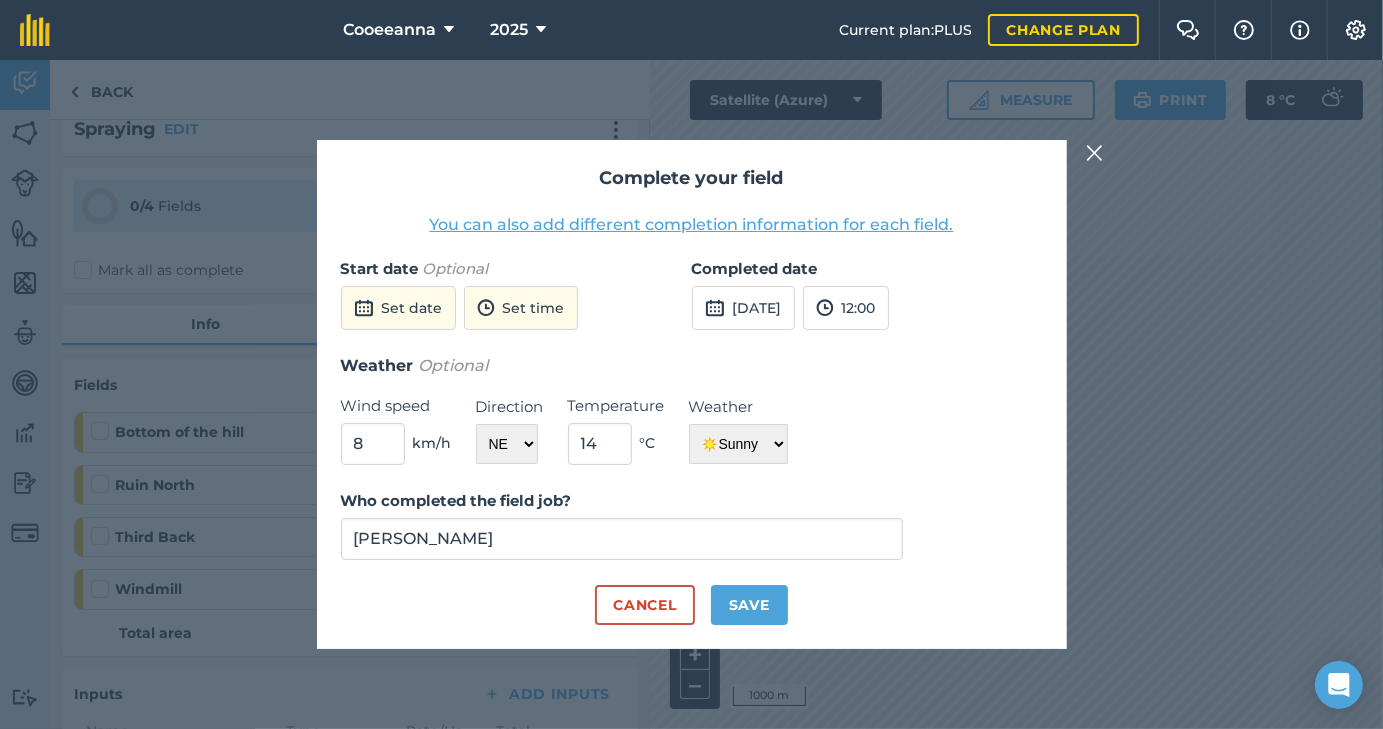 click on "Save" at bounding box center (749, 605) 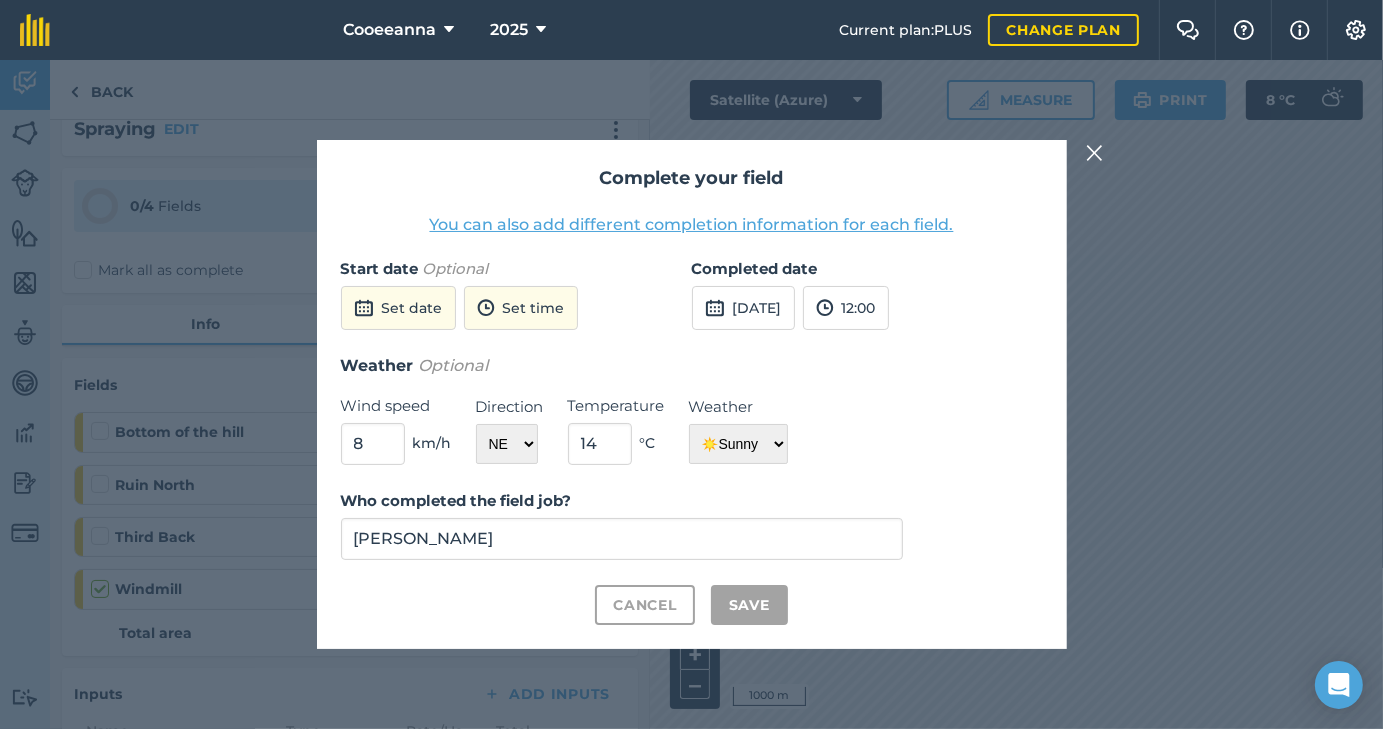 checkbox on "true" 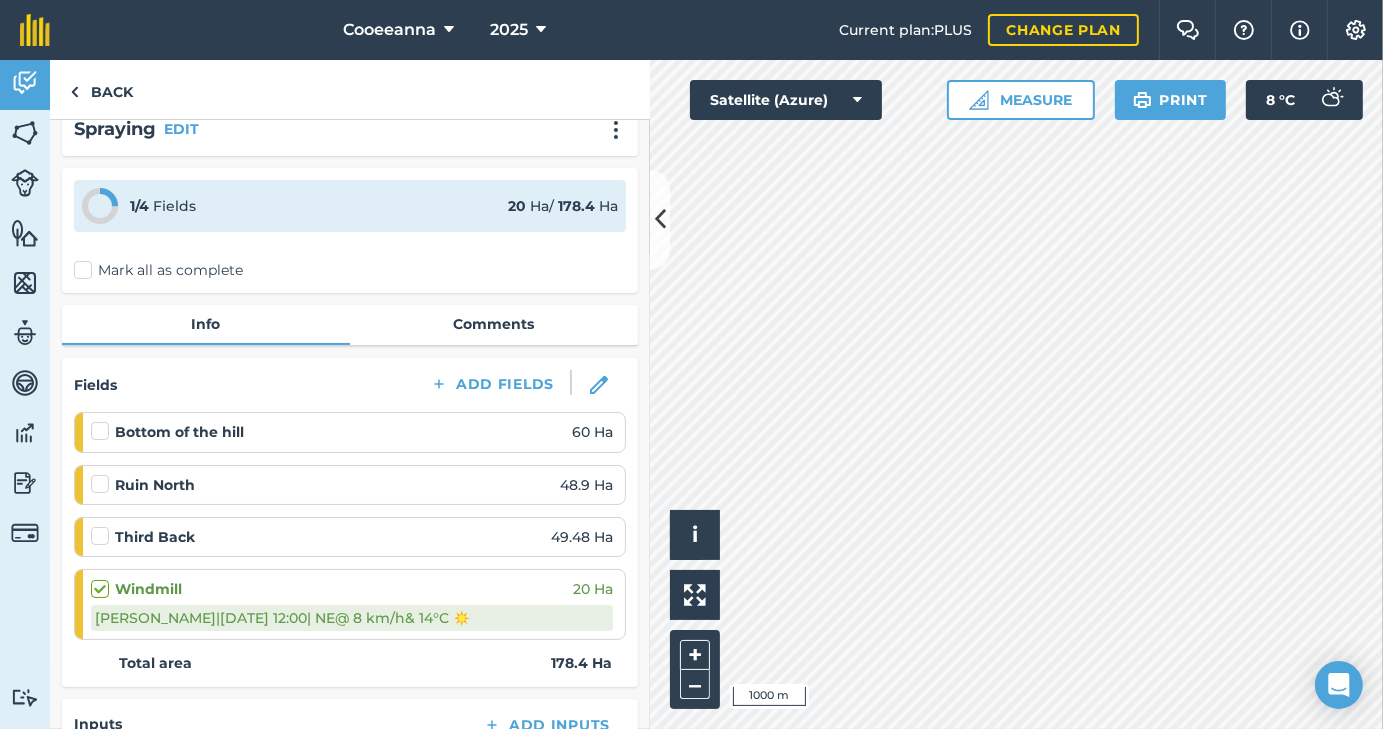 click at bounding box center [103, 421] 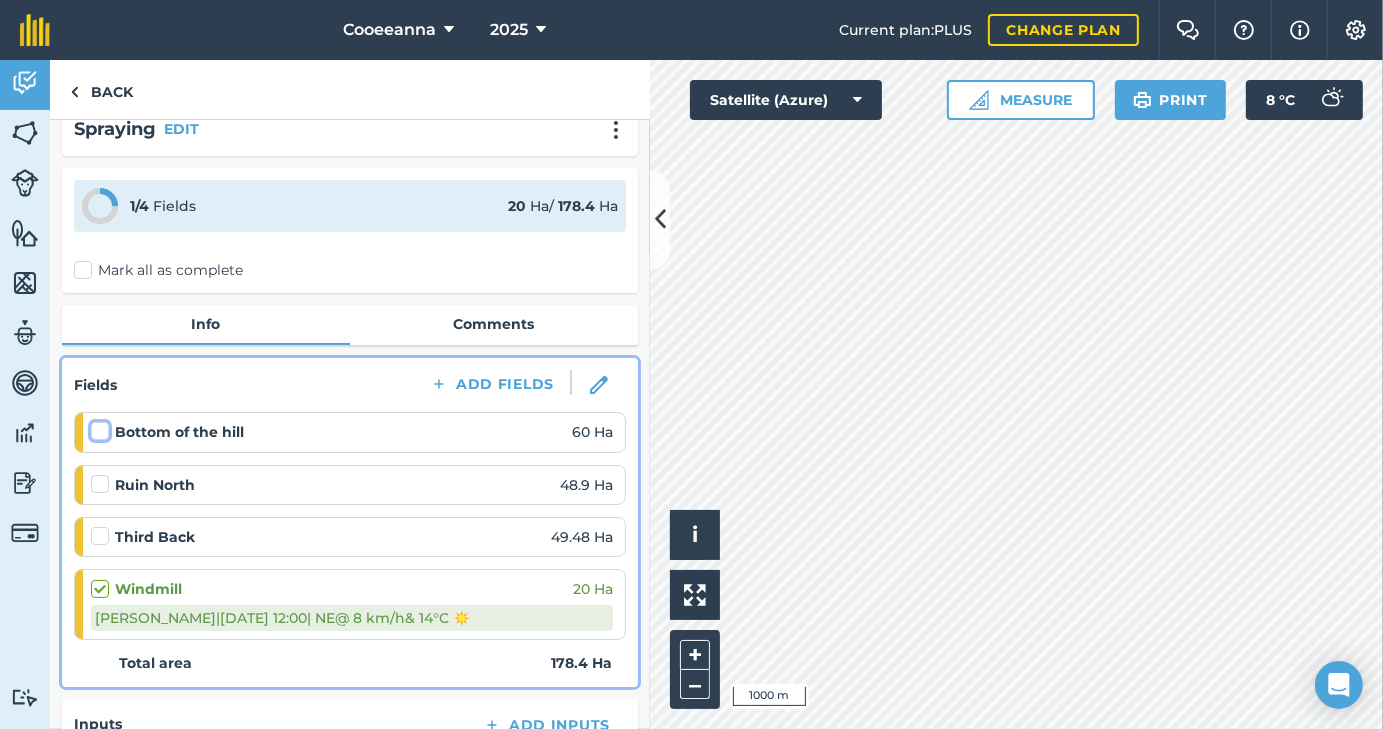 click at bounding box center [97, 427] 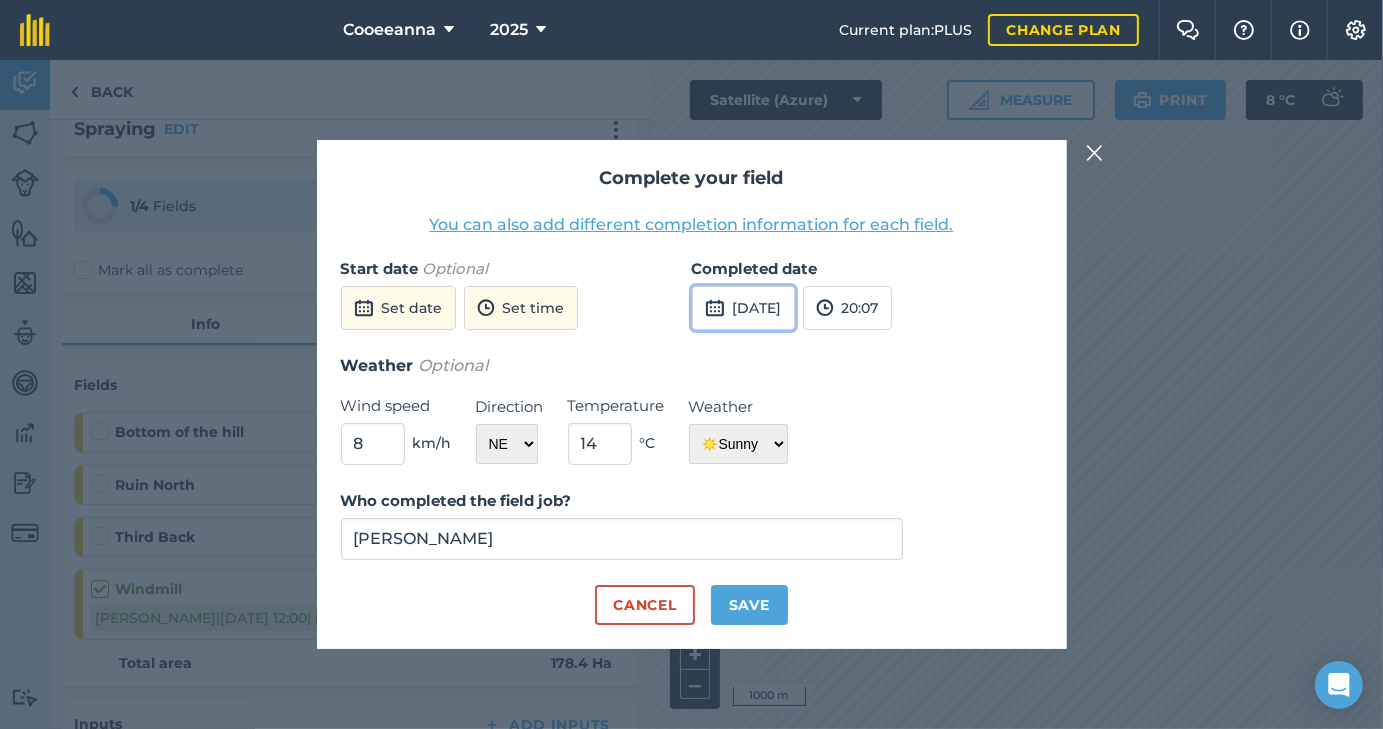 click on "[DATE]" at bounding box center [743, 308] 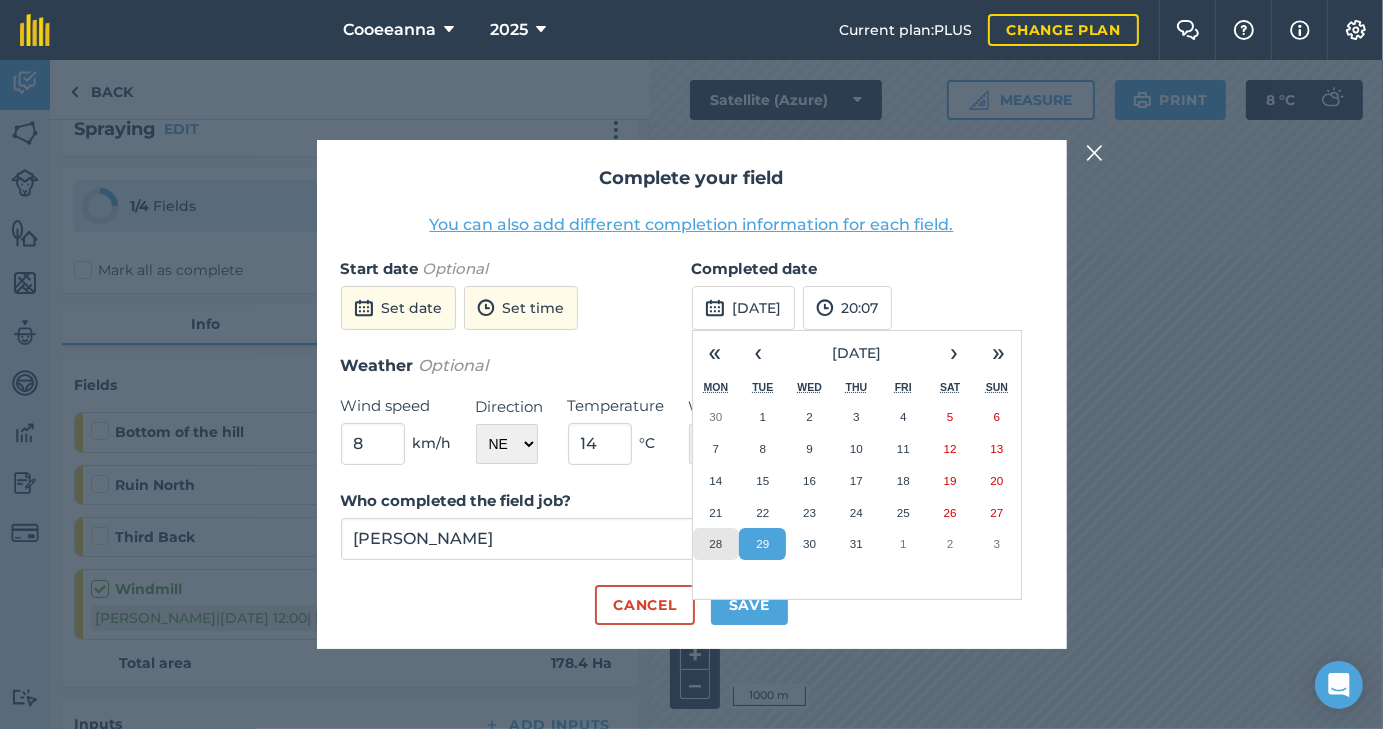 click on "28" at bounding box center (716, 544) 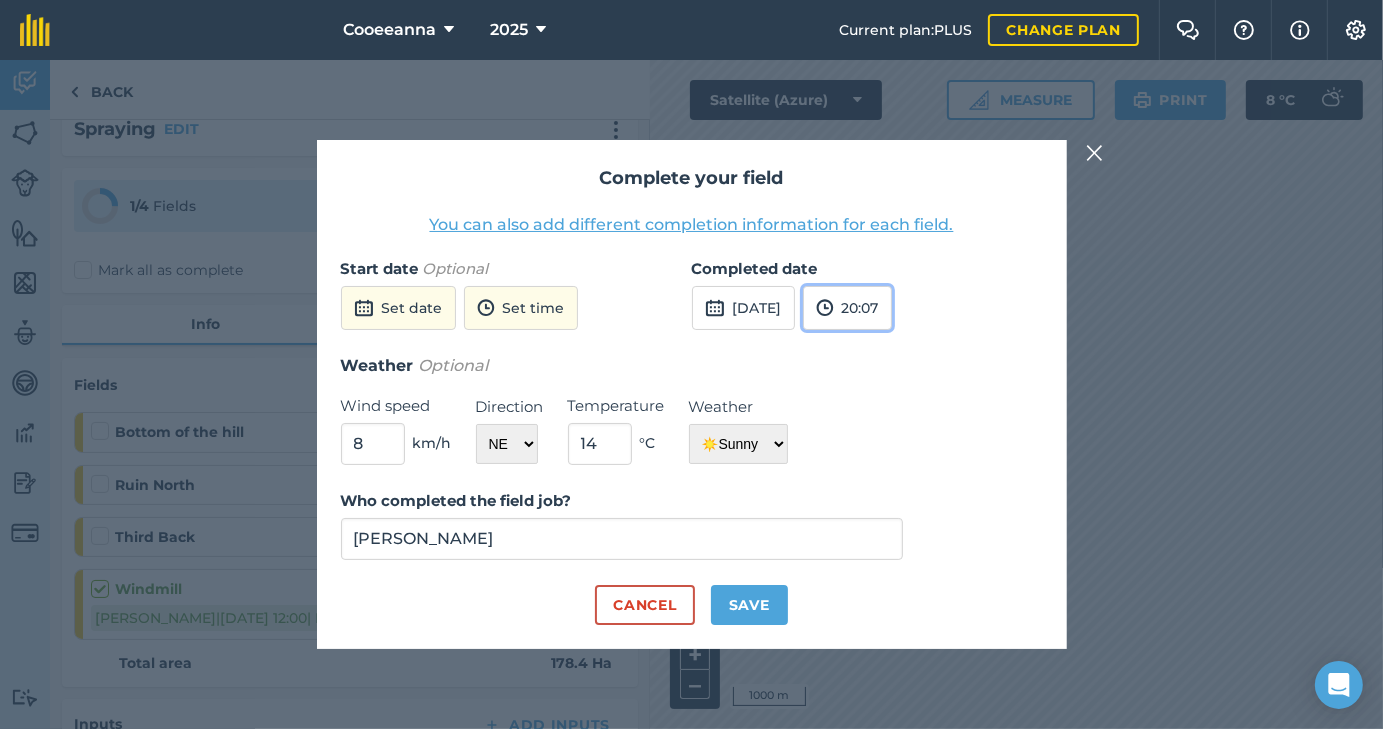 click on "20:07" at bounding box center [847, 308] 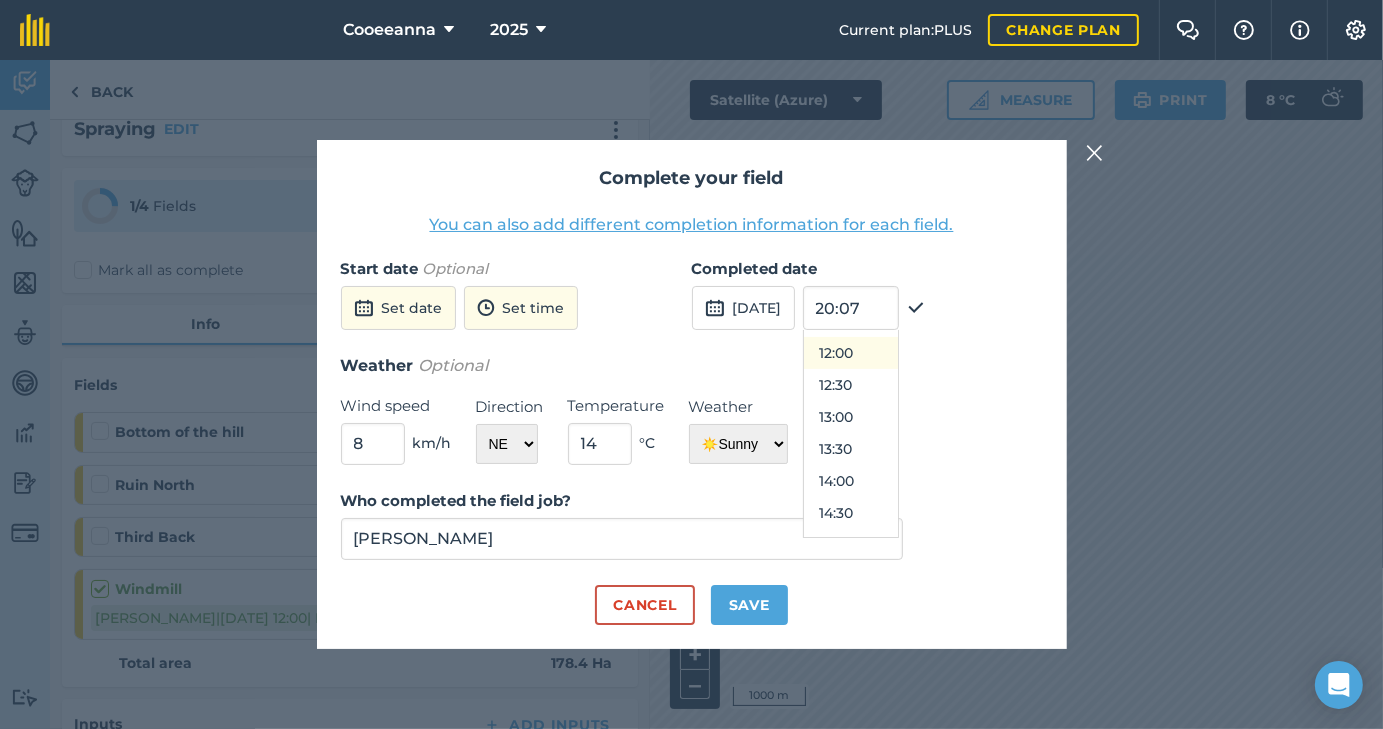 scroll, scrollTop: 763, scrollLeft: 0, axis: vertical 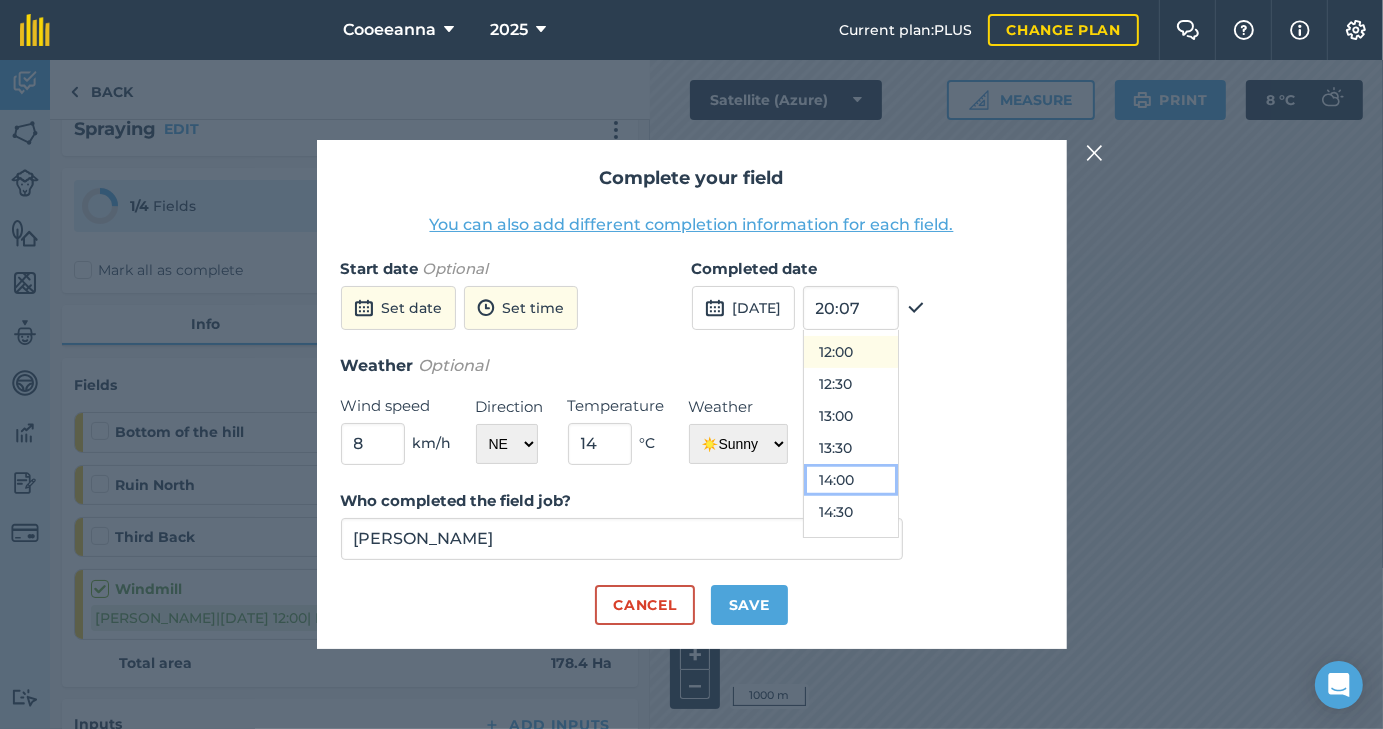 click on "14:00" at bounding box center (851, 480) 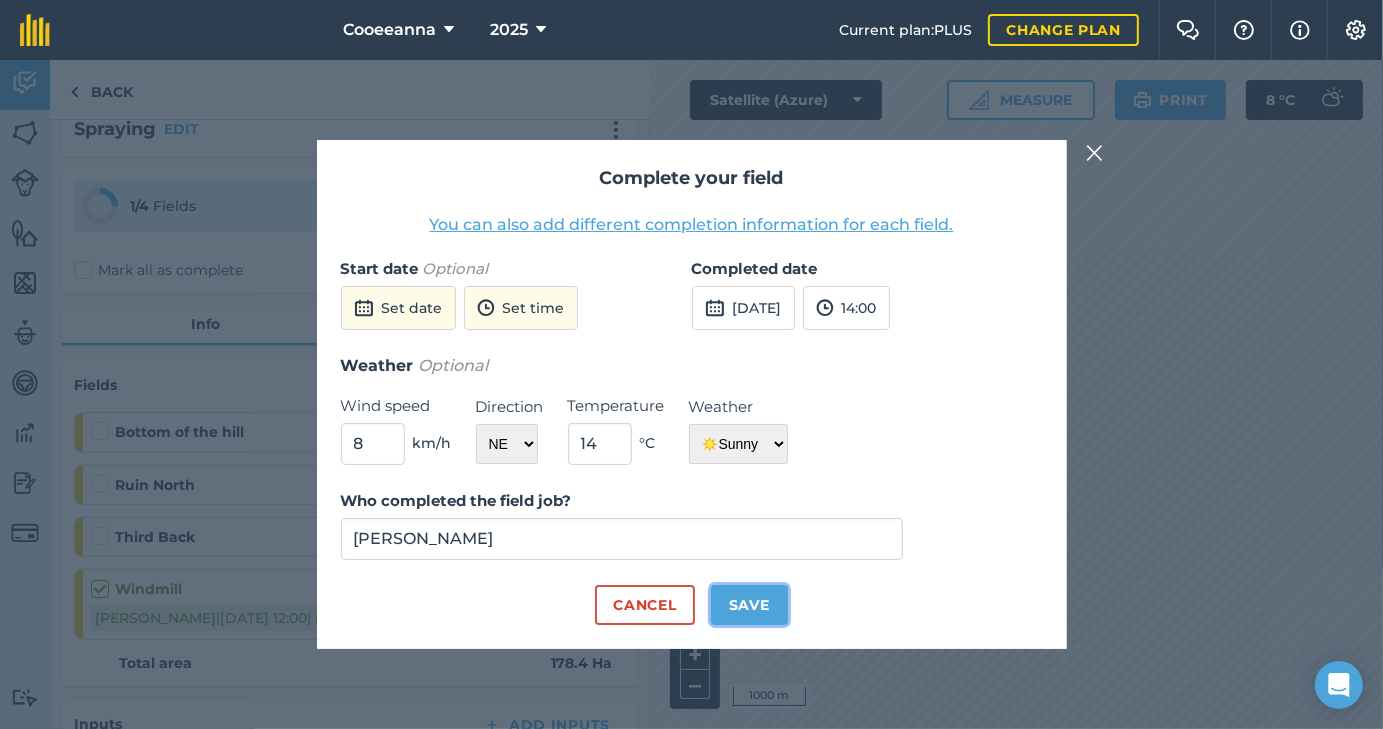 click on "Save" at bounding box center (749, 605) 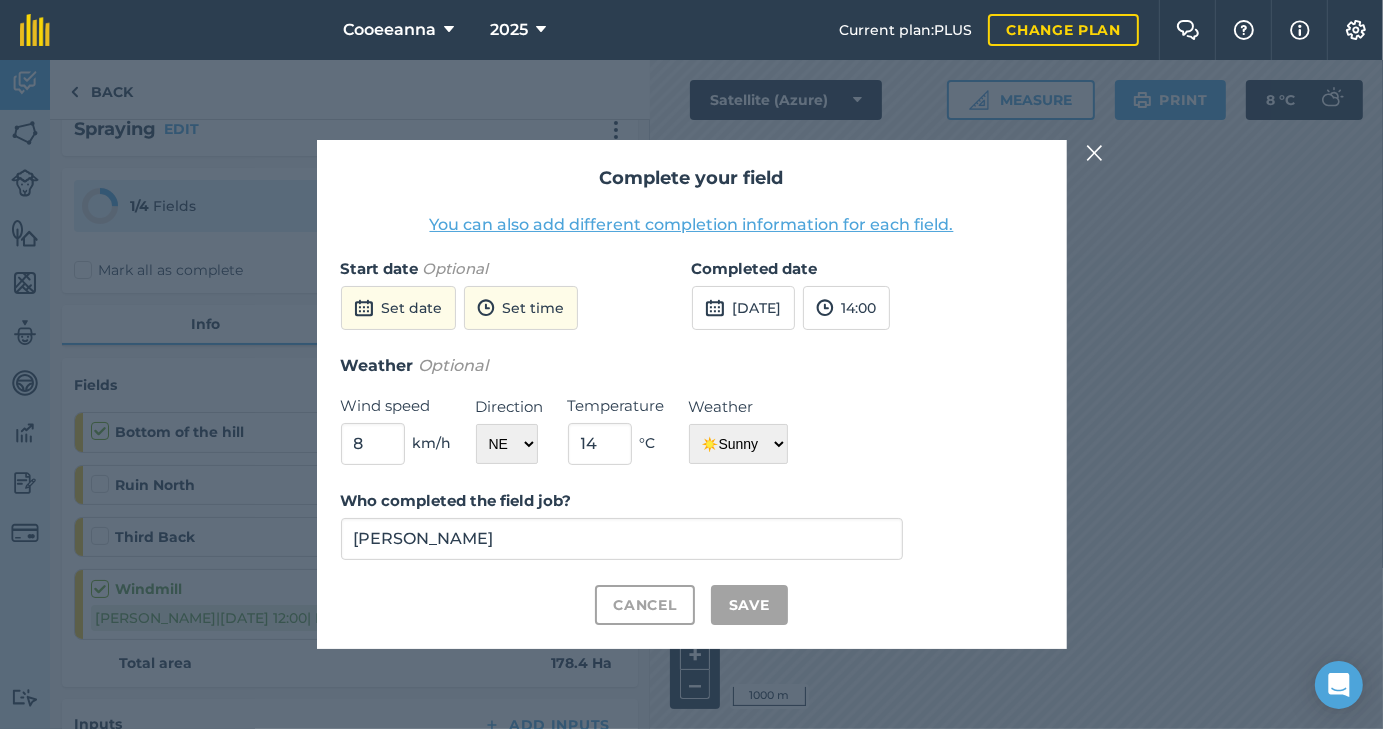 checkbox on "true" 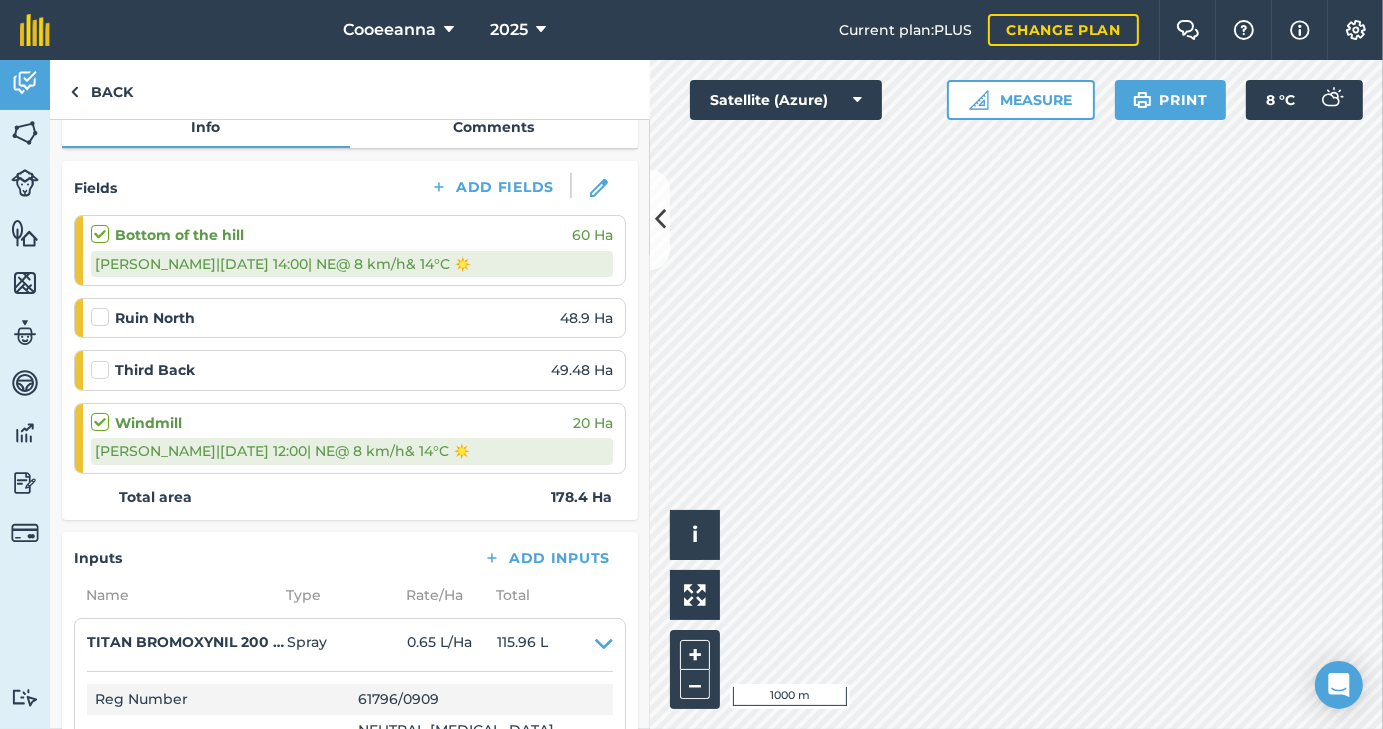 scroll, scrollTop: 0, scrollLeft: 0, axis: both 